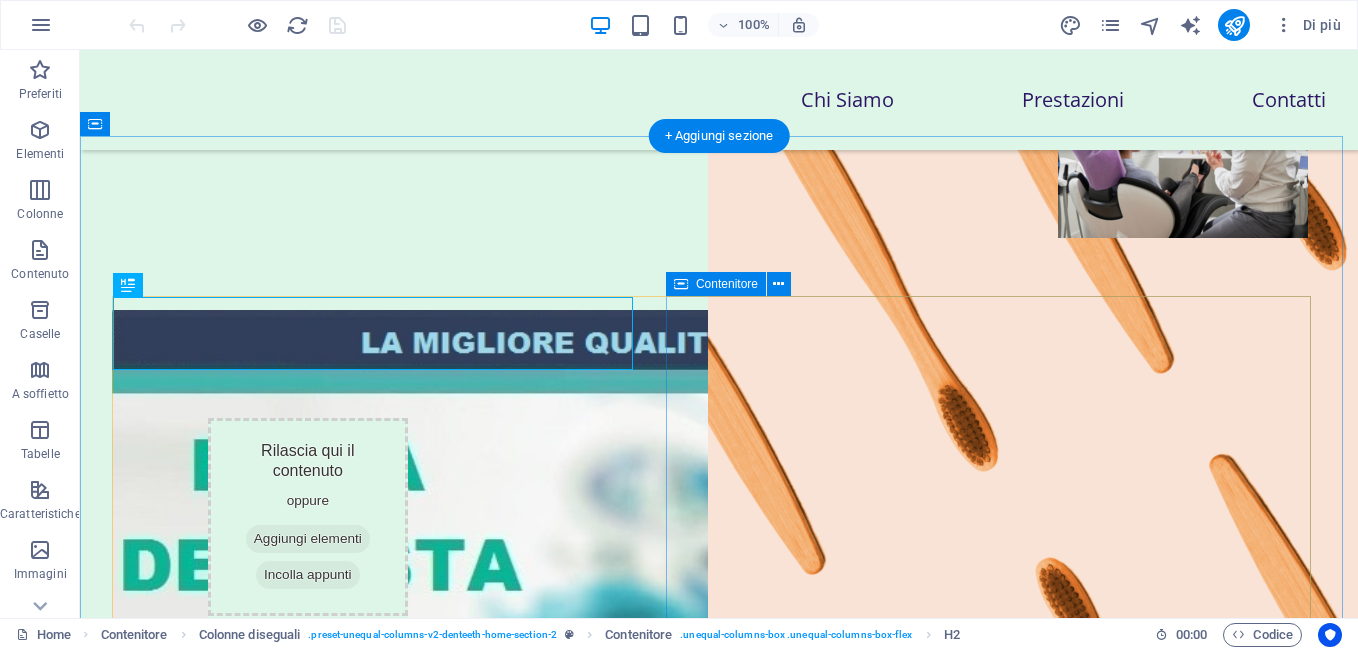 scroll, scrollTop: 1120, scrollLeft: 0, axis: vertical 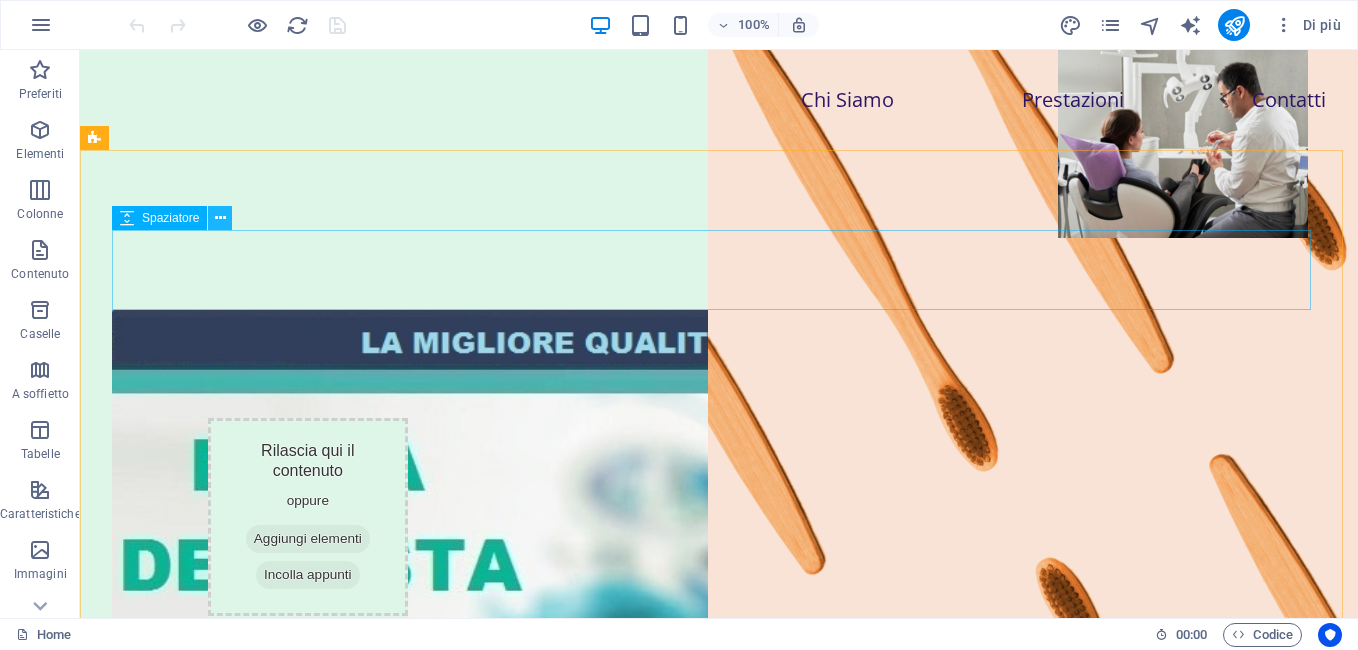 click at bounding box center (220, 218) 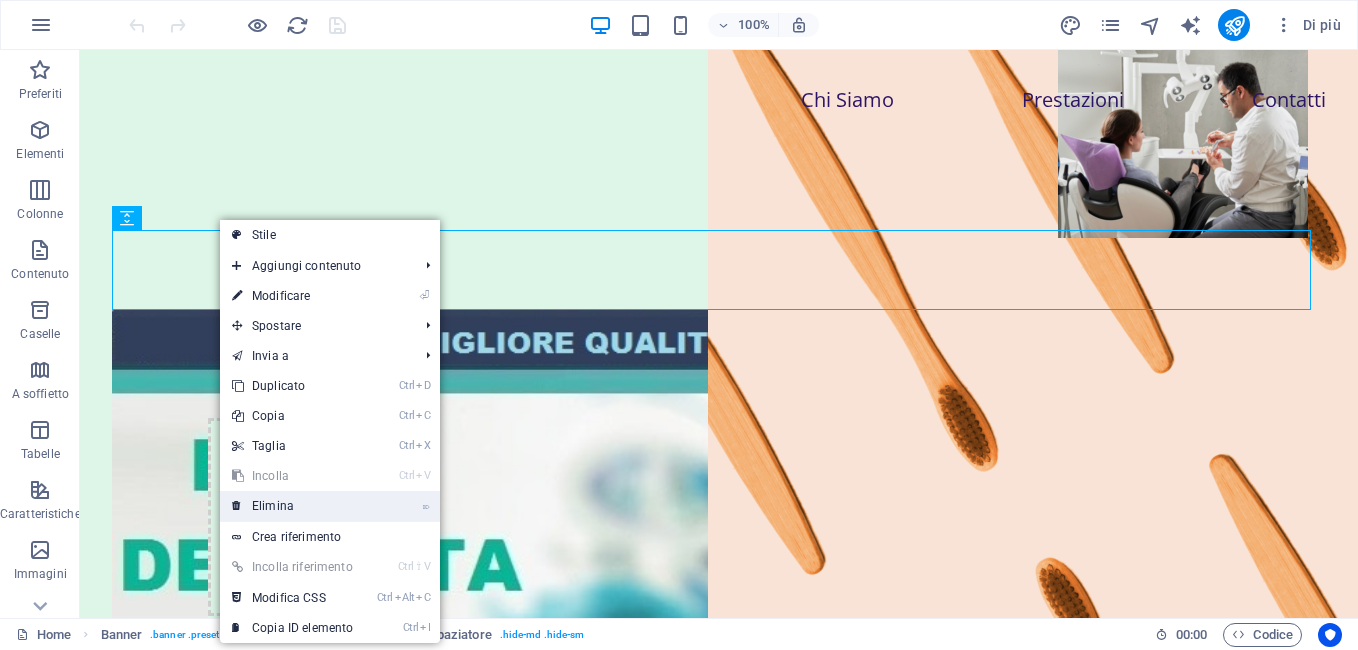 click on "⌦  Elimina" at bounding box center (292, 506) 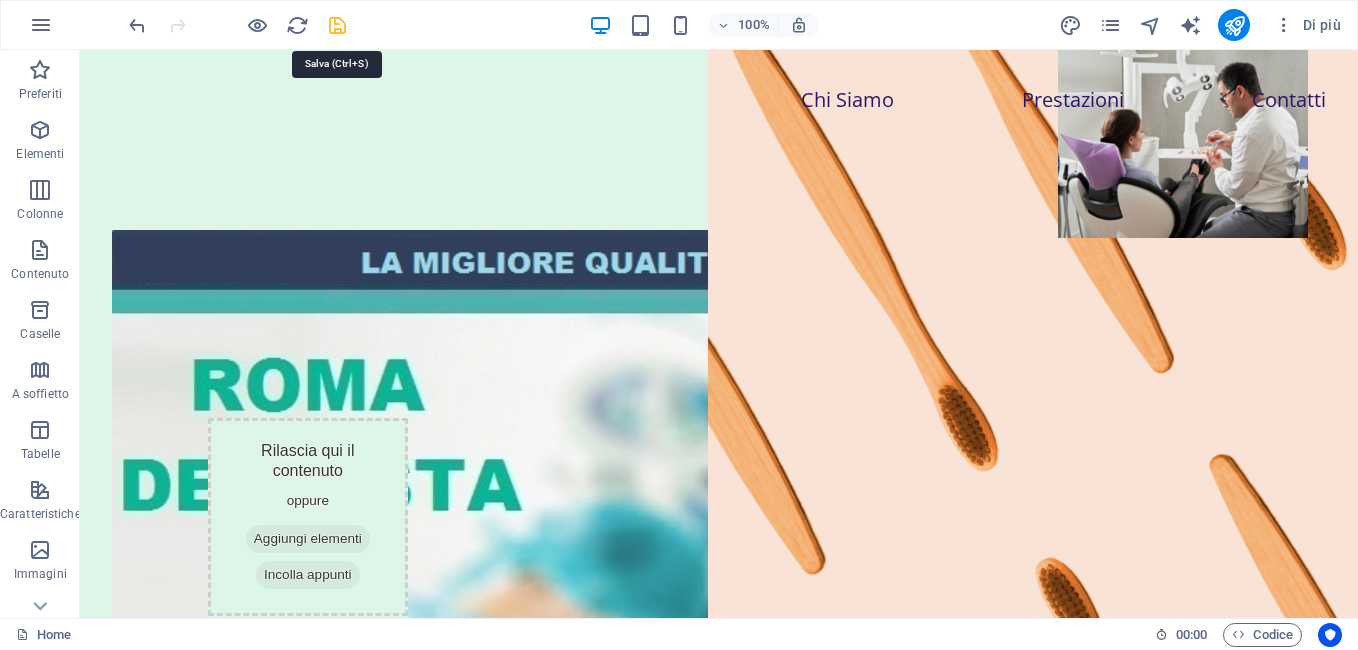 click at bounding box center [337, 25] 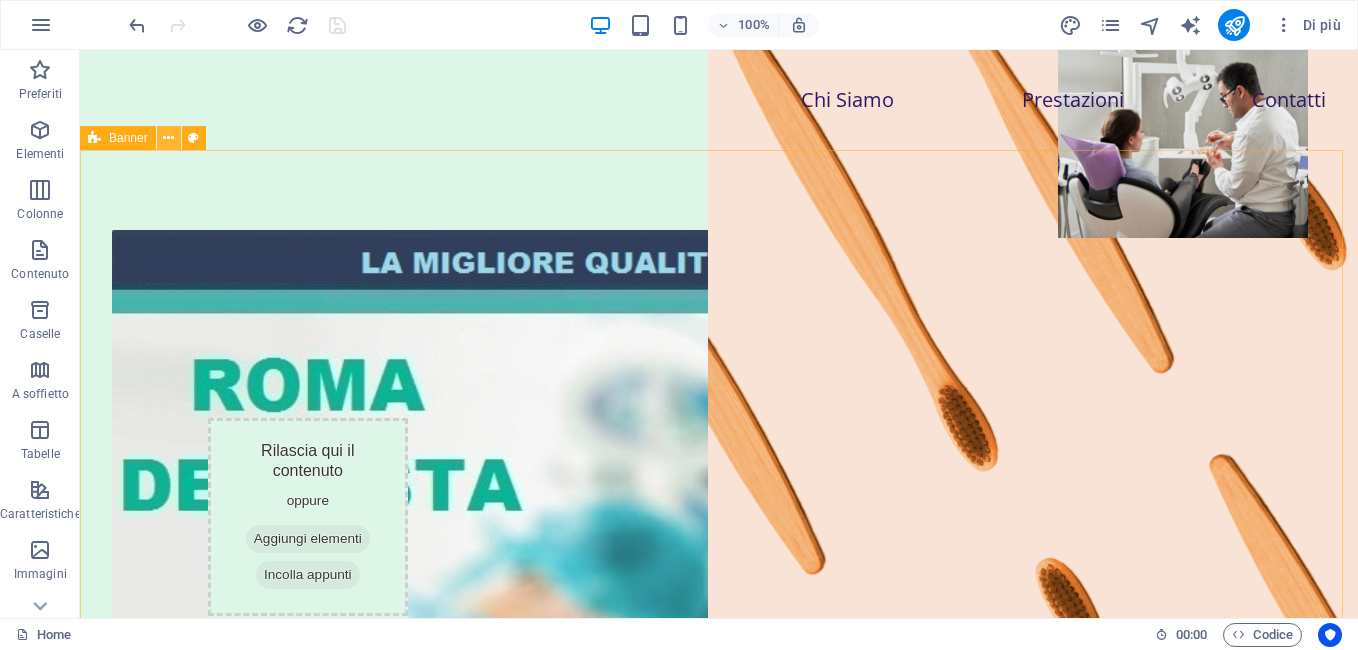click at bounding box center (168, 138) 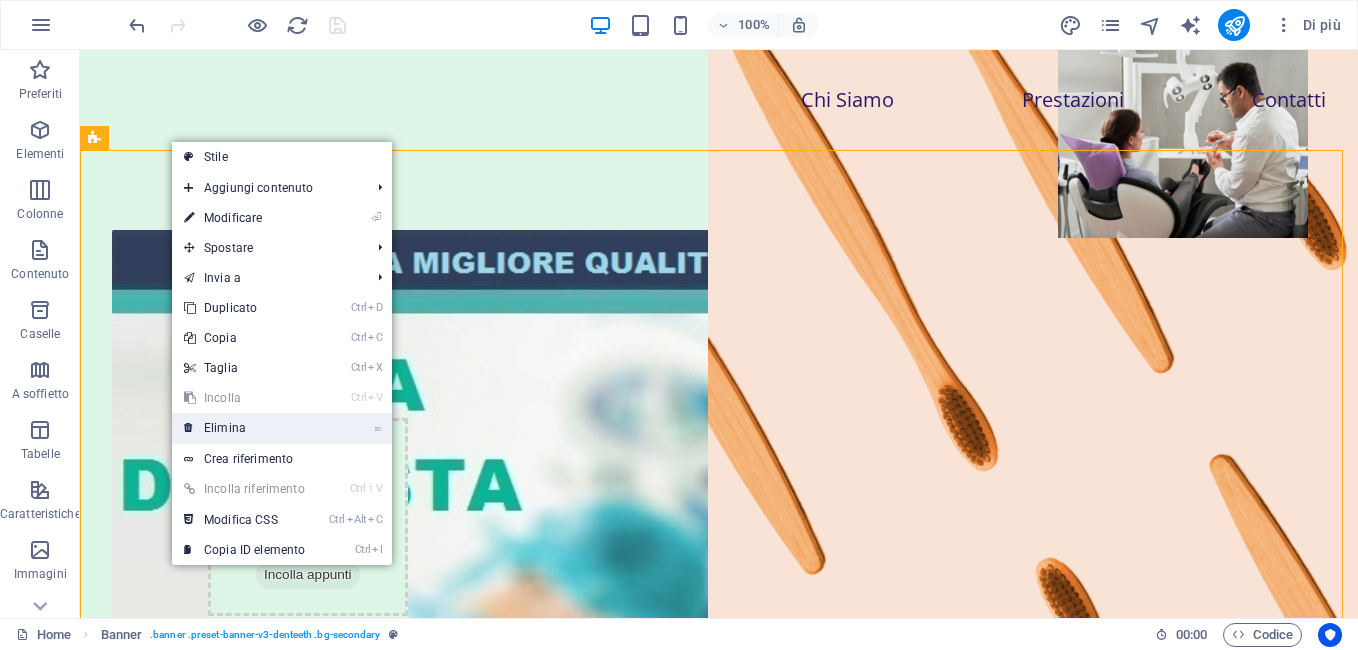 click on "⌦  Elimina" at bounding box center (244, 428) 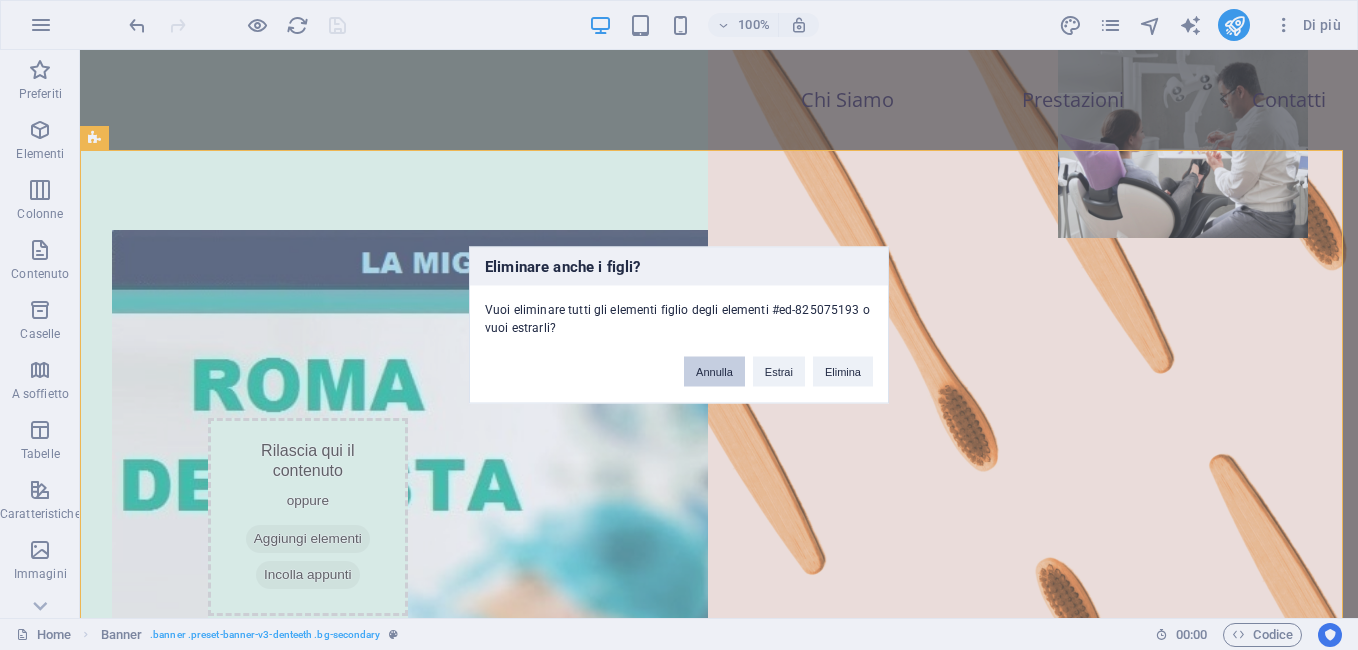 click on "Annulla" at bounding box center [714, 372] 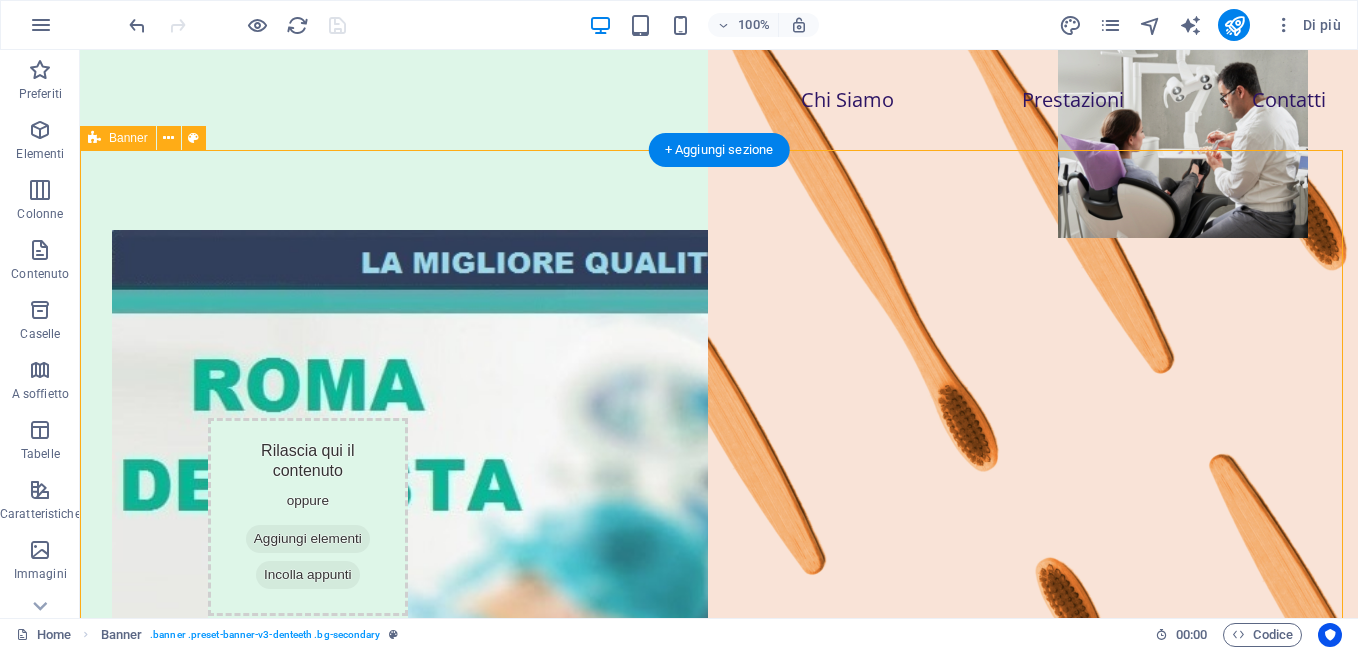 click on "Dentista   x Tutti   Prezzi  Giusti R oma via Tuscolana 747 Metropolitana A uscita Numidio Quadrato" at bounding box center [719, 683] 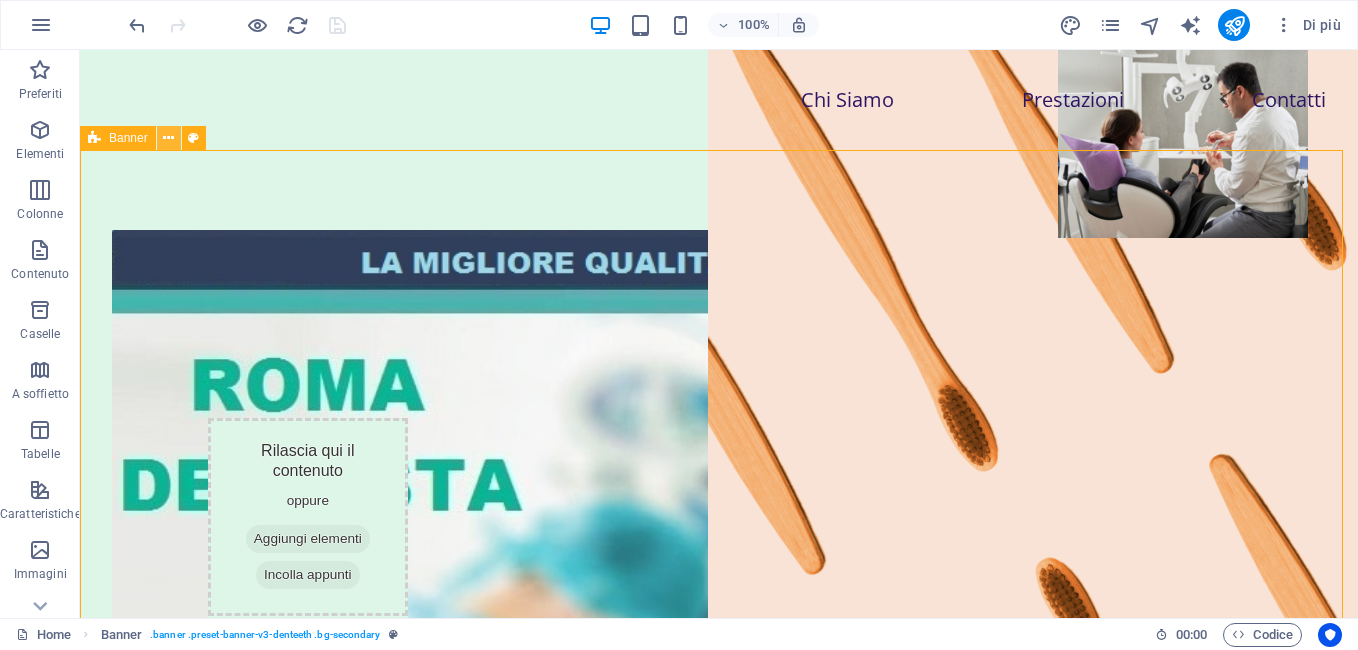click at bounding box center [168, 138] 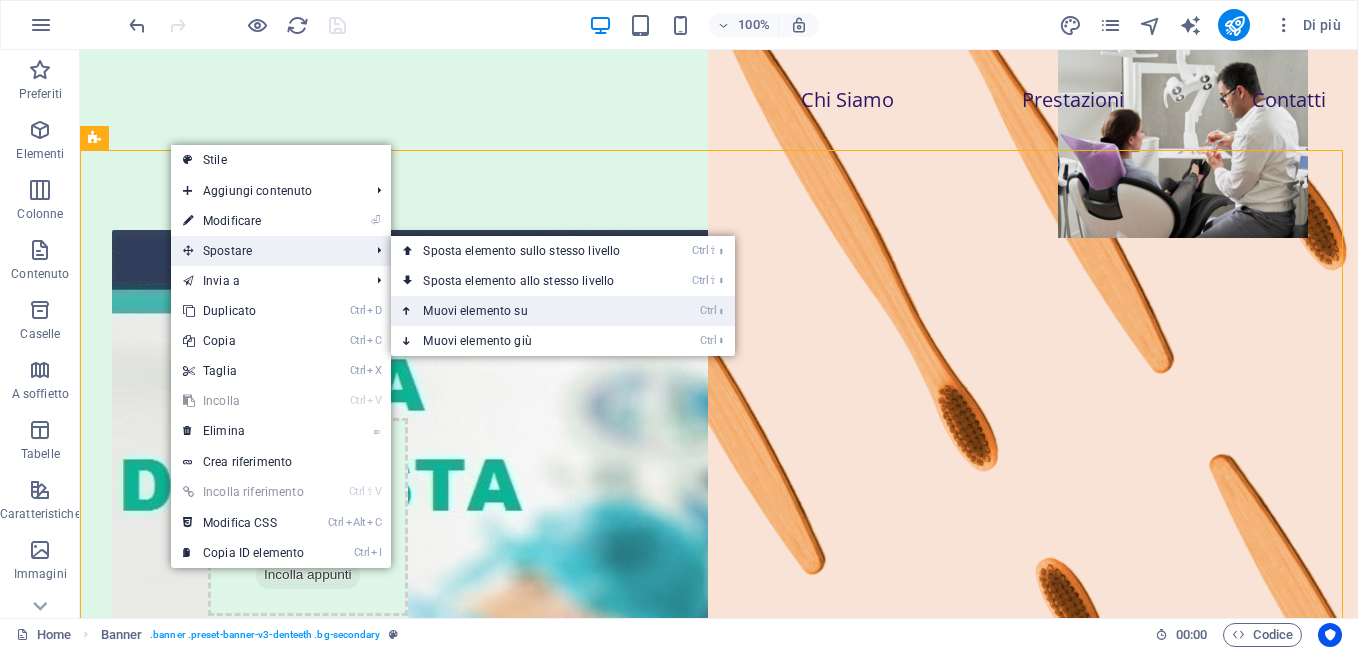 click on "Ctrl ⬆  Muovi elemento su" at bounding box center (525, 311) 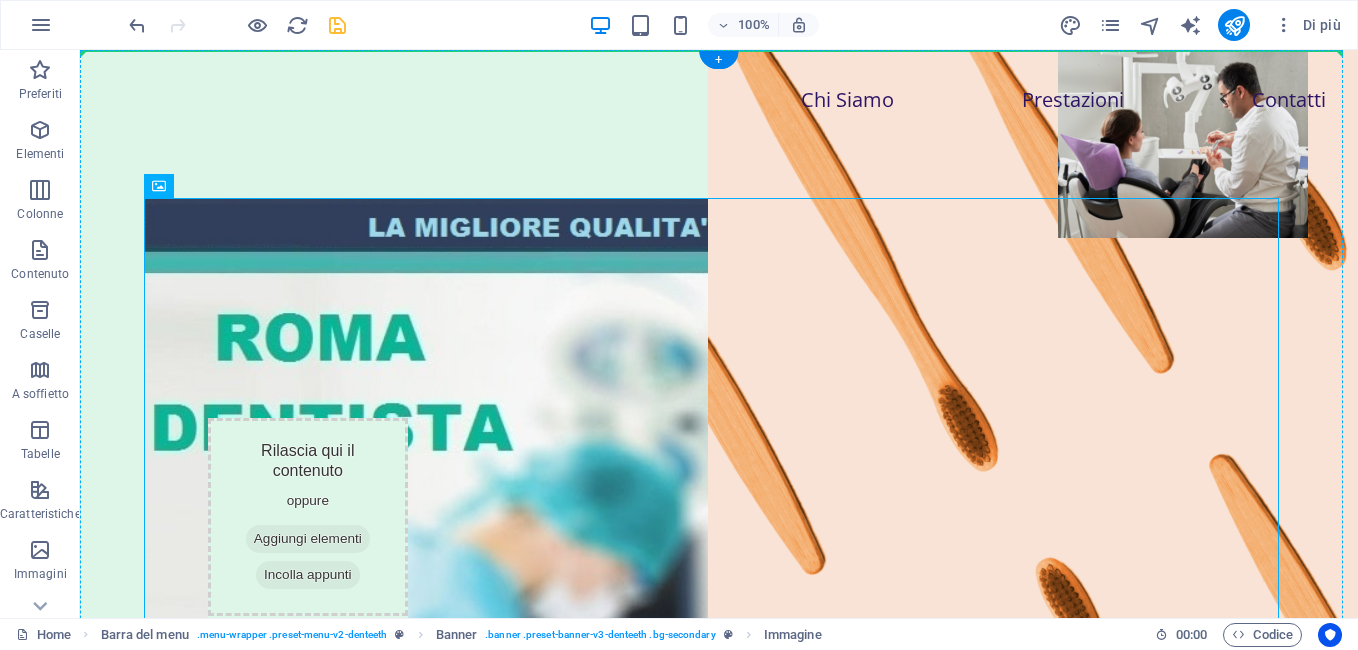 drag, startPoint x: 432, startPoint y: 235, endPoint x: 422, endPoint y: 164, distance: 71.70077 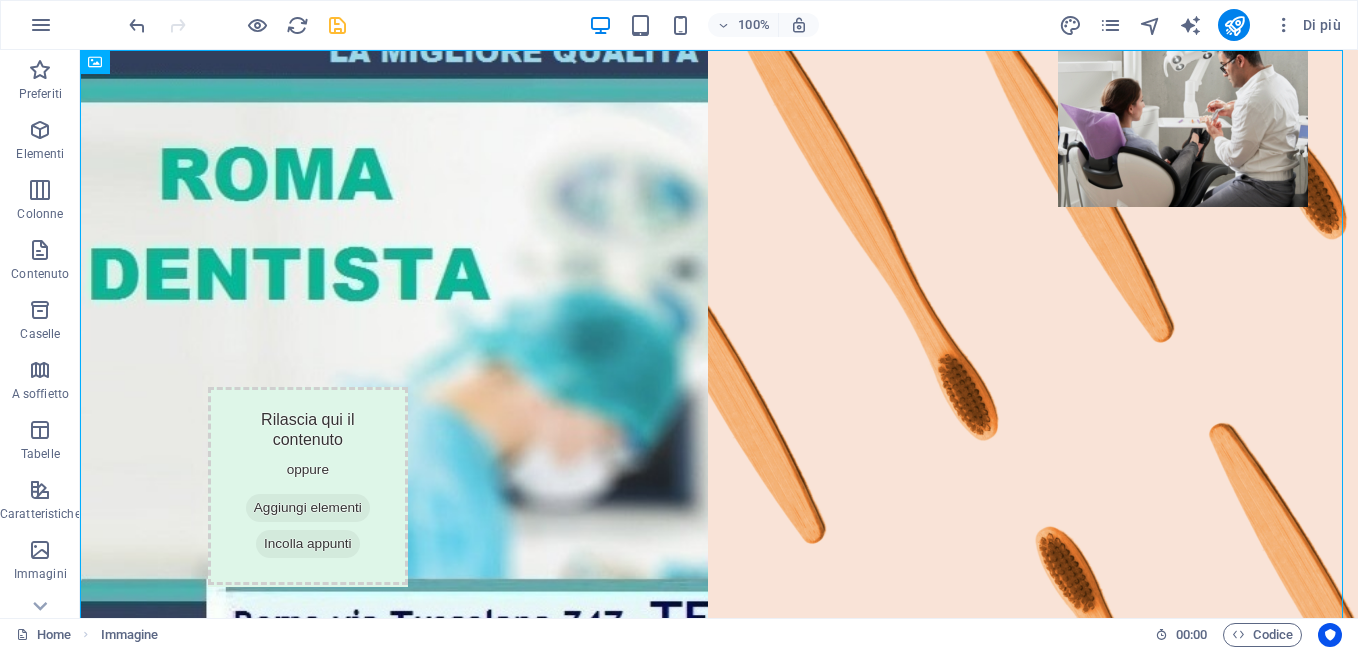scroll, scrollTop: 0, scrollLeft: 0, axis: both 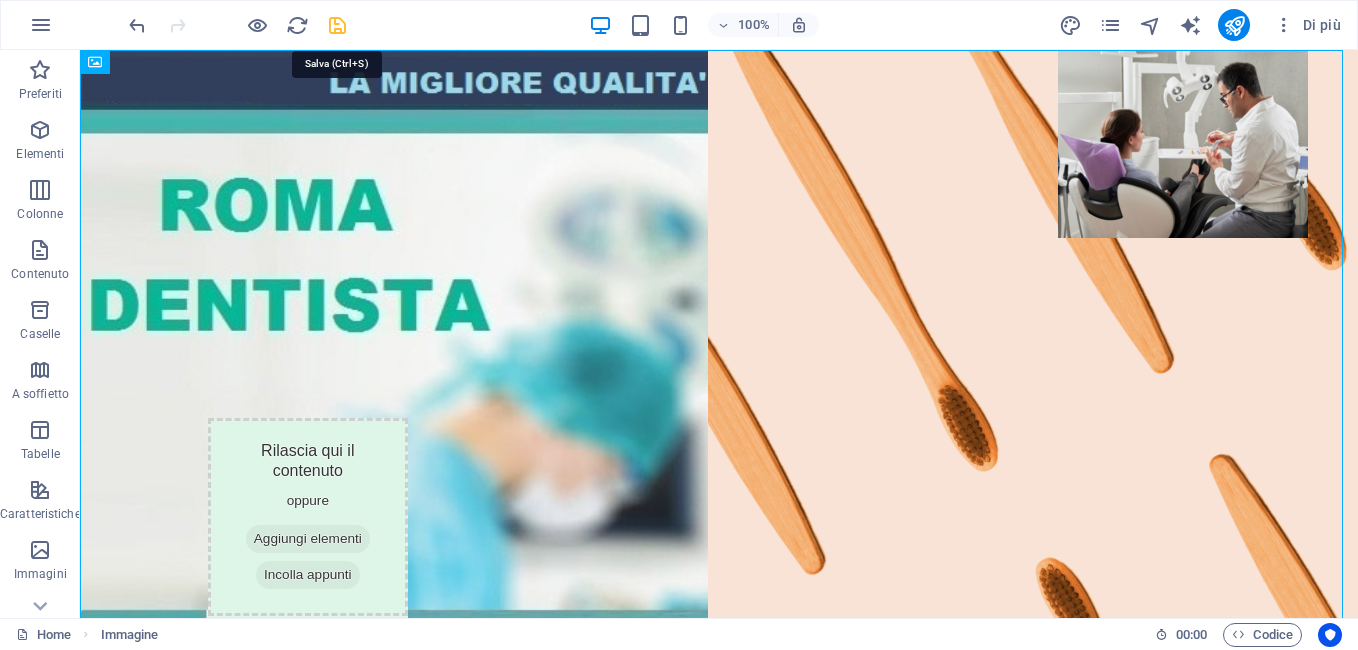click at bounding box center [337, 25] 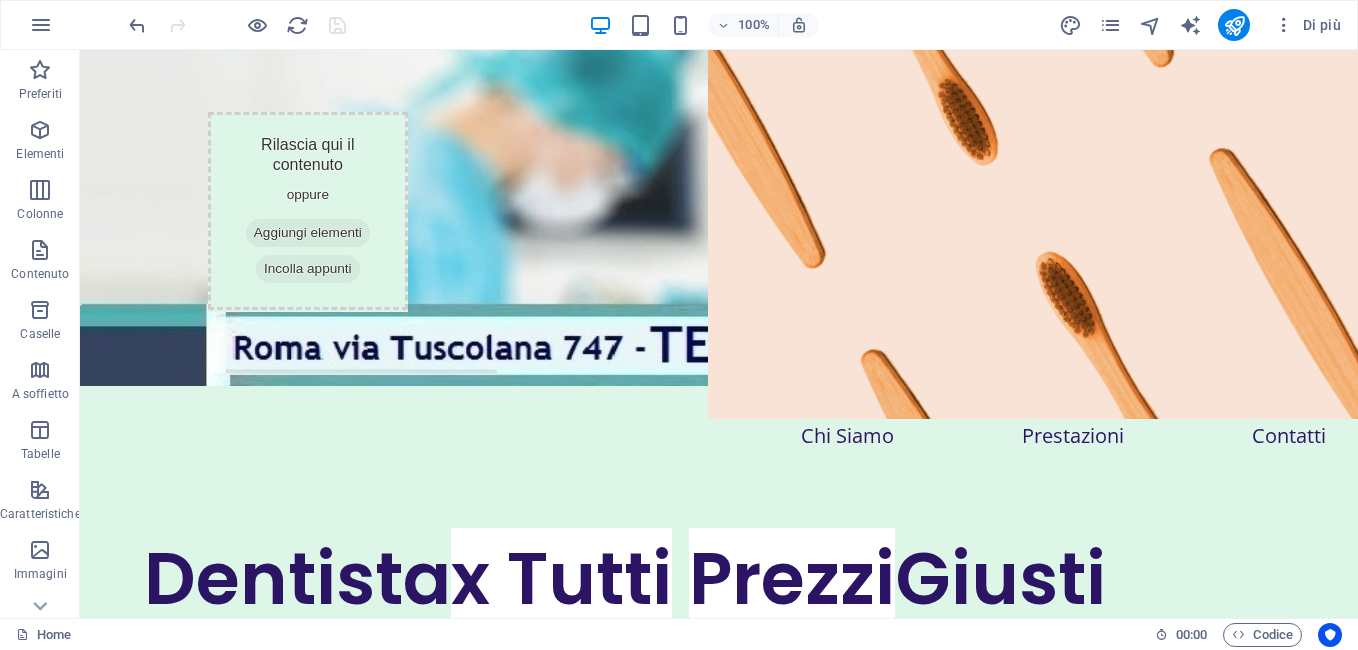 scroll, scrollTop: 383, scrollLeft: 0, axis: vertical 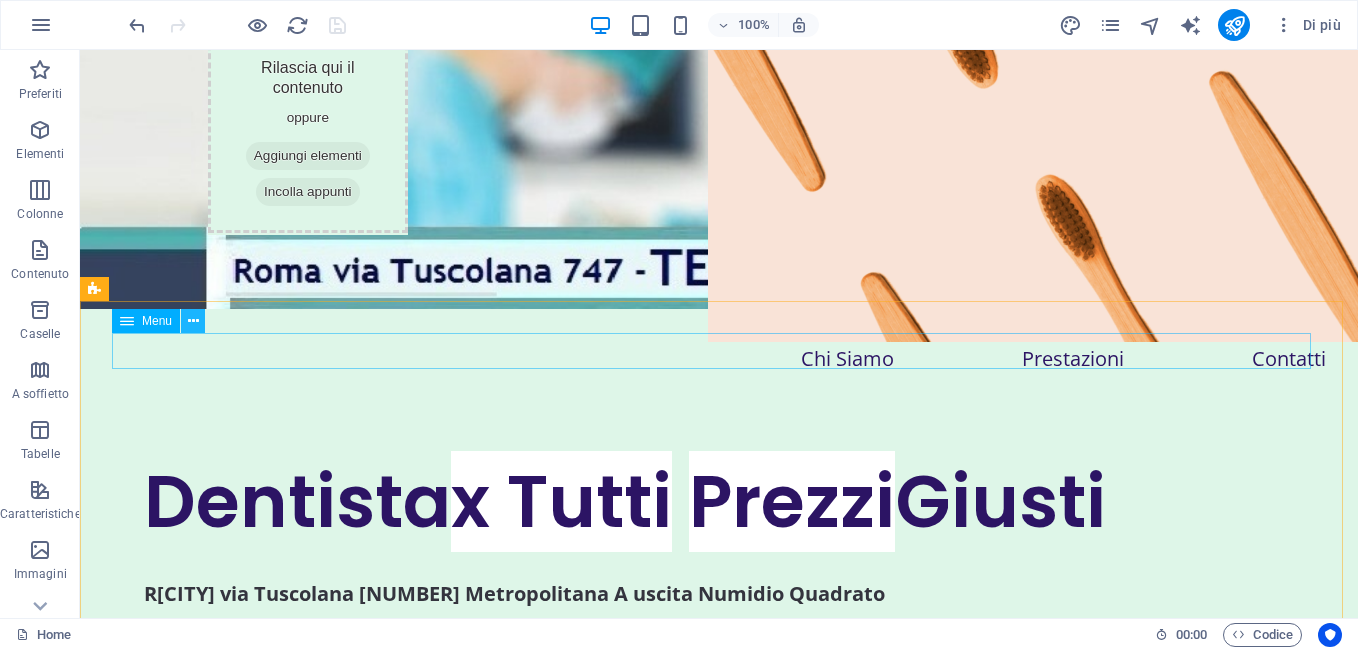click at bounding box center [193, 321] 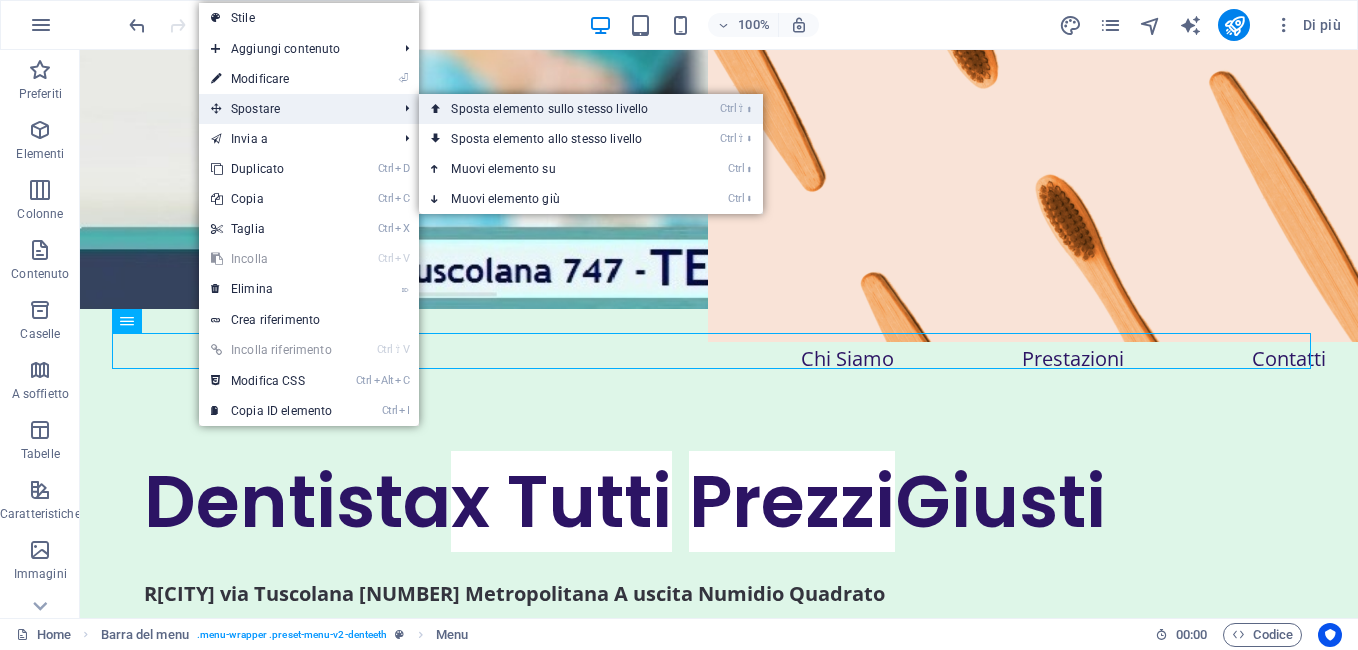 click on "Ctrl ⇧ ⬆  Sposta elemento sullo stesso livello" at bounding box center (553, 109) 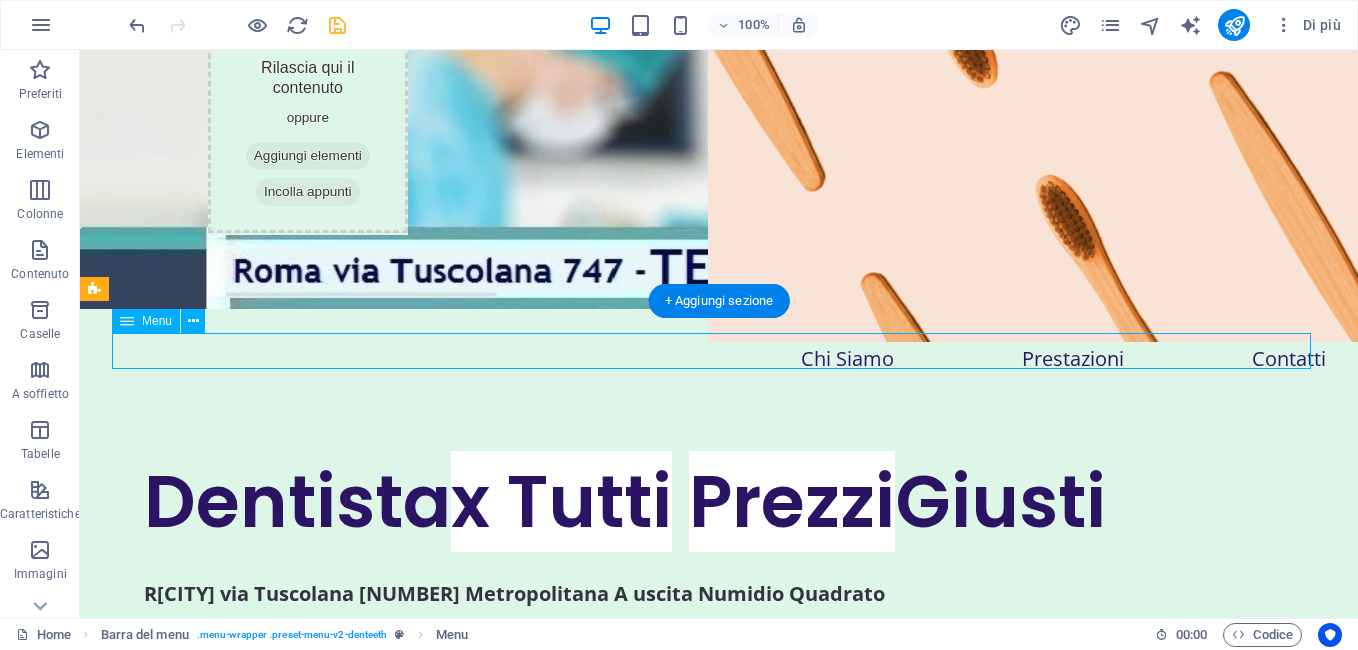 drag, startPoint x: 826, startPoint y: 354, endPoint x: 575, endPoint y: 354, distance: 251 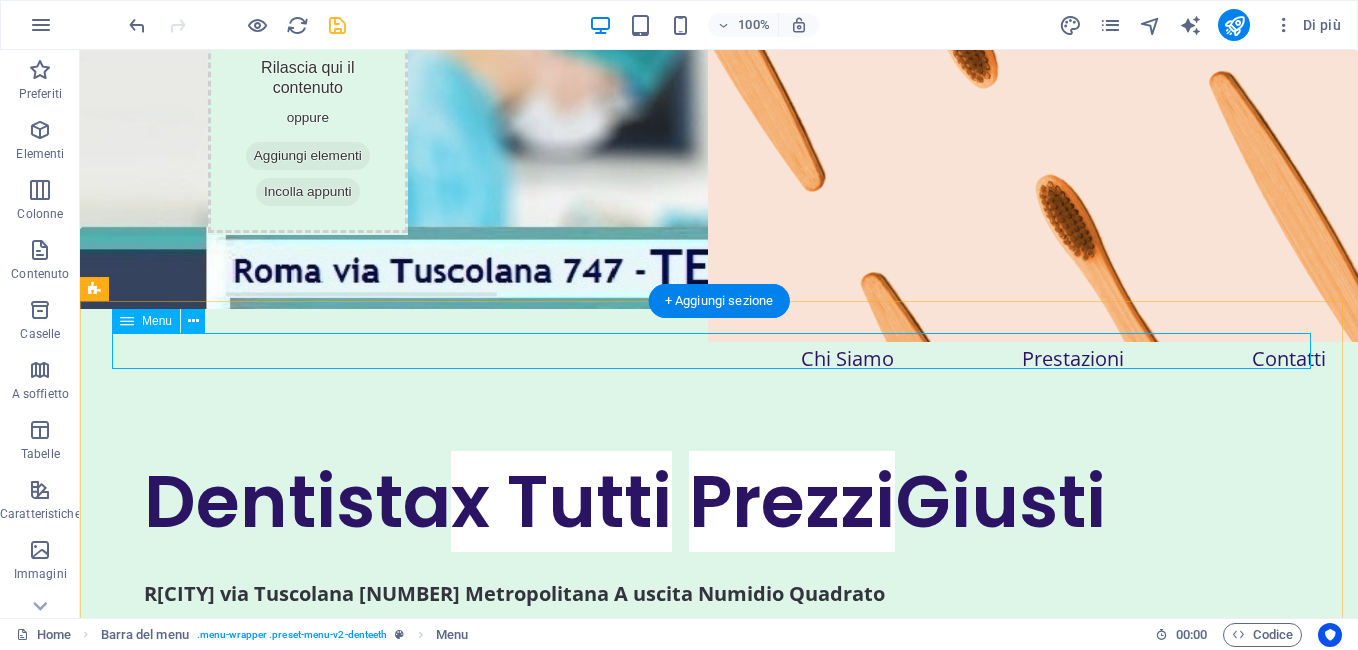 click on "Chi Siamo Prestazioni Contatti" at bounding box center (719, 359) 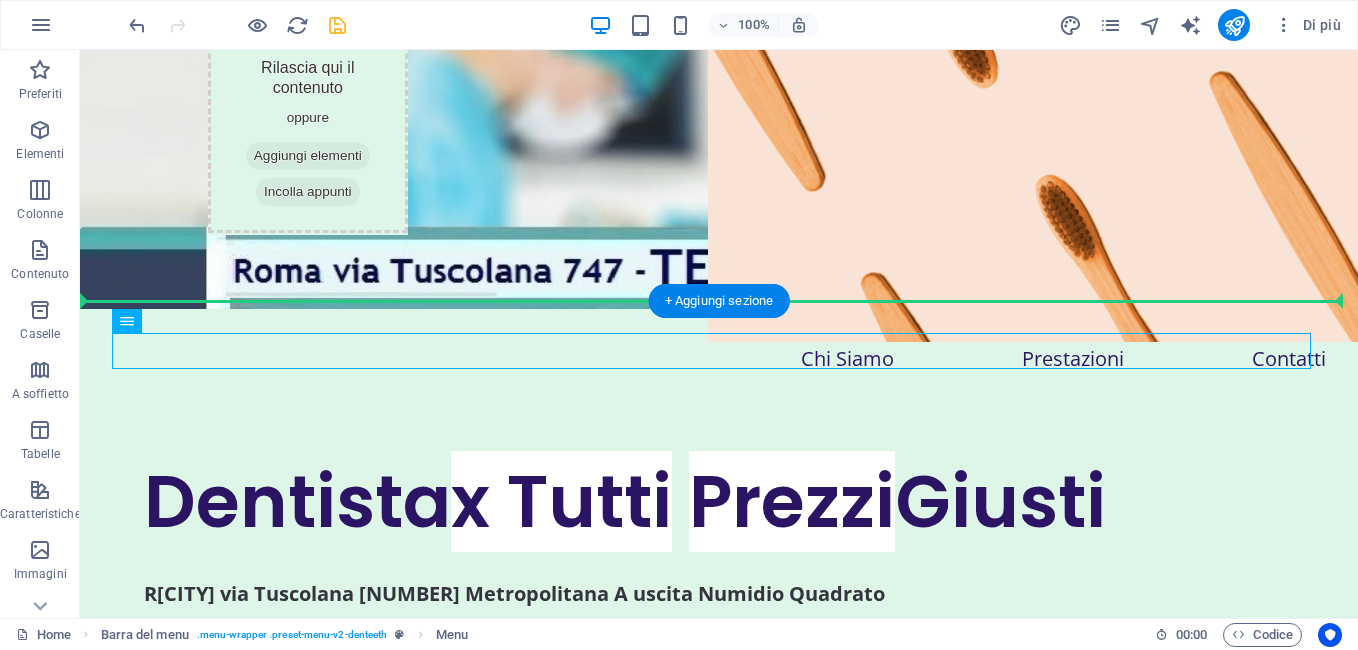 drag, startPoint x: 213, startPoint y: 375, endPoint x: 96, endPoint y: 328, distance: 126.08727 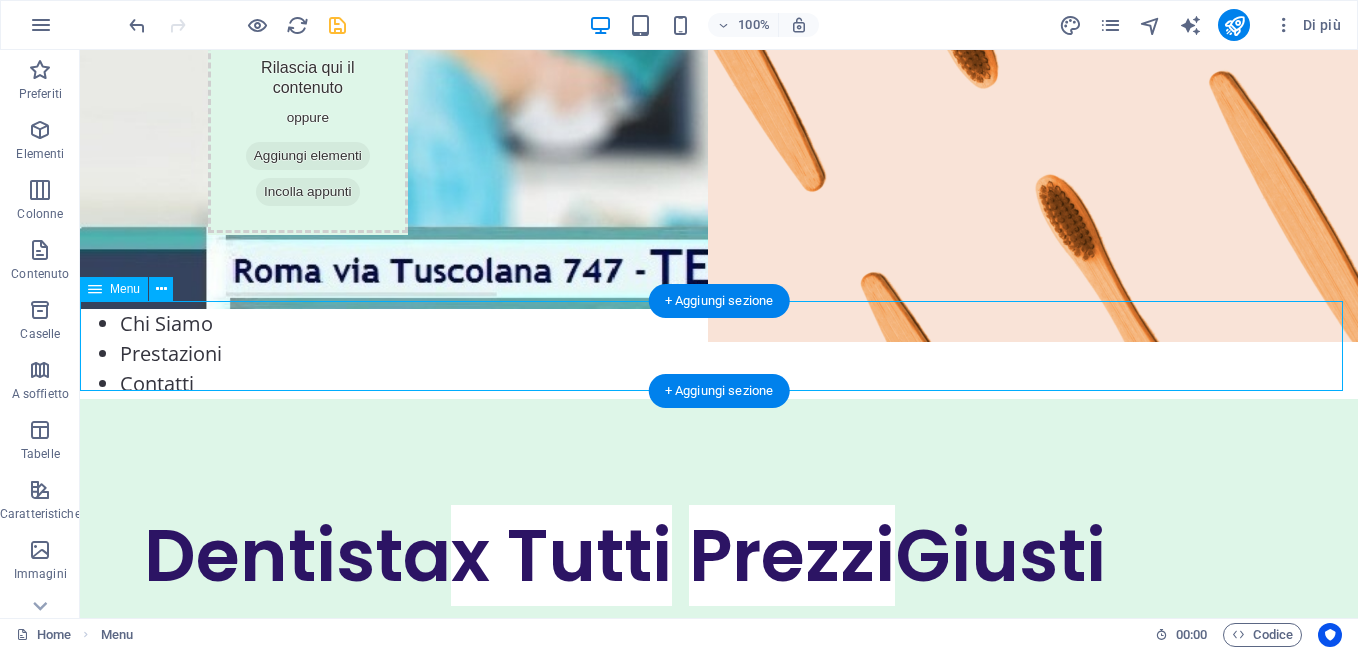 click on "Chi Siamo Prestazioni Contatti" at bounding box center [719, 354] 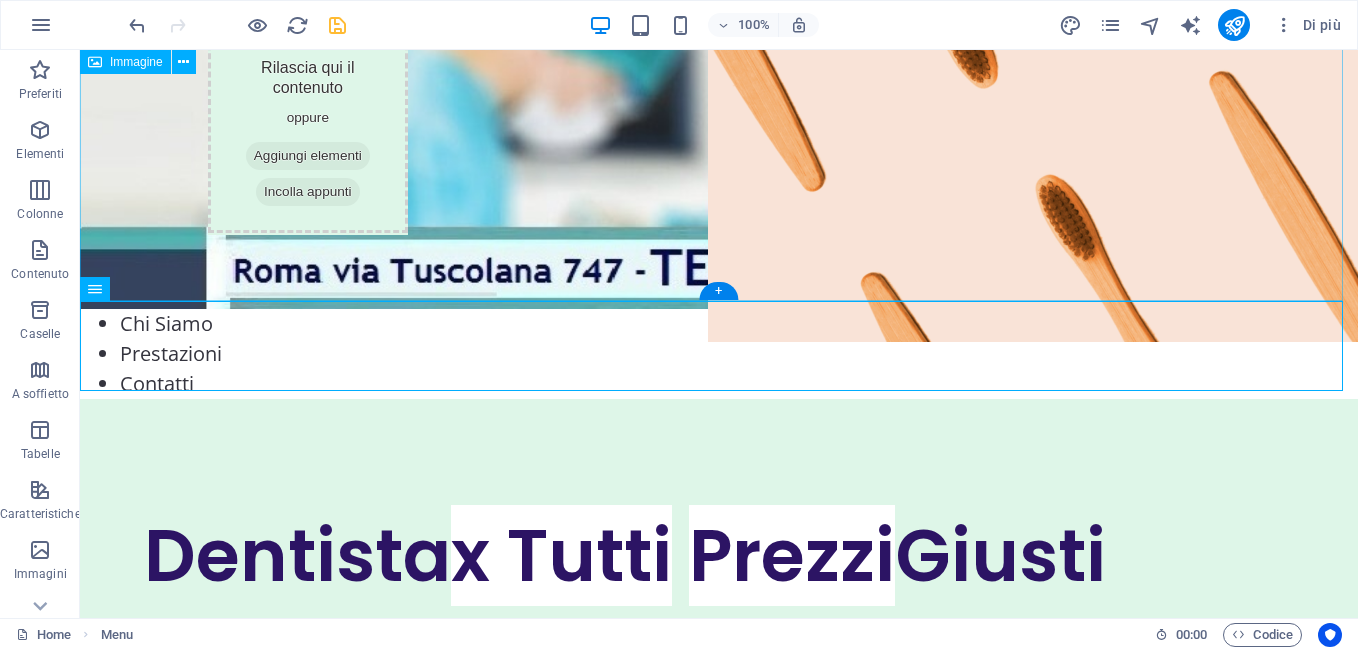 click at bounding box center [719, -12] 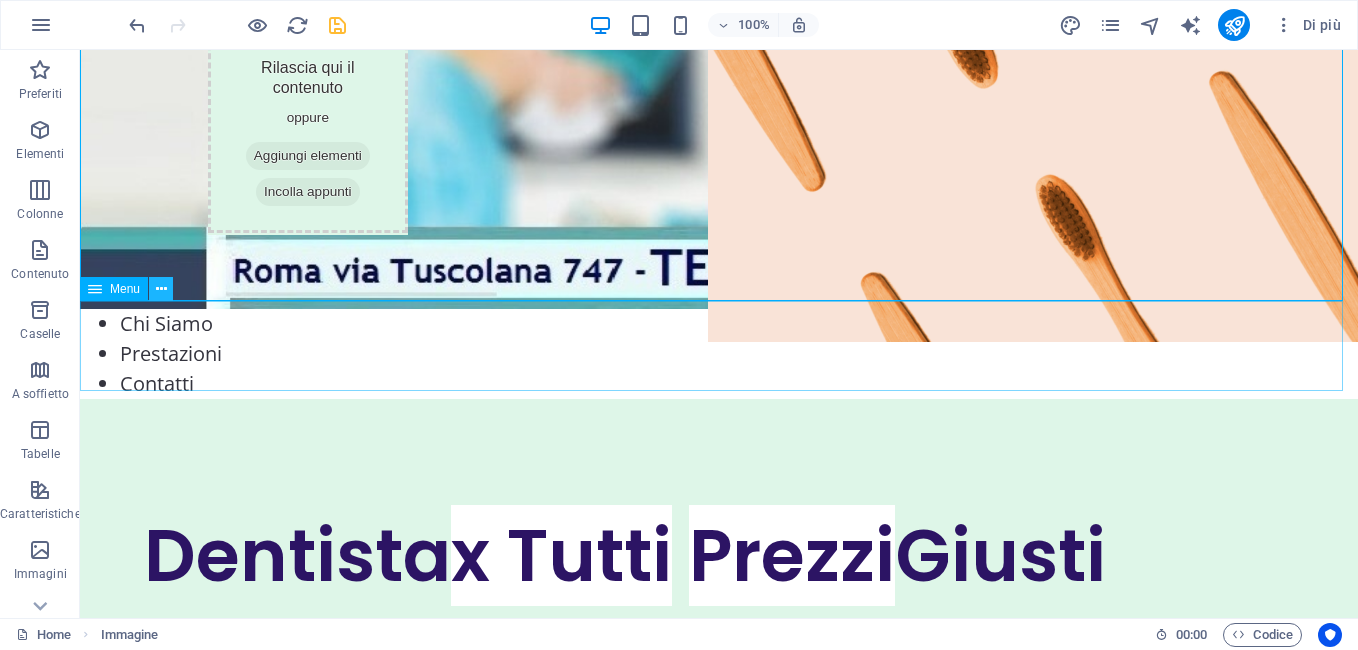 click at bounding box center [161, 289] 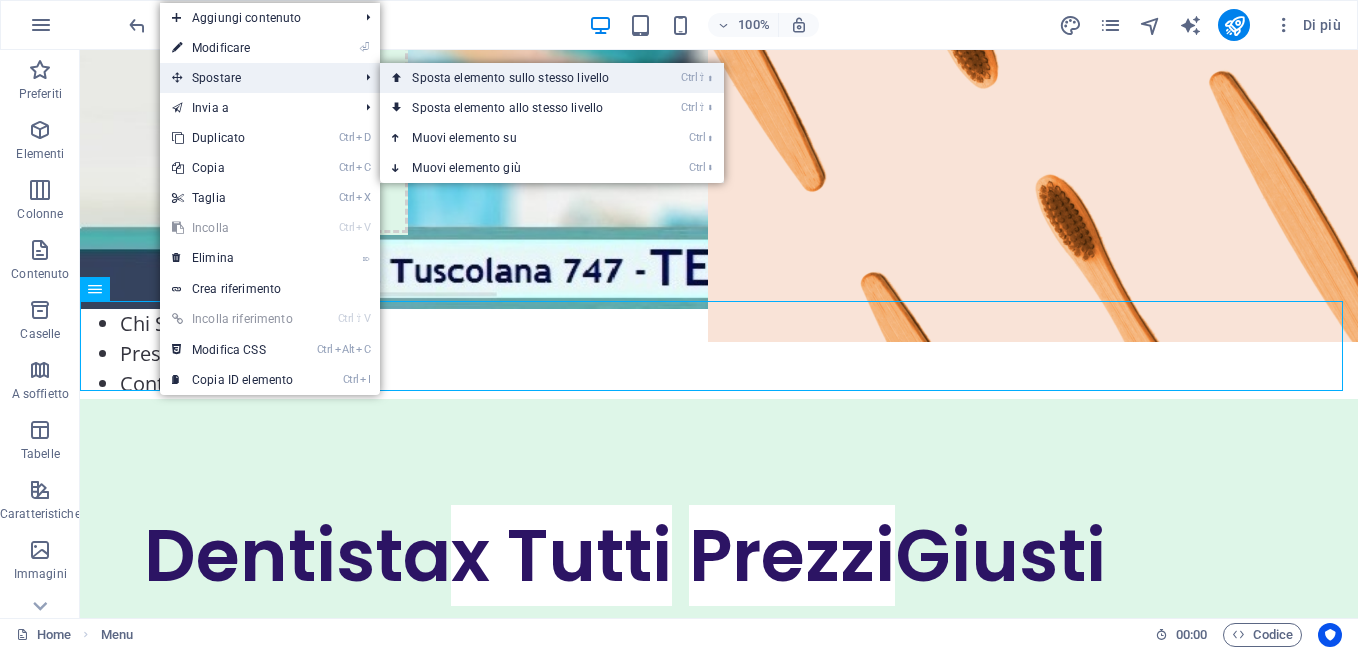 click on "Ctrl ⇧ ⬆  Sposta elemento sullo stesso livello" at bounding box center (514, 78) 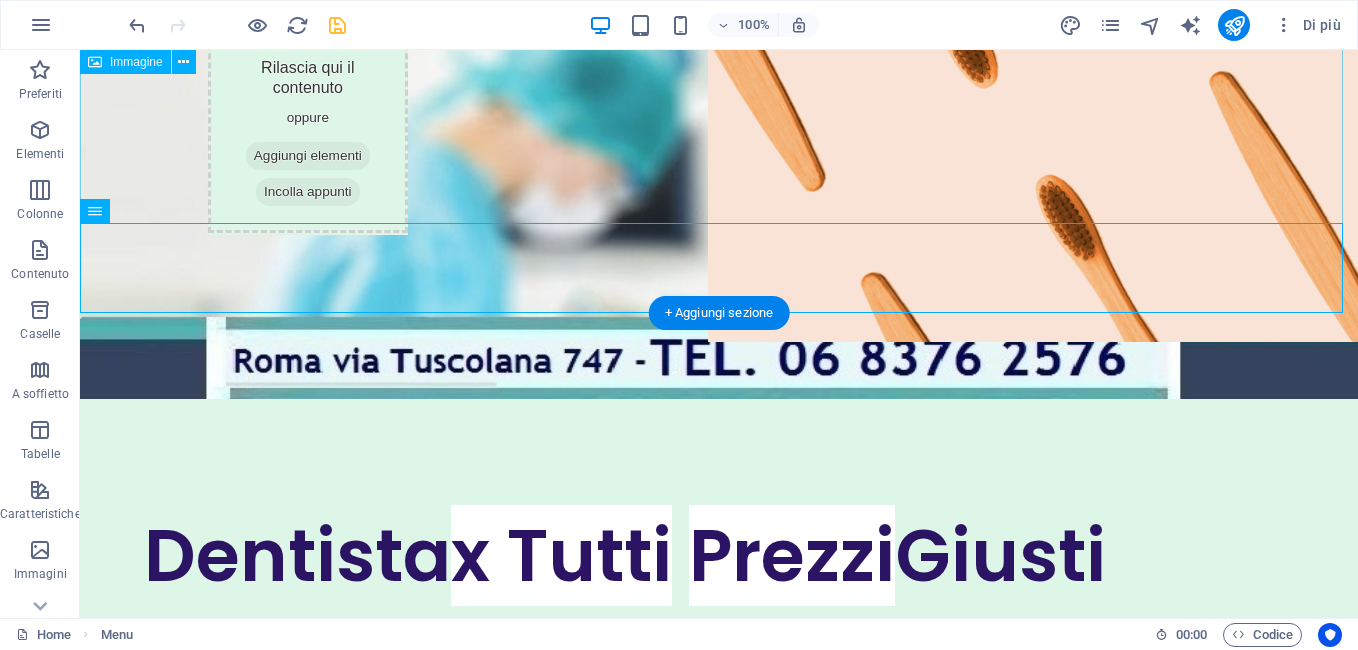 scroll, scrollTop: 0, scrollLeft: 0, axis: both 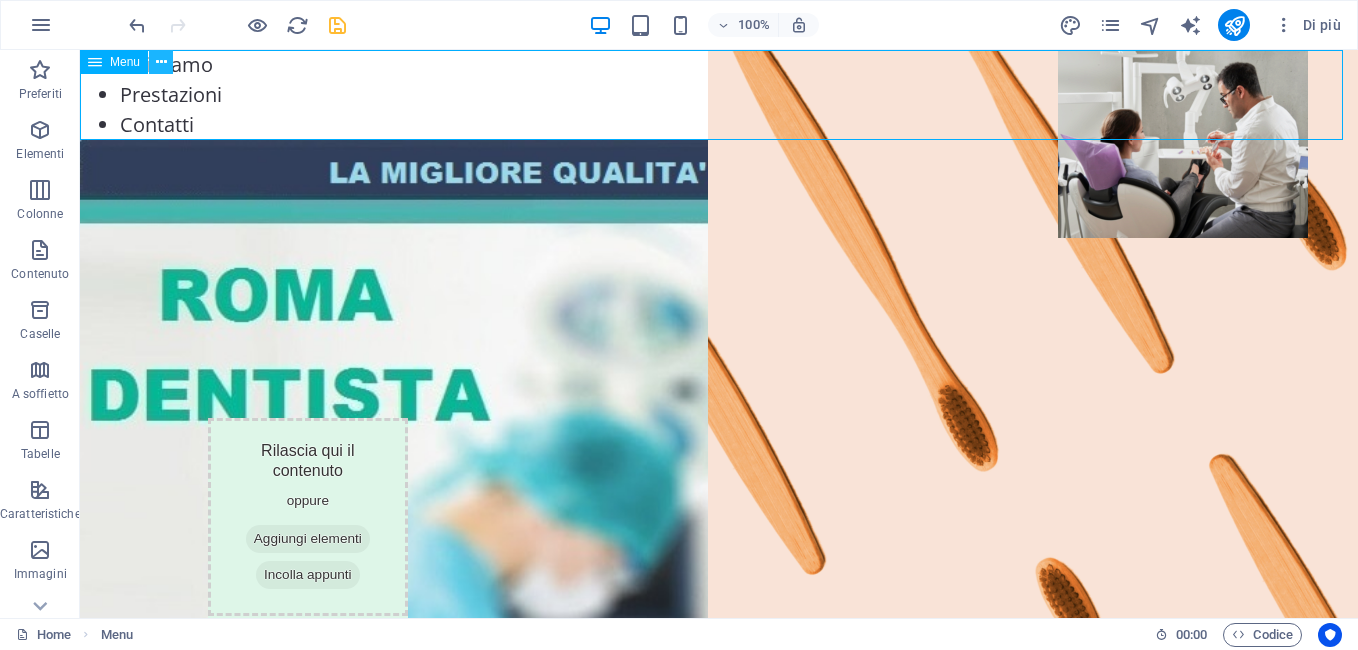 click at bounding box center (161, 62) 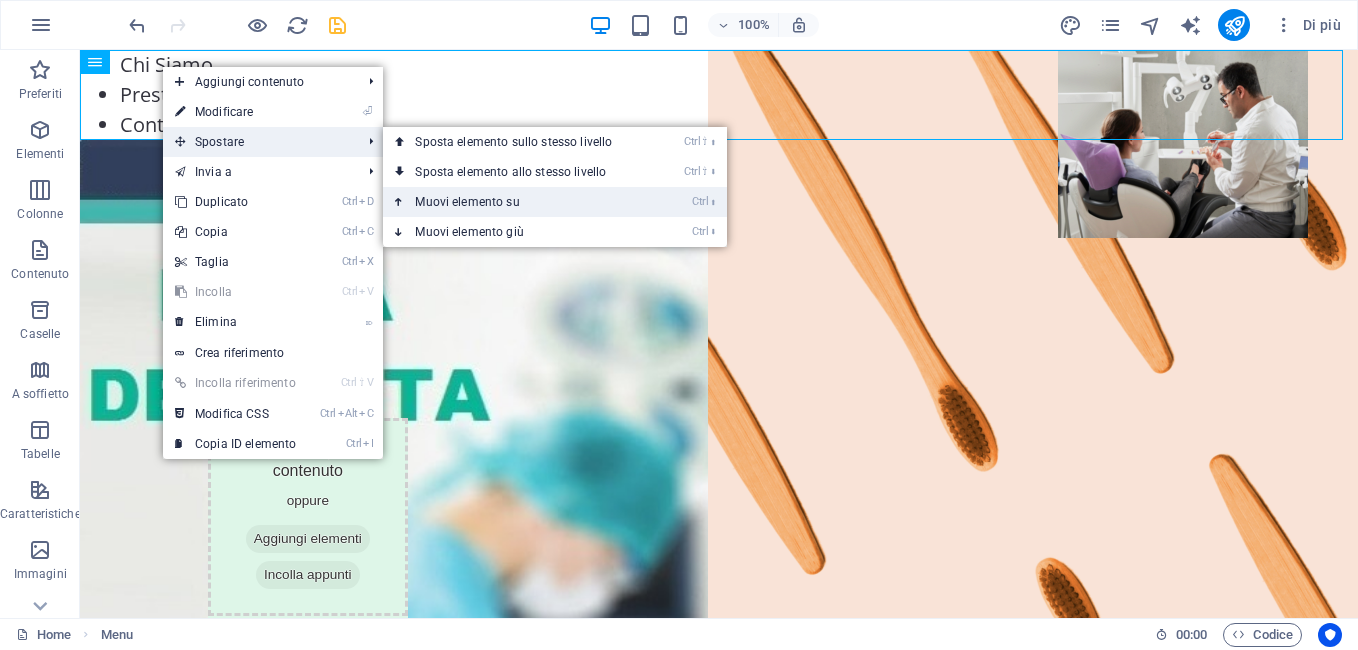 click on "Ctrl ⬆  Muovi elemento su" at bounding box center [517, 202] 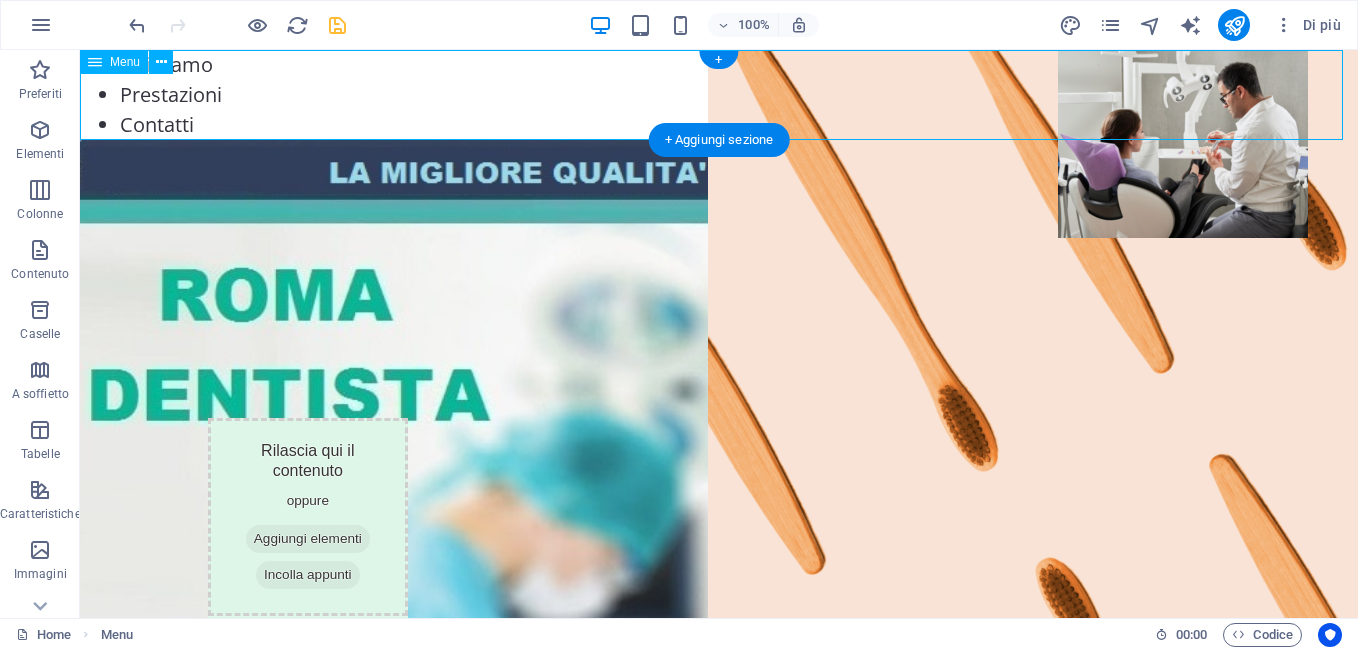 click on "Chi Siamo Prestazioni Contatti" at bounding box center [719, 95] 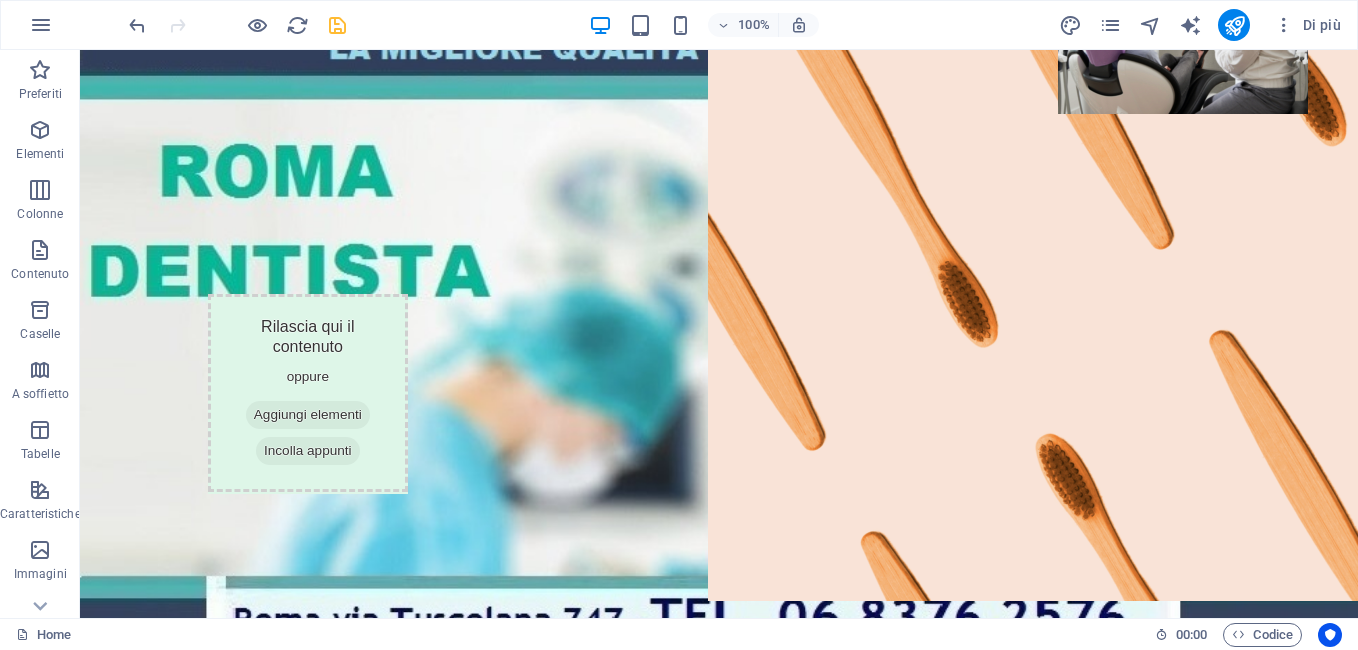 scroll, scrollTop: 0, scrollLeft: 0, axis: both 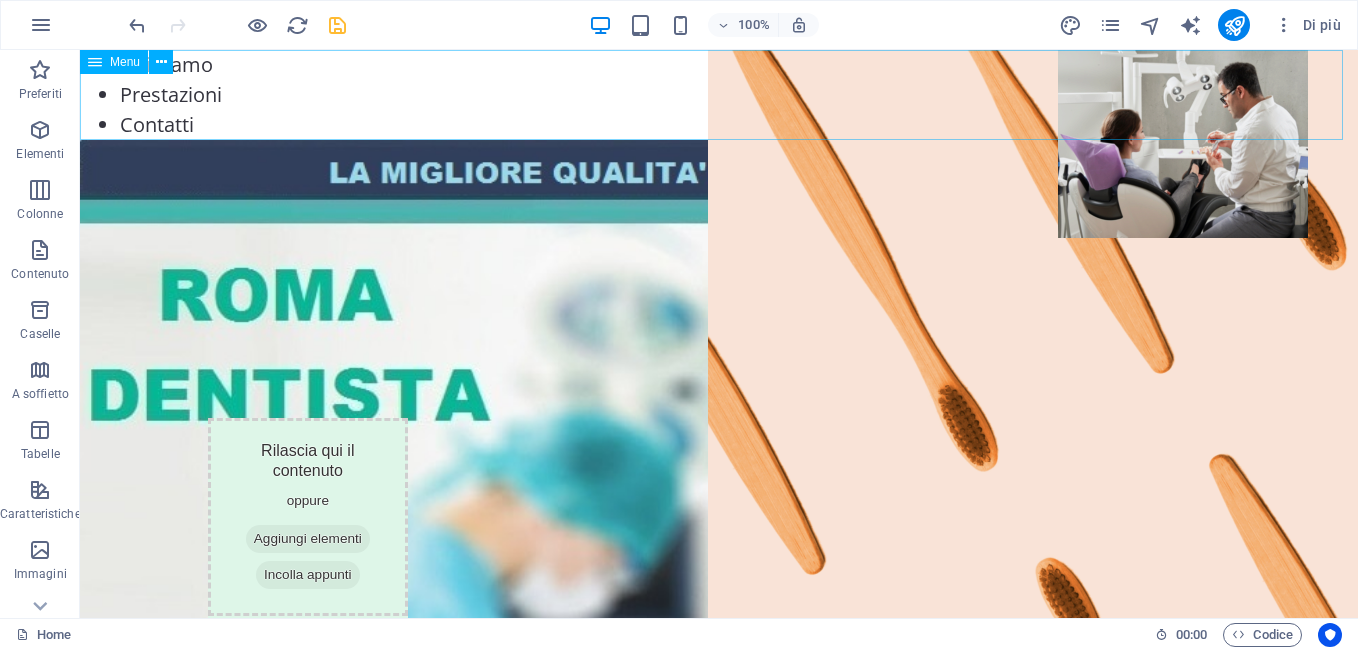 click on "Menu" at bounding box center (114, 62) 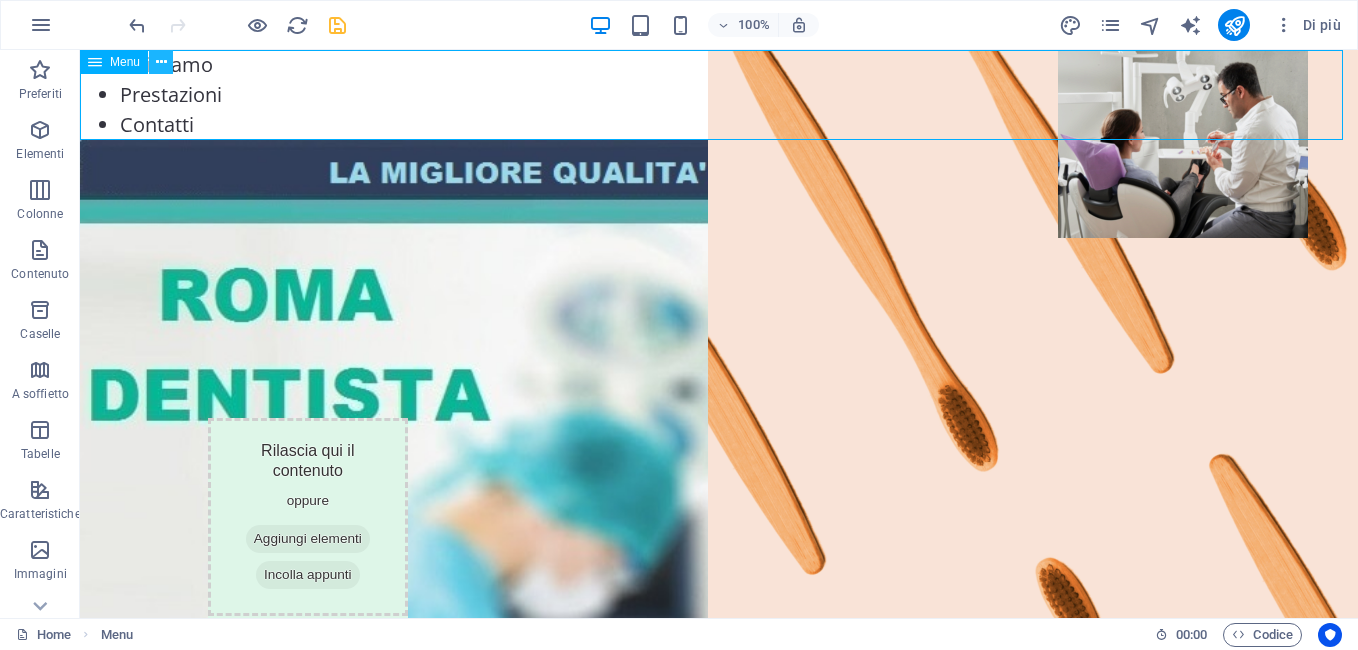 click at bounding box center [161, 62] 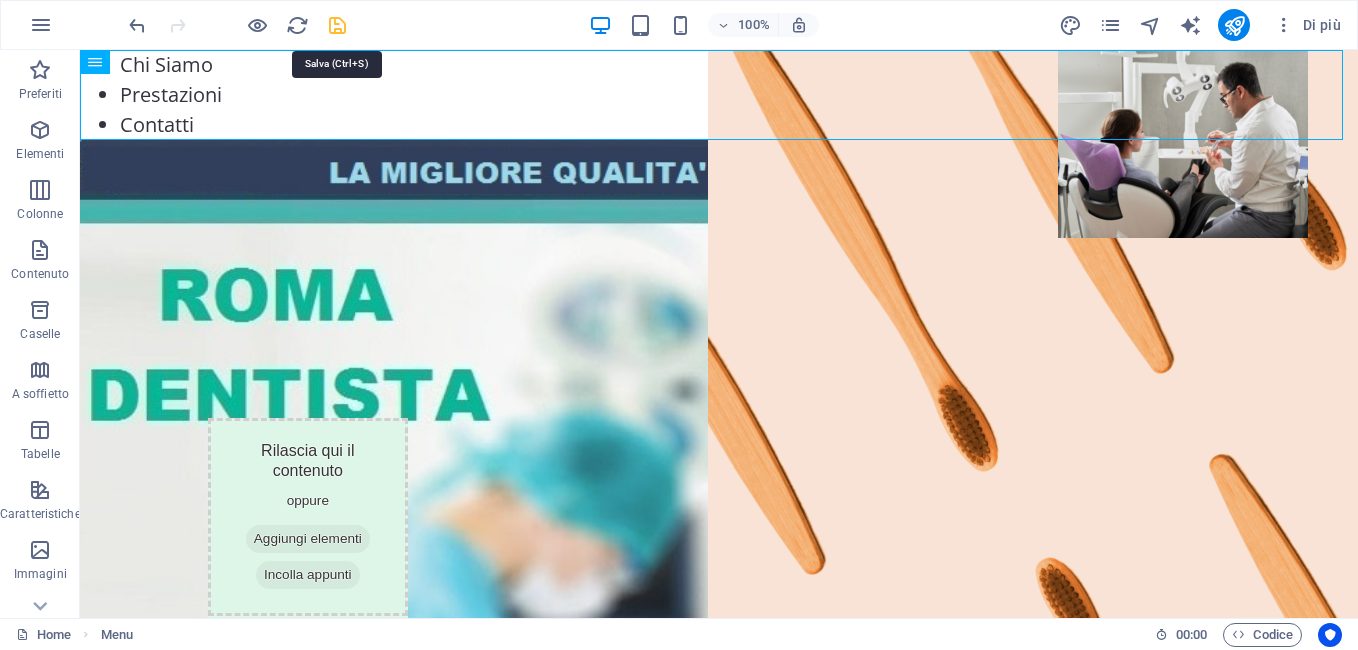 click at bounding box center (337, 25) 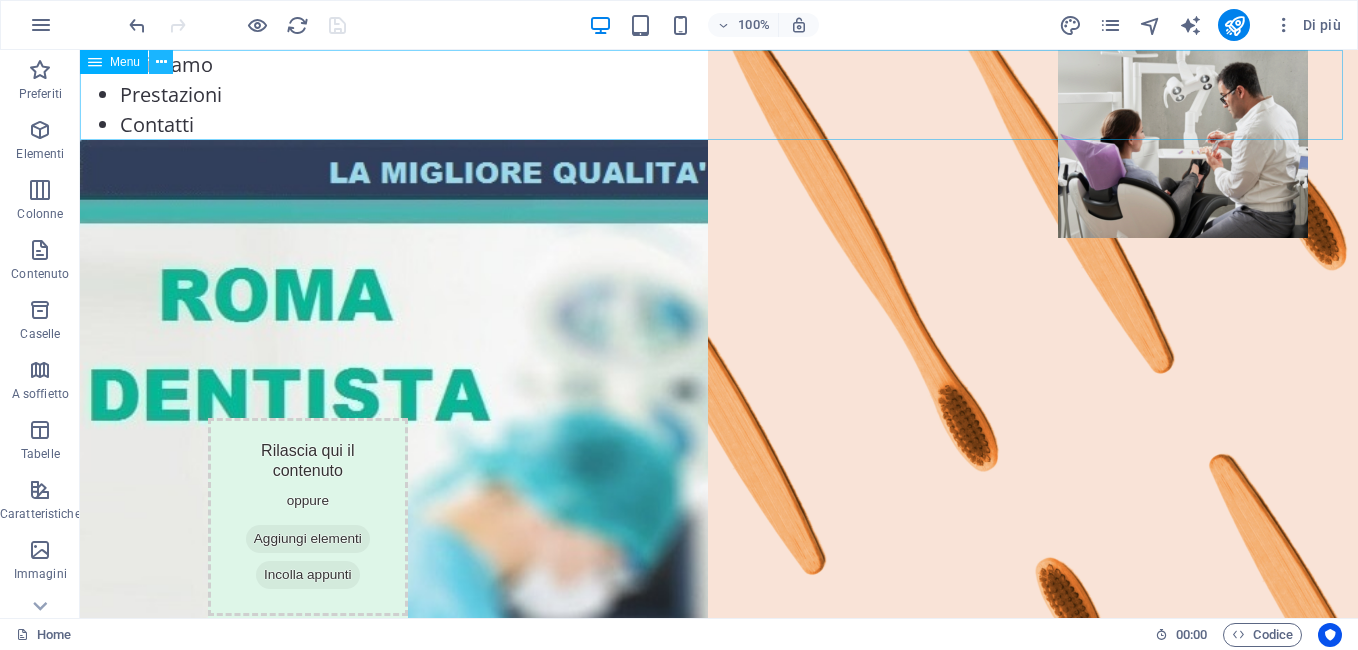 click at bounding box center [161, 62] 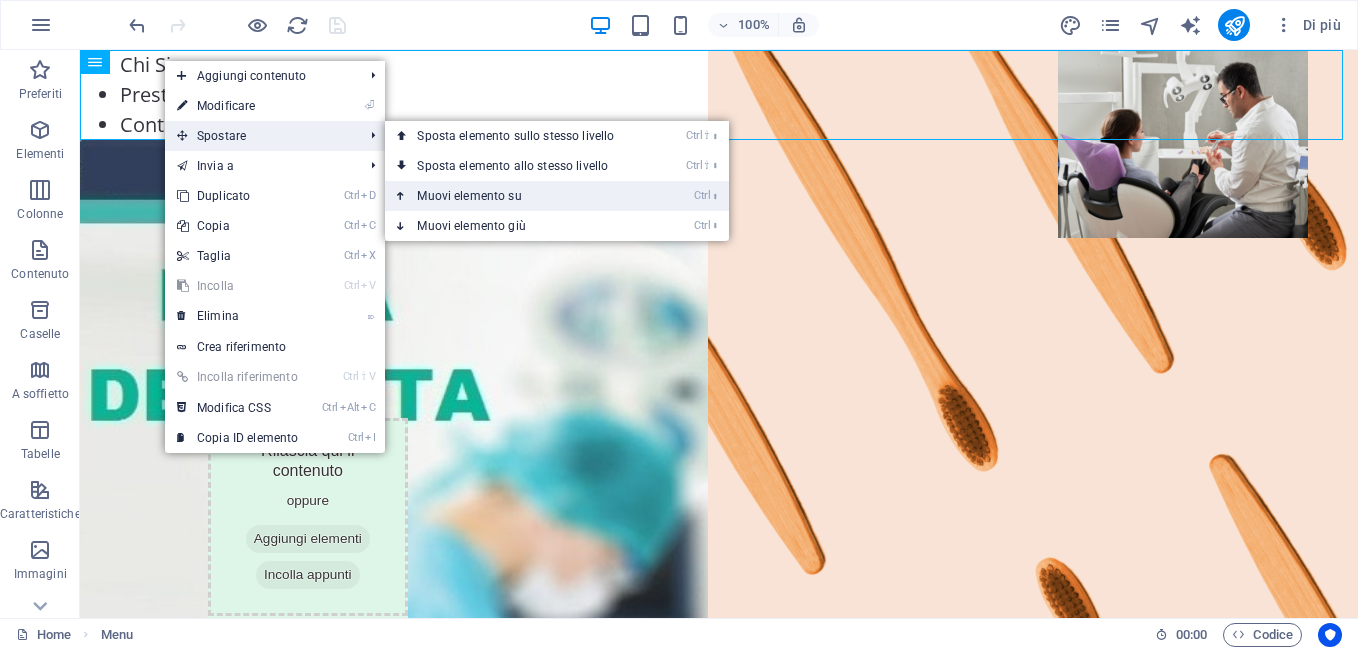 click on "Ctrl ⬆  Muovi elemento su" at bounding box center (519, 196) 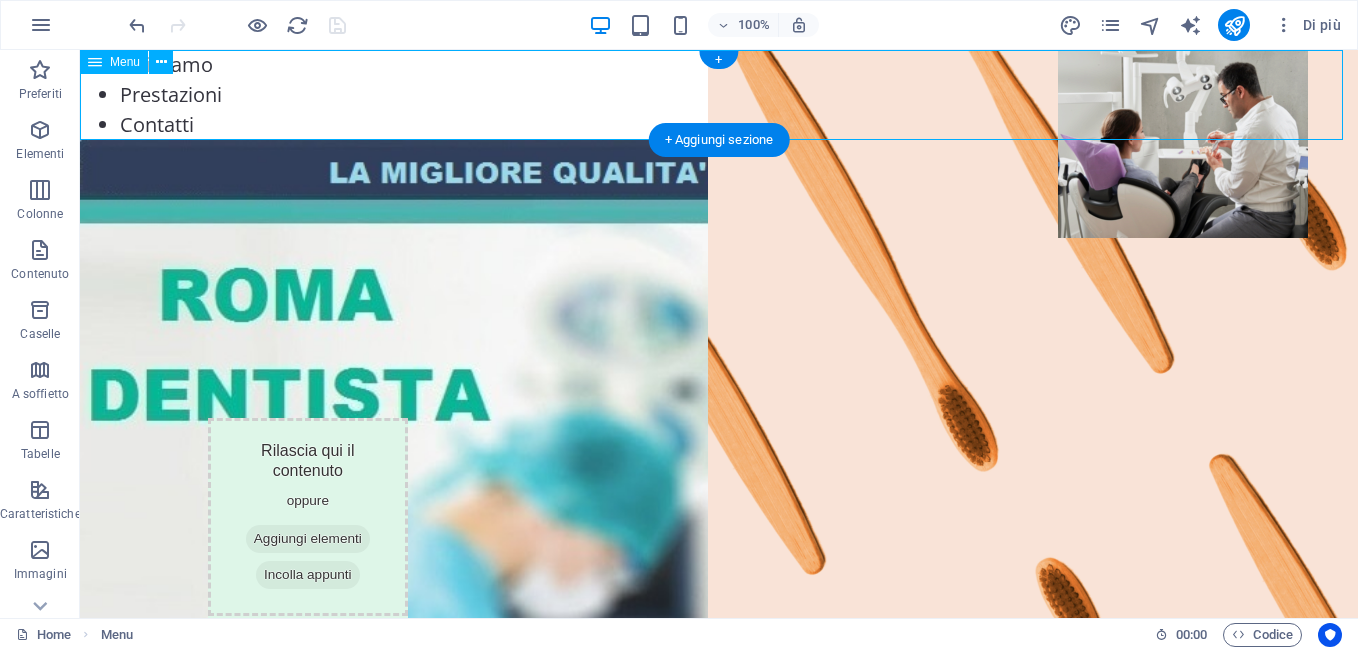 drag, startPoint x: 178, startPoint y: 96, endPoint x: 587, endPoint y: 110, distance: 409.23953 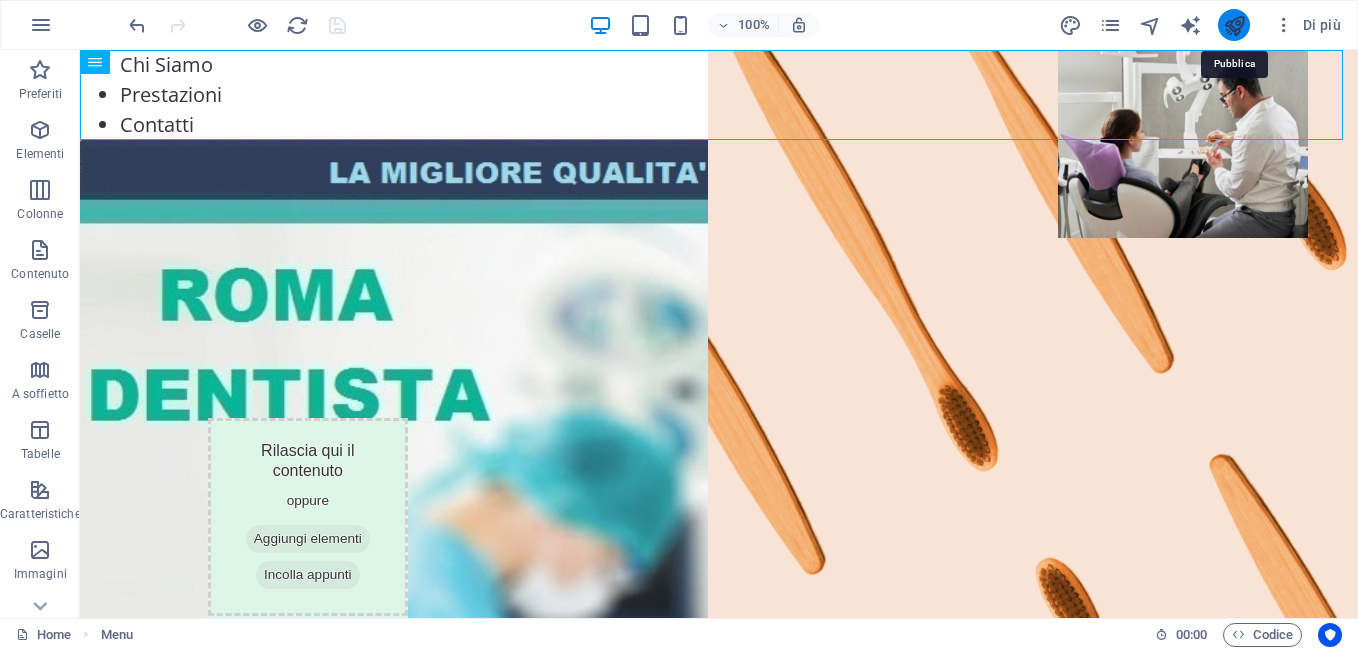 click at bounding box center (1234, 25) 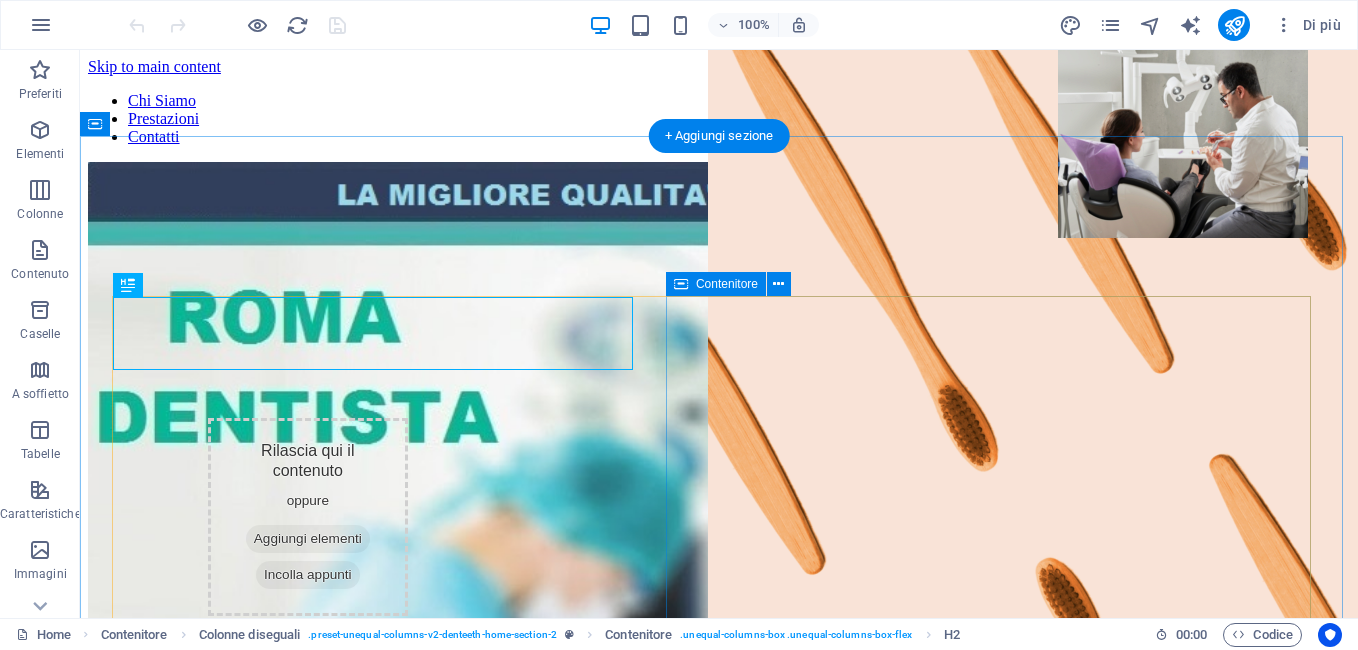 scroll, scrollTop: 1126, scrollLeft: 0, axis: vertical 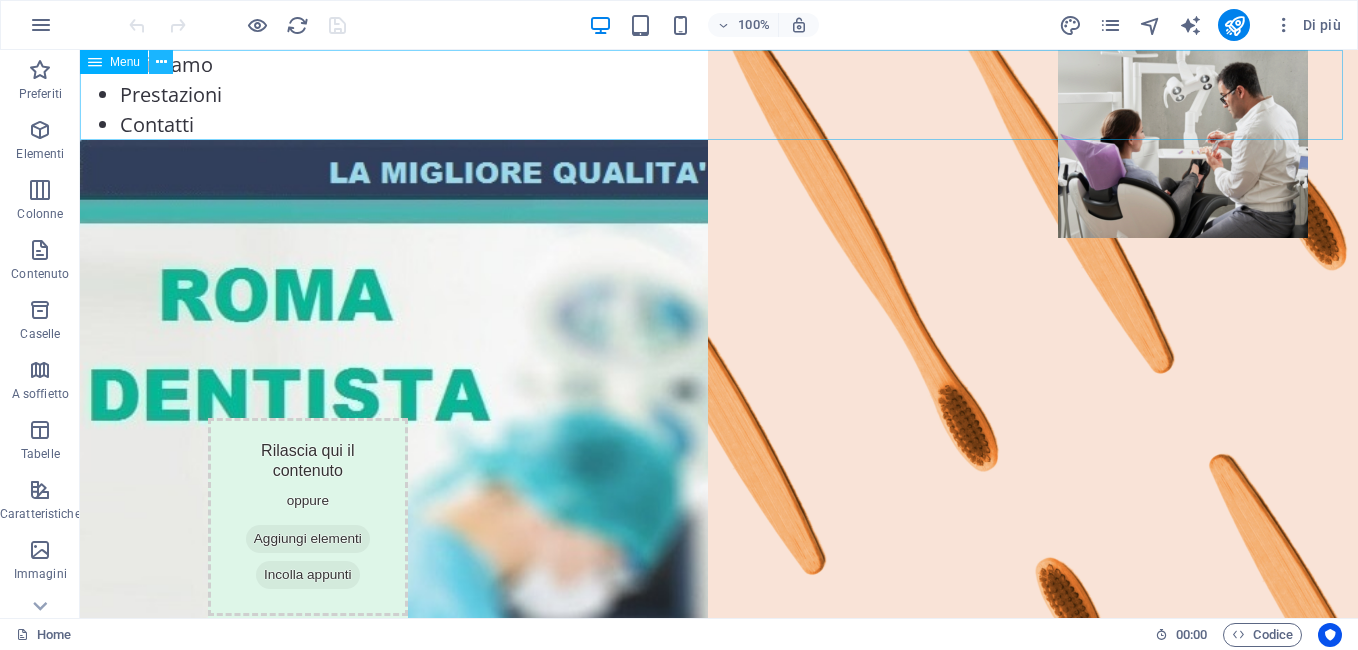 click at bounding box center (161, 62) 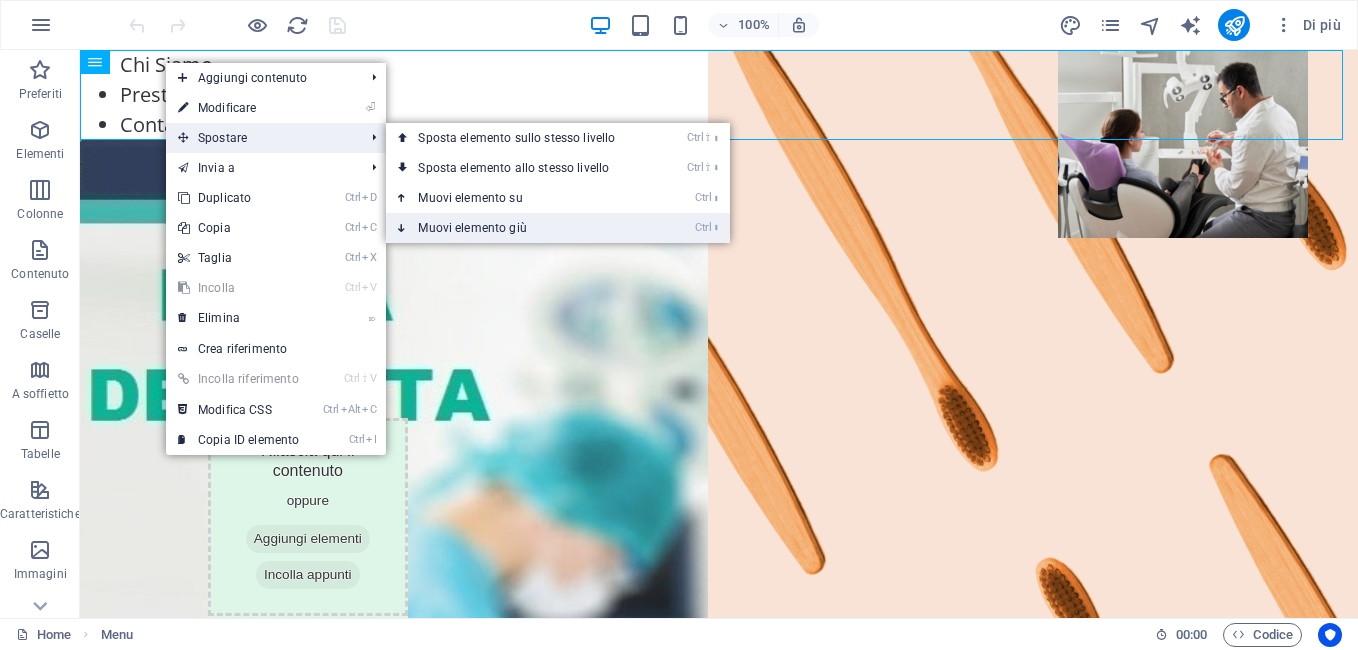 click on "Ctrl ⬇  Muovi elemento giù" at bounding box center (520, 228) 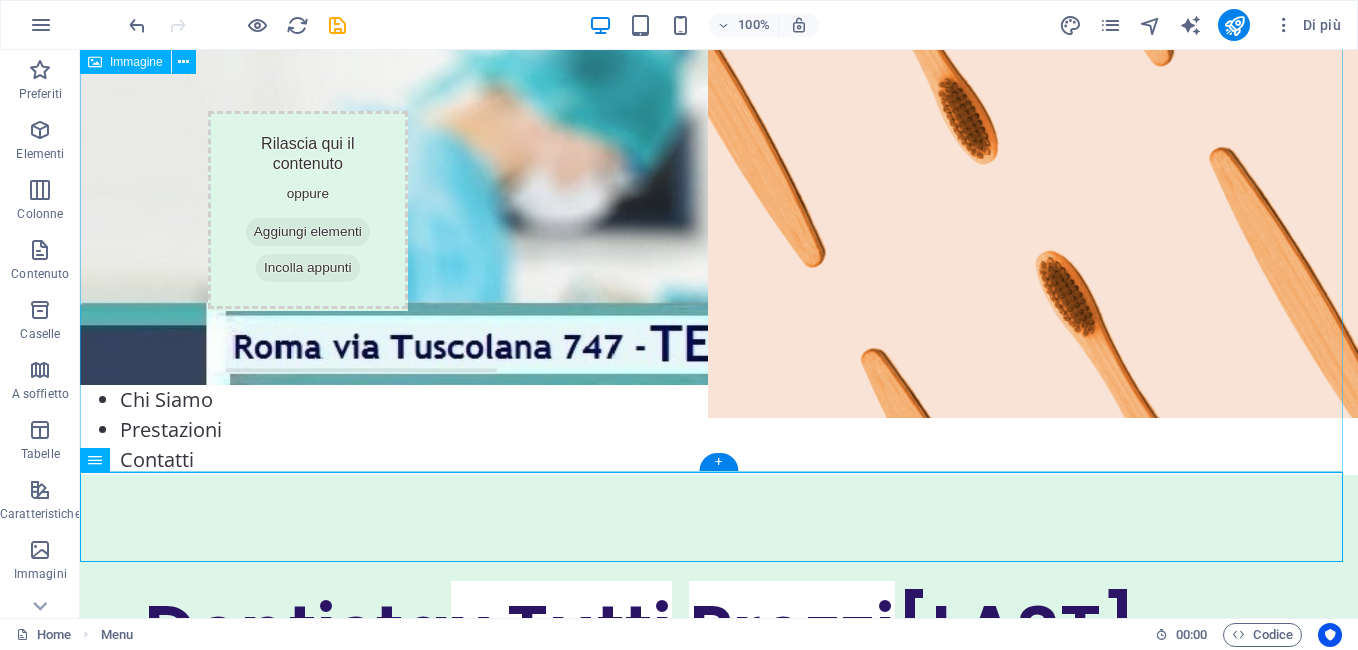 scroll, scrollTop: 395, scrollLeft: 0, axis: vertical 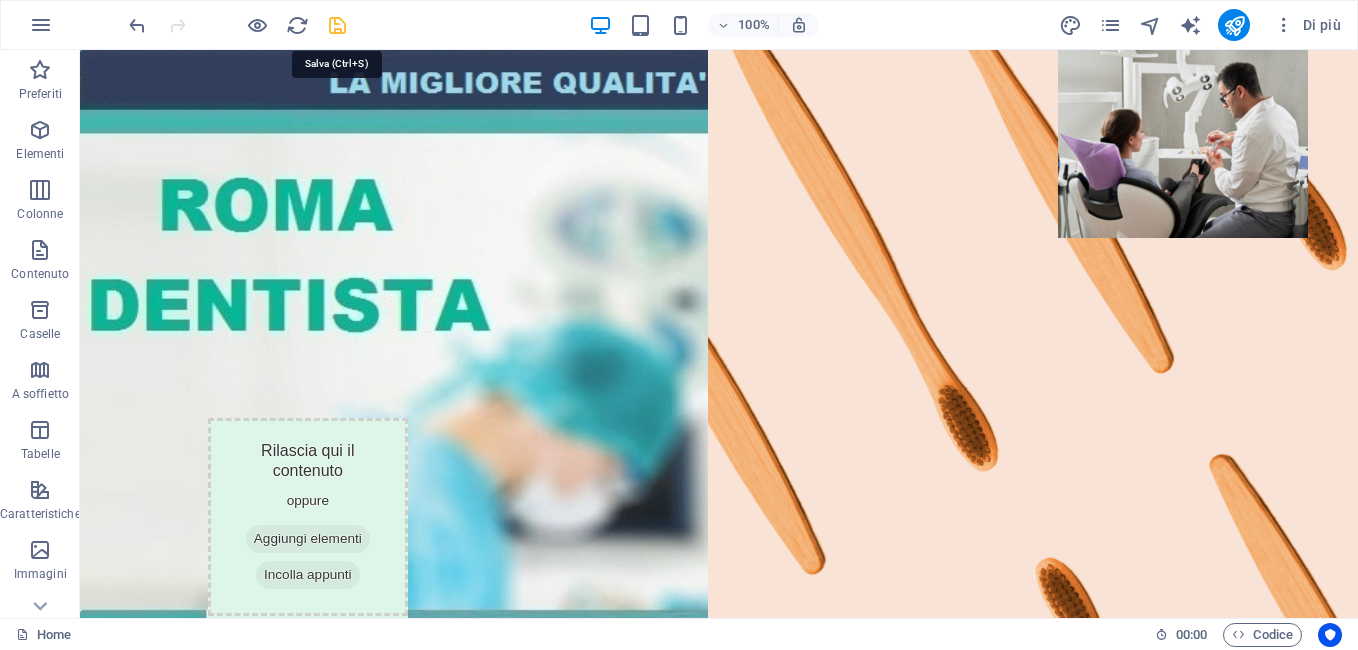 click at bounding box center [337, 25] 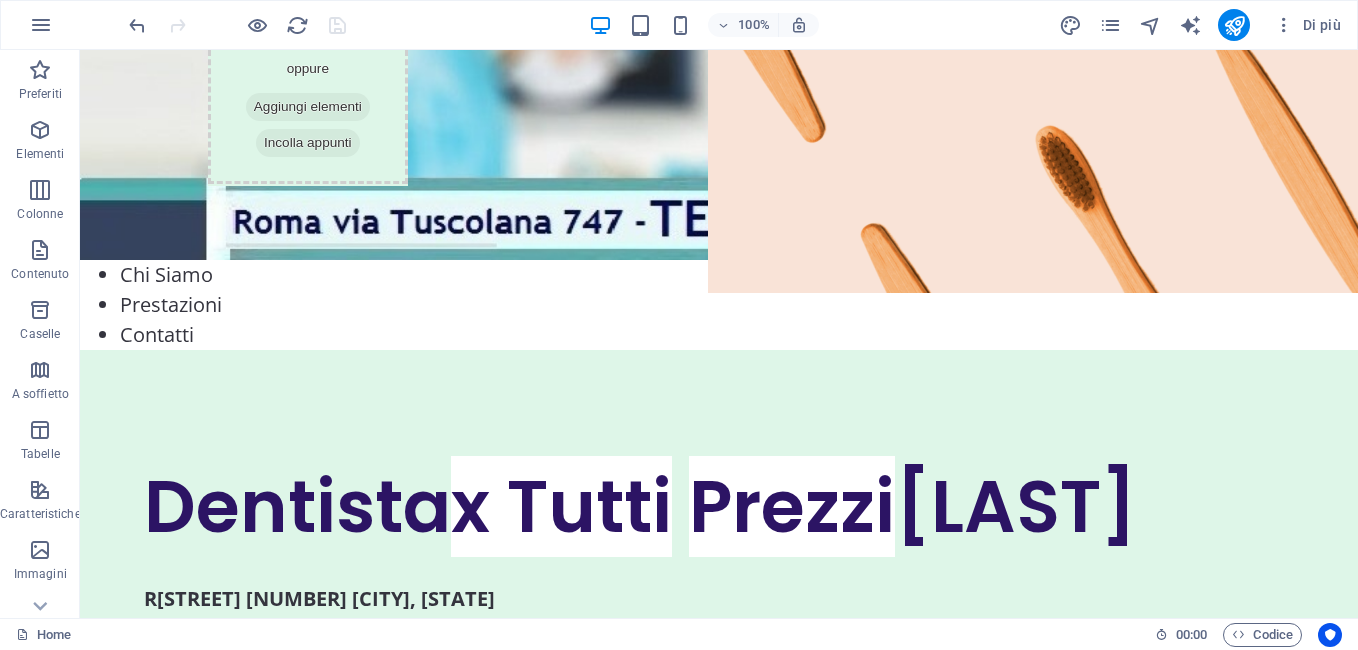 scroll, scrollTop: 416, scrollLeft: 0, axis: vertical 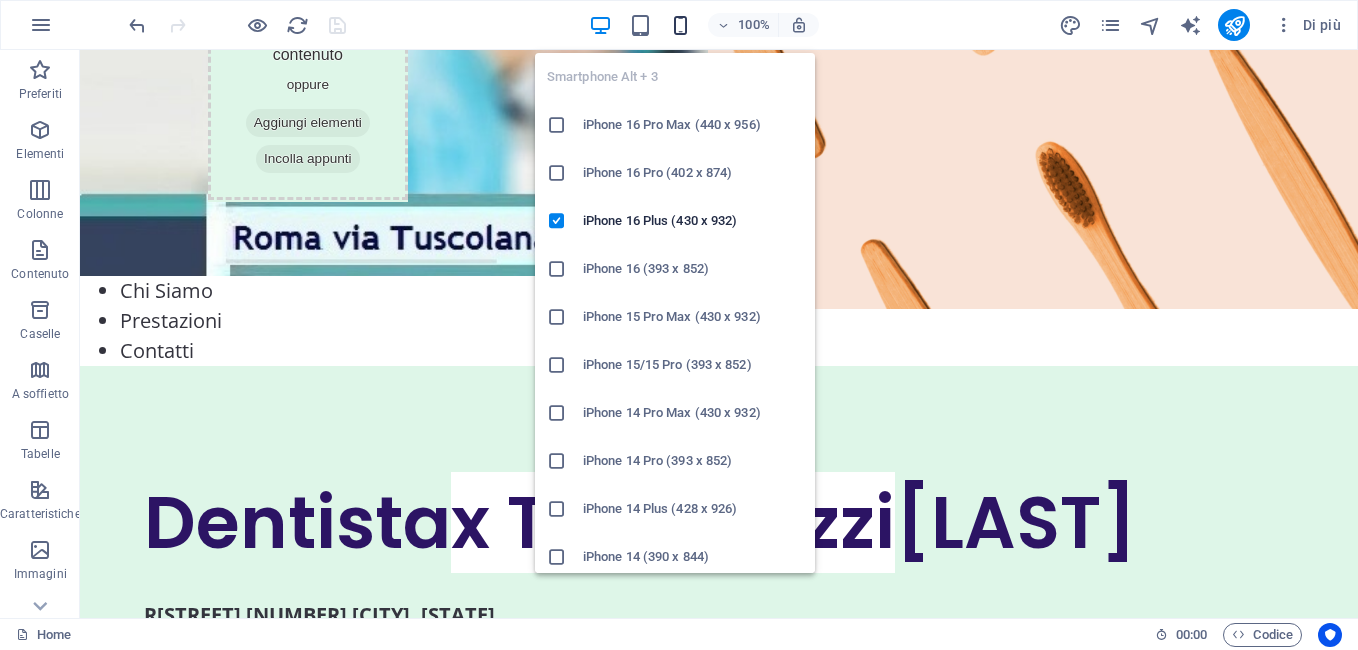 click at bounding box center [680, 25] 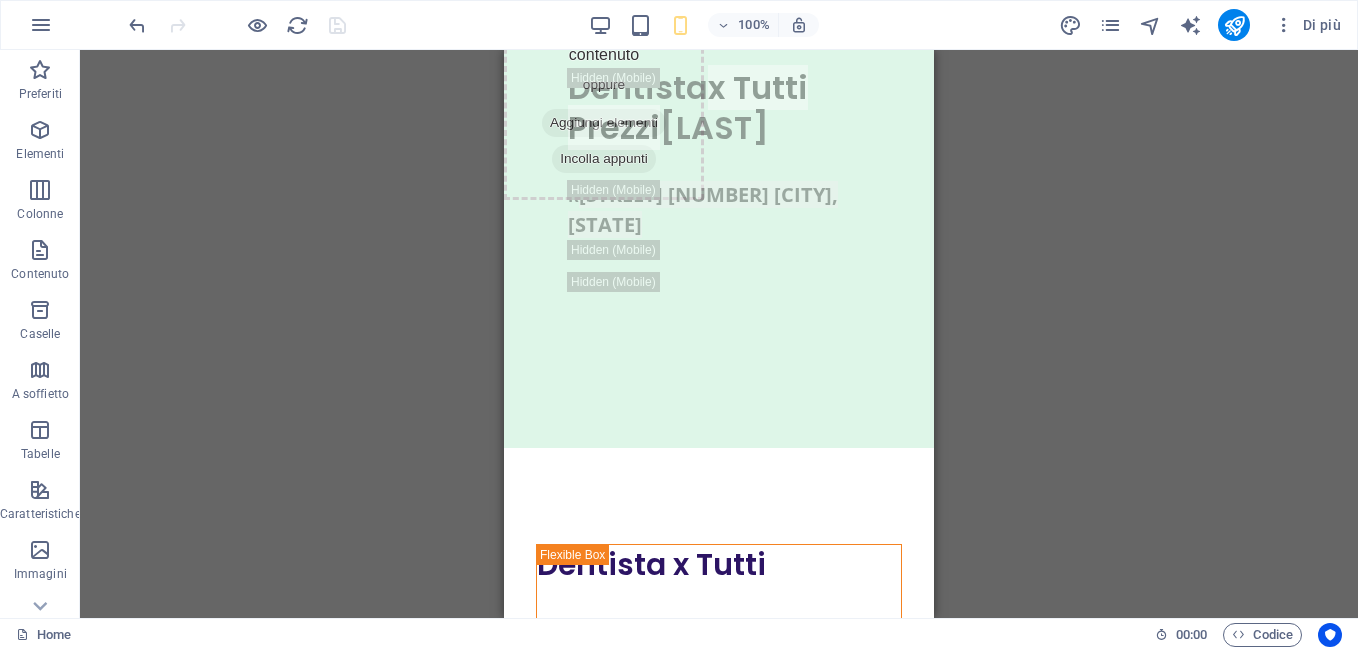 scroll, scrollTop: 0, scrollLeft: 0, axis: both 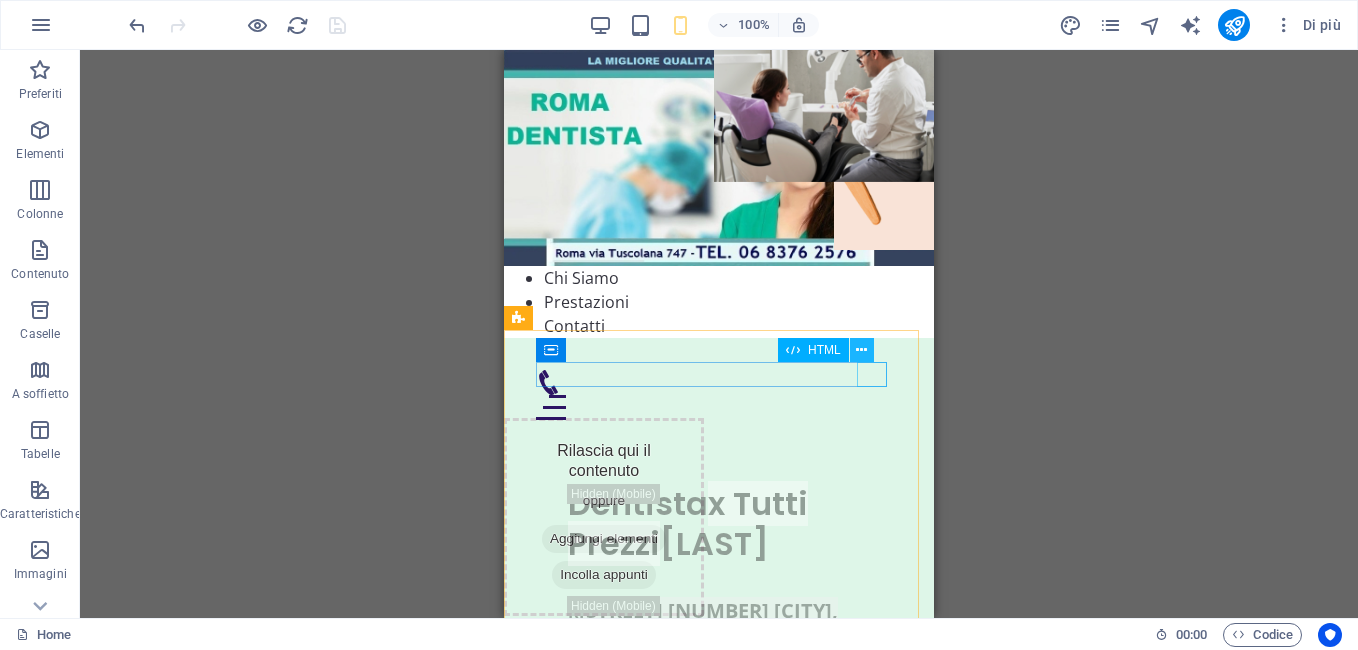 click at bounding box center [861, 350] 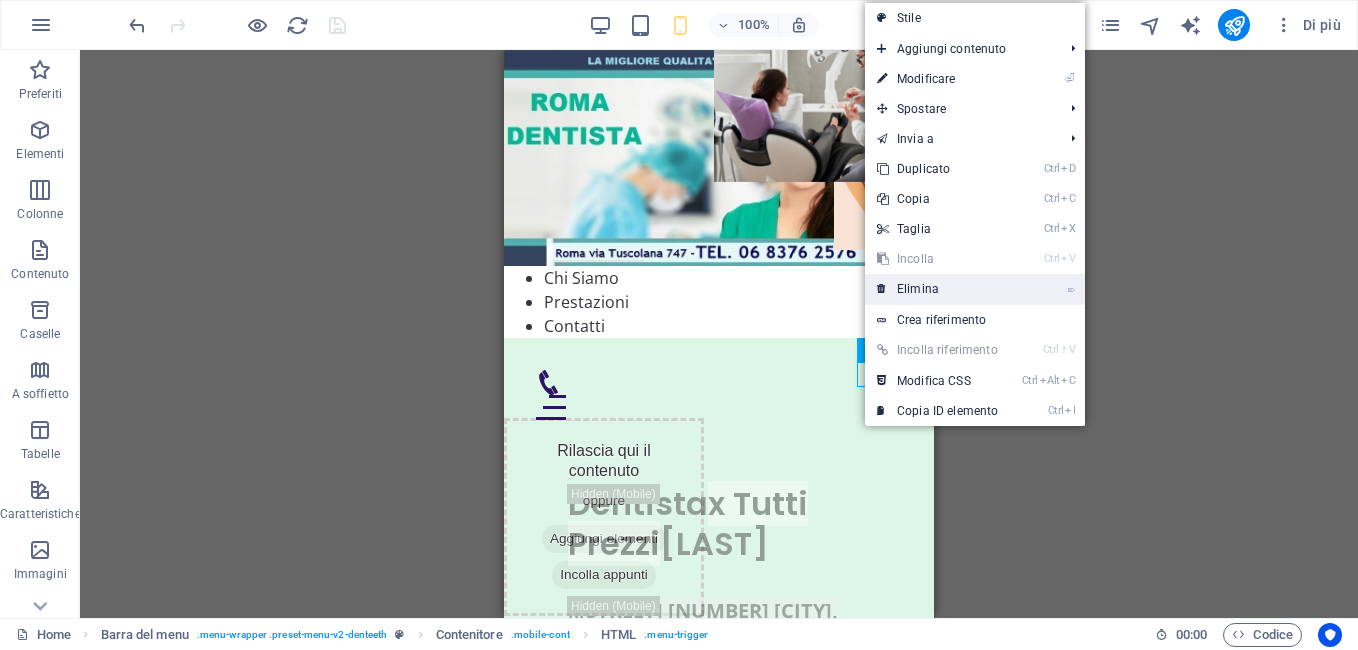 click on "⌦  Elimina" at bounding box center [937, 289] 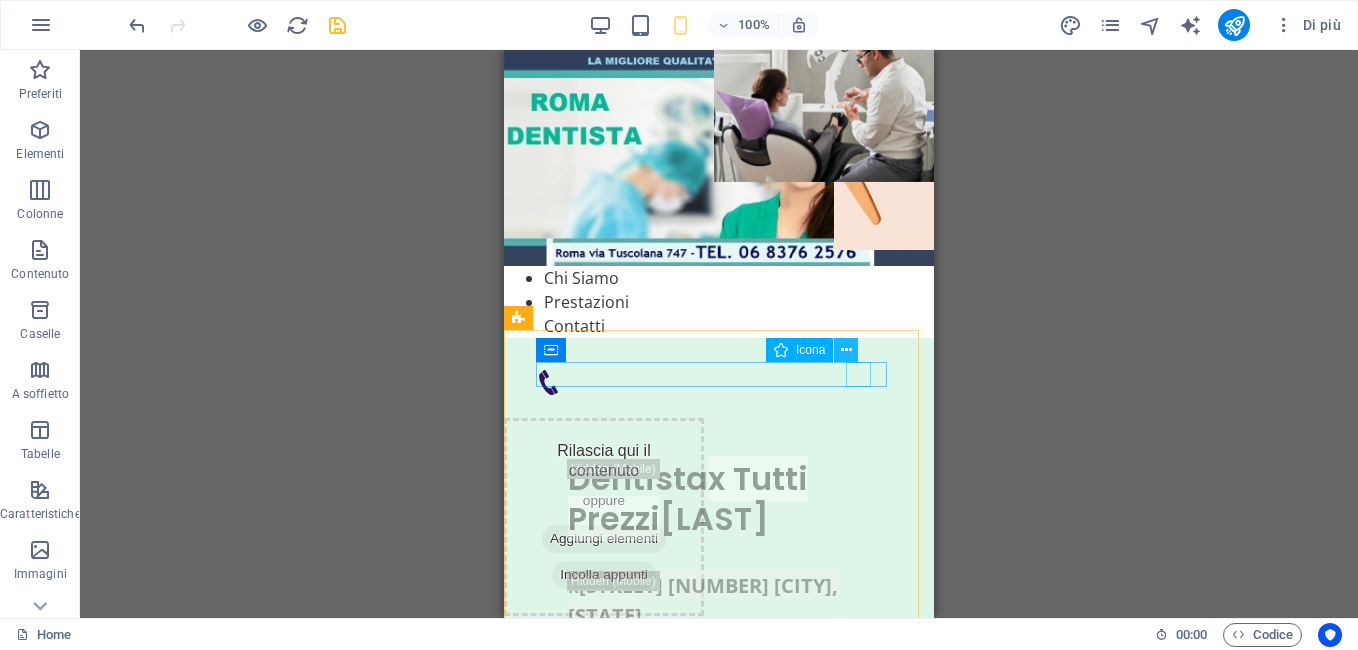 click at bounding box center [846, 350] 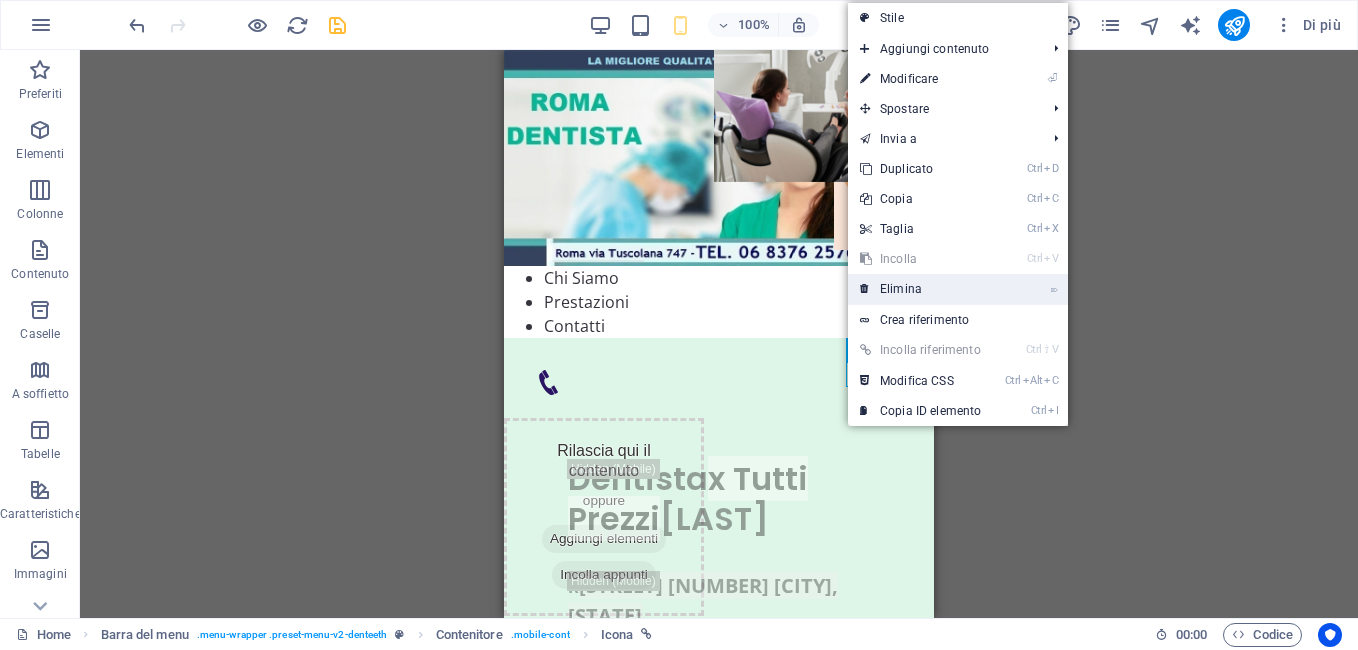 click on "⌦  Elimina" at bounding box center (920, 289) 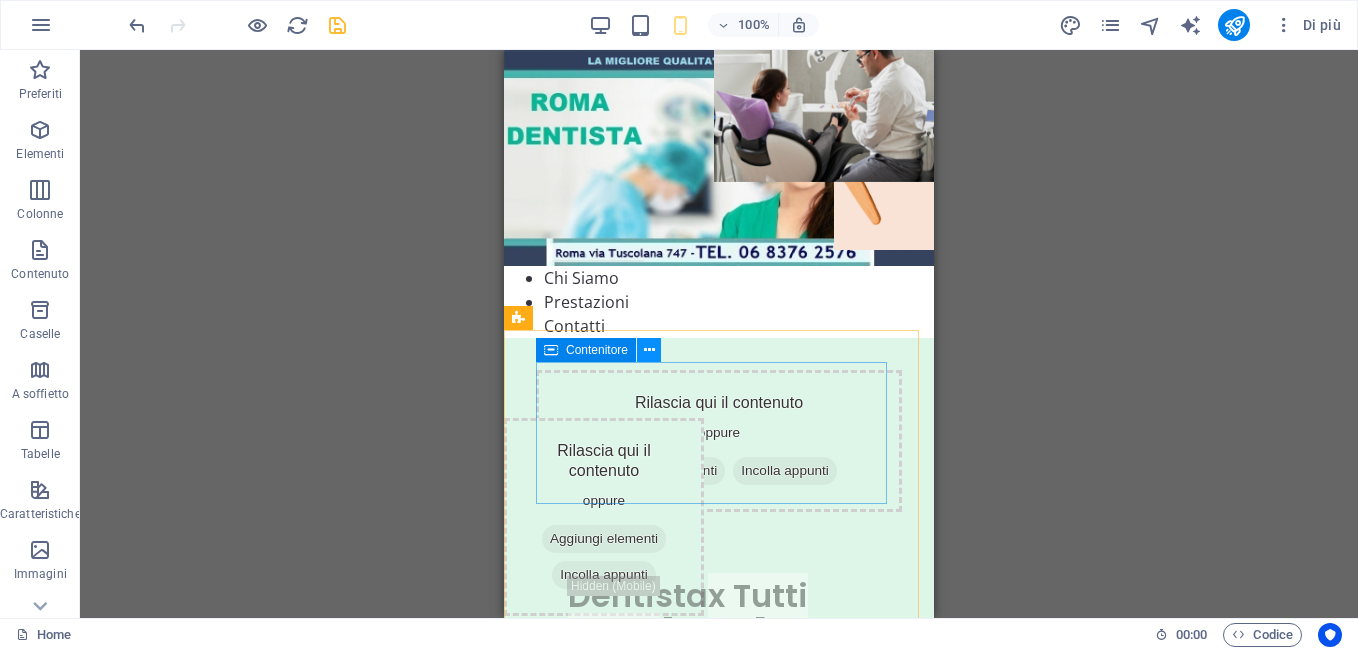 click at bounding box center (649, 350) 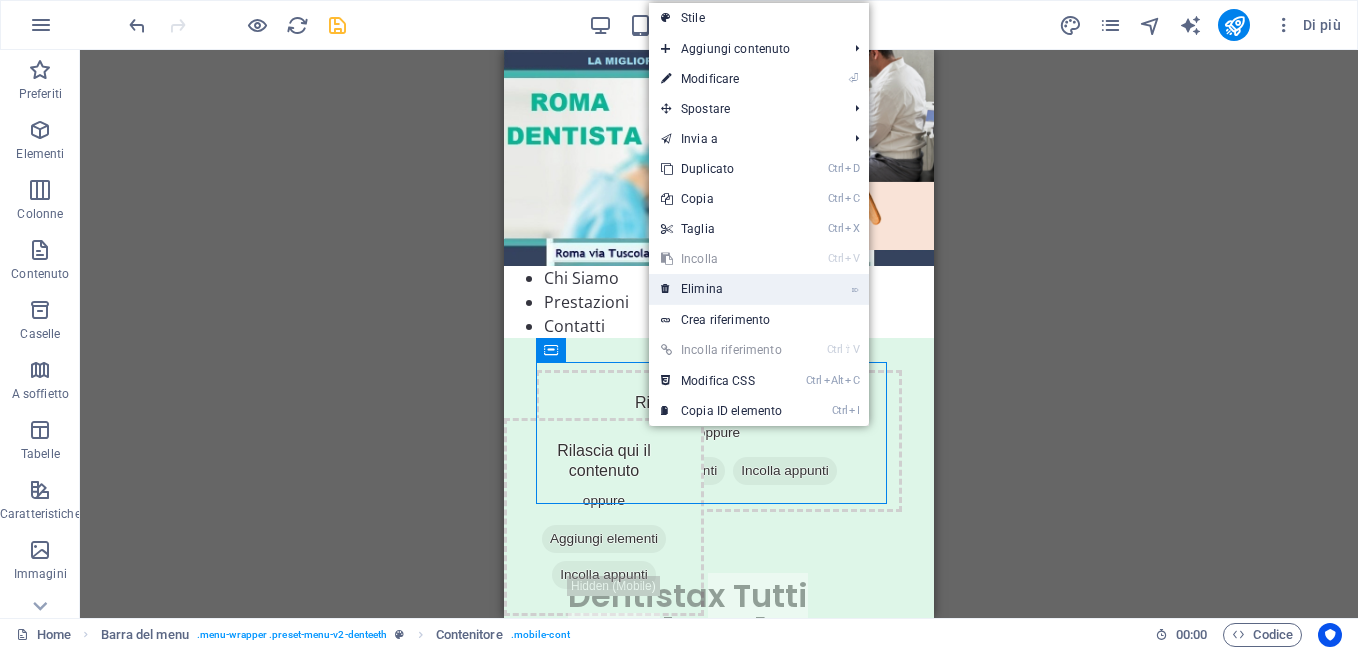 click on "⌦  Elimina" at bounding box center (721, 289) 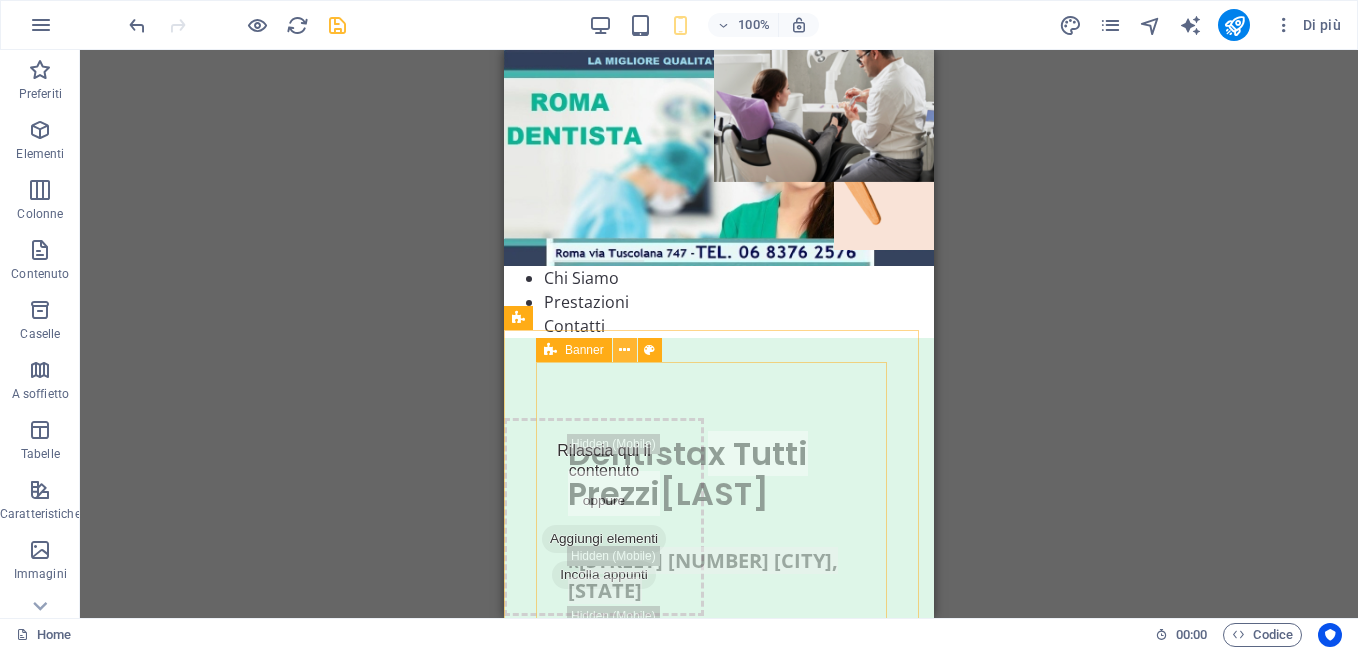 click at bounding box center (624, 350) 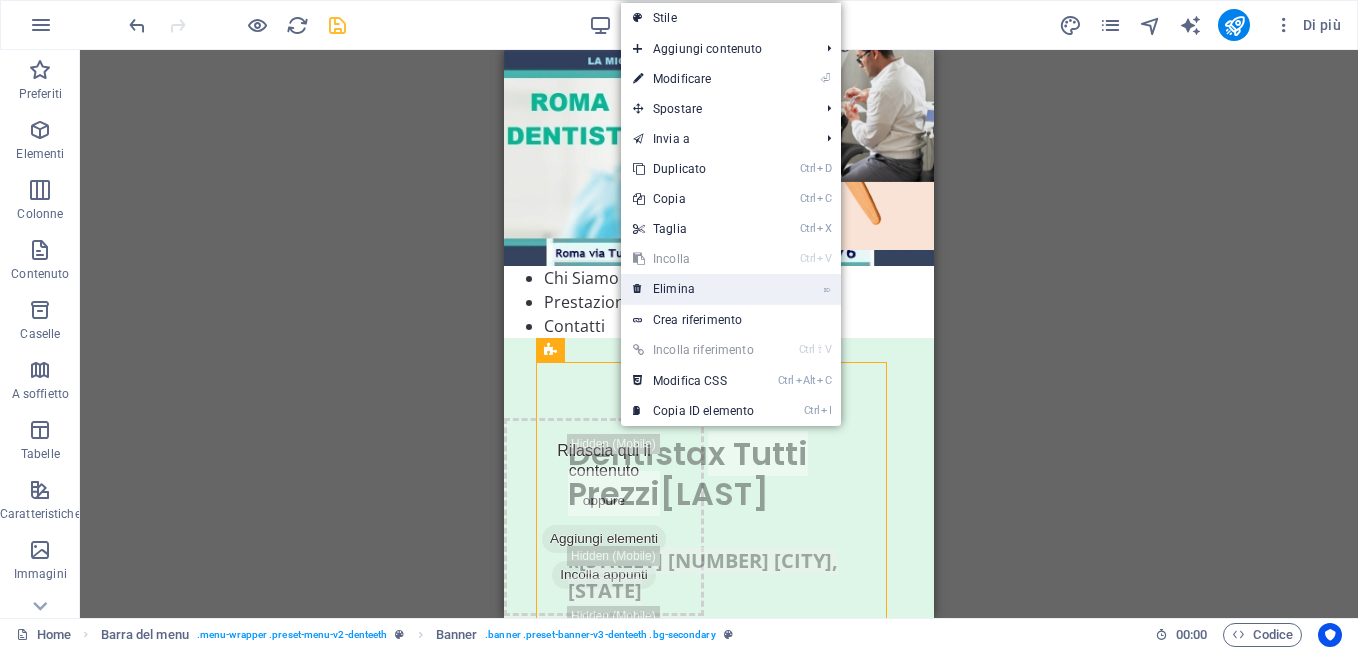 click on "⌦  Elimina" at bounding box center (693, 289) 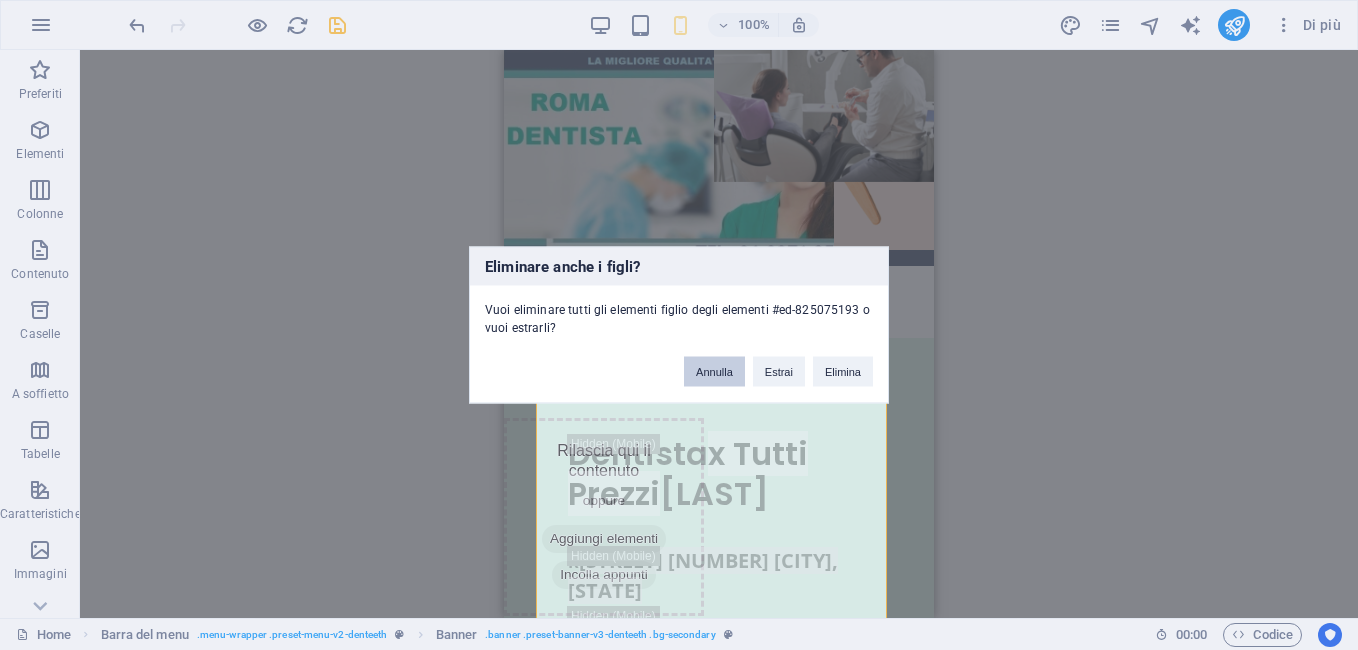 click on "Annulla" at bounding box center (714, 372) 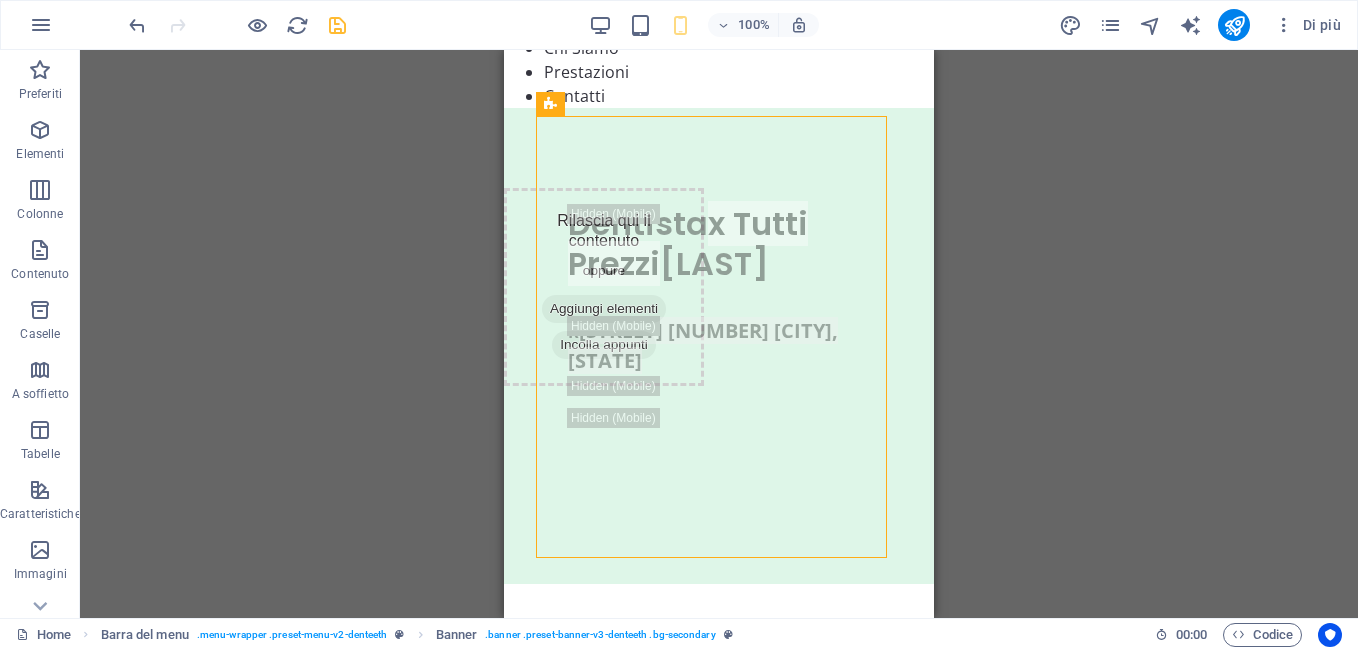 scroll, scrollTop: 231, scrollLeft: 0, axis: vertical 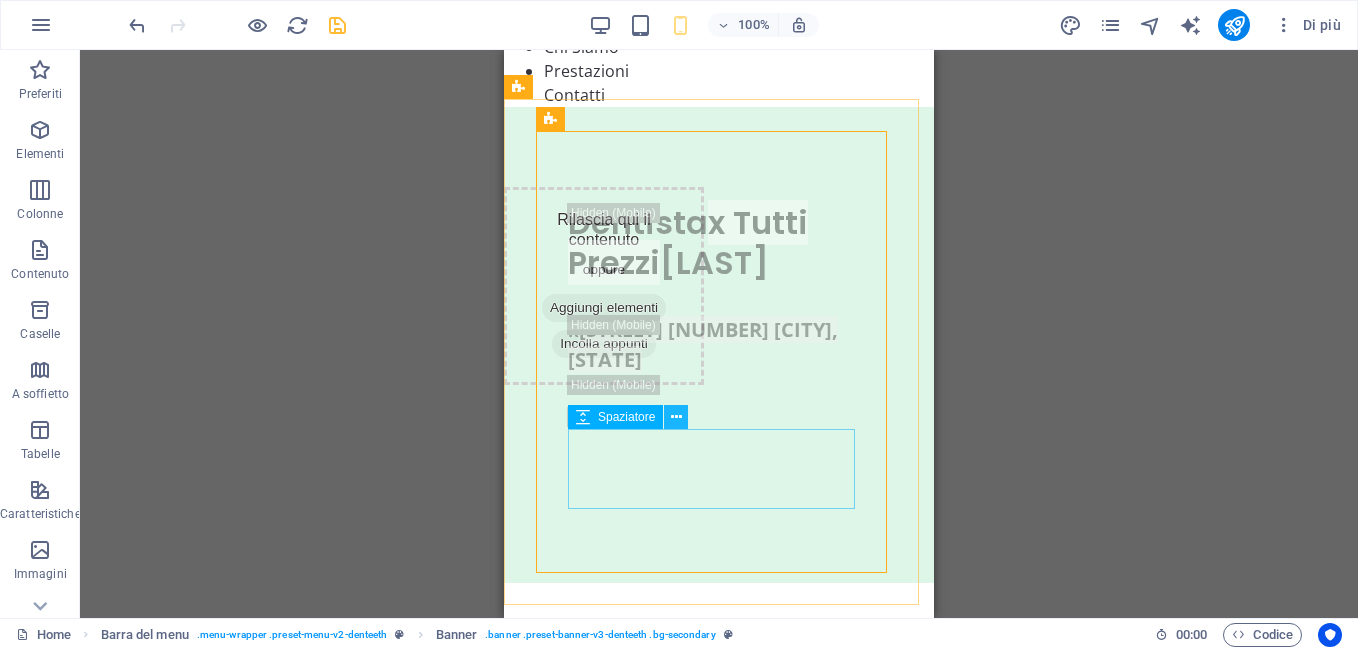 click at bounding box center [676, 417] 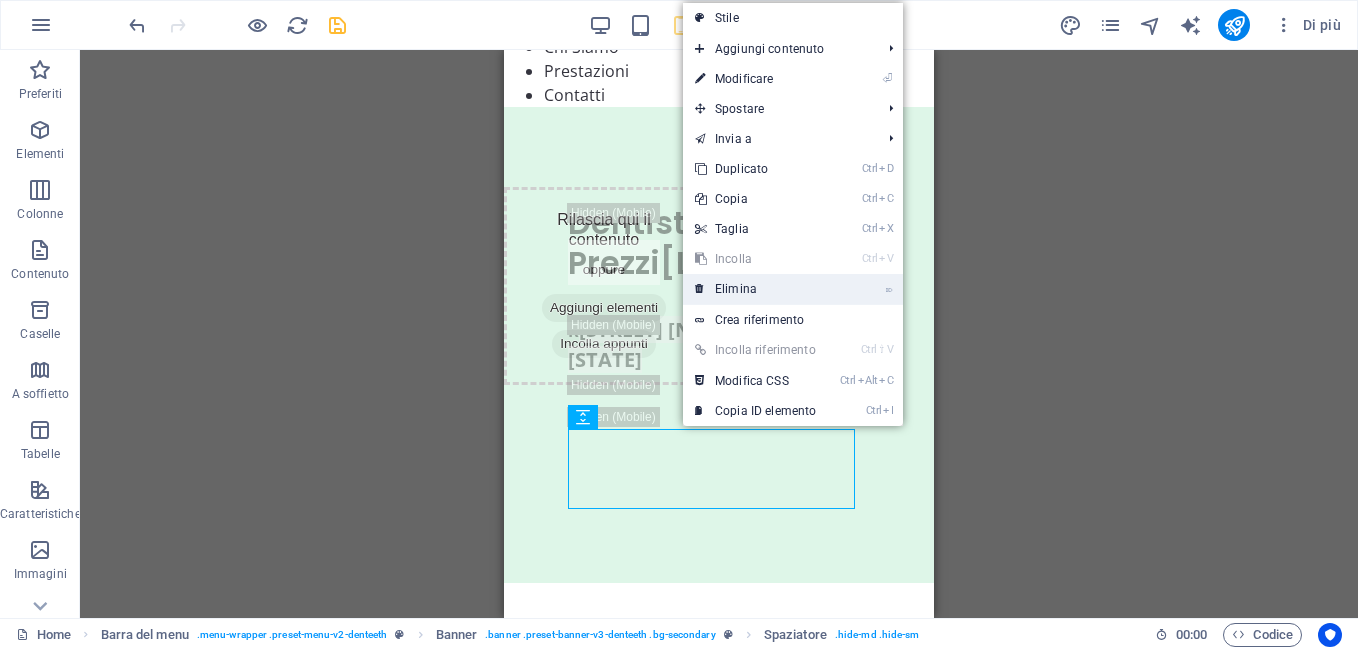 click on "⌦  Elimina" at bounding box center (755, 289) 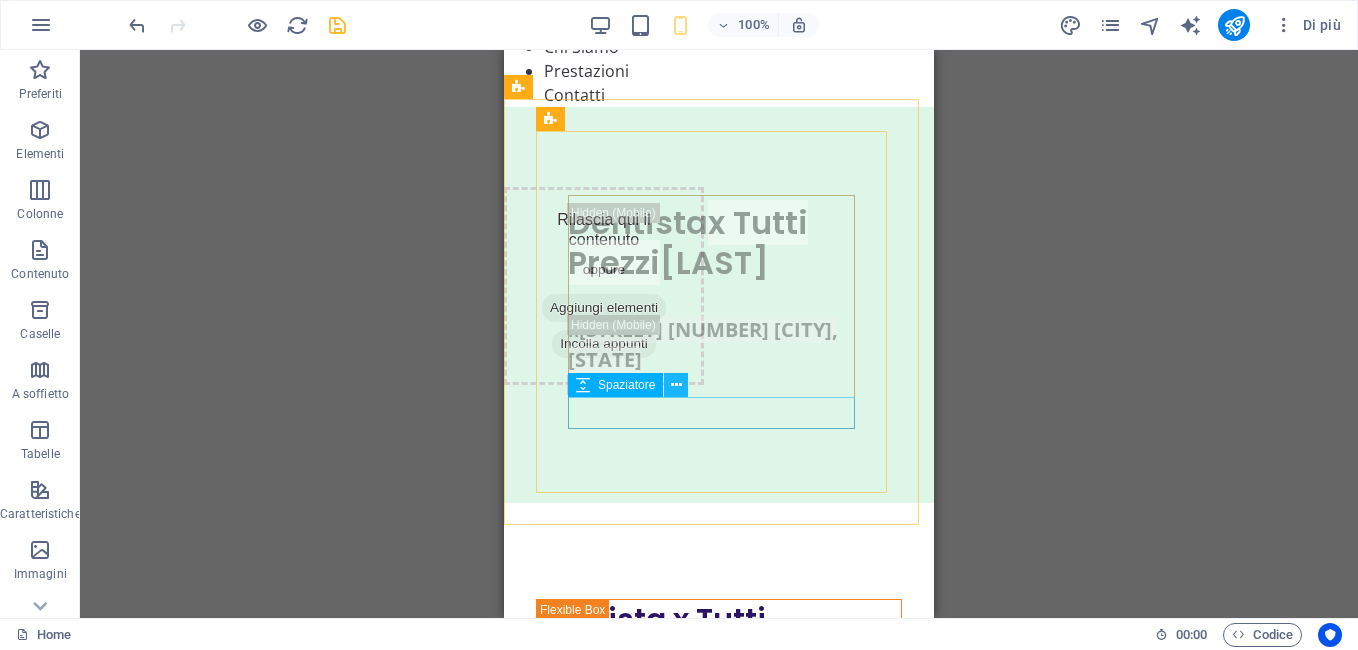 click at bounding box center (676, 385) 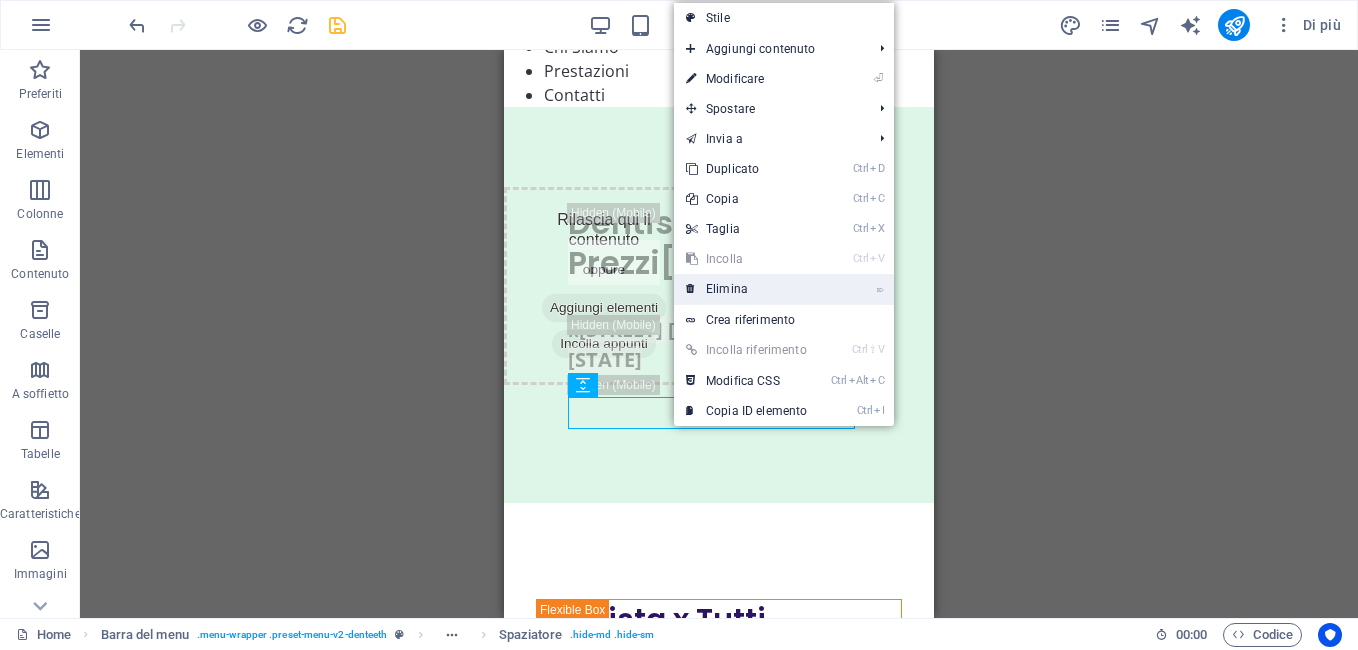 click on "⌦  Elimina" at bounding box center [746, 289] 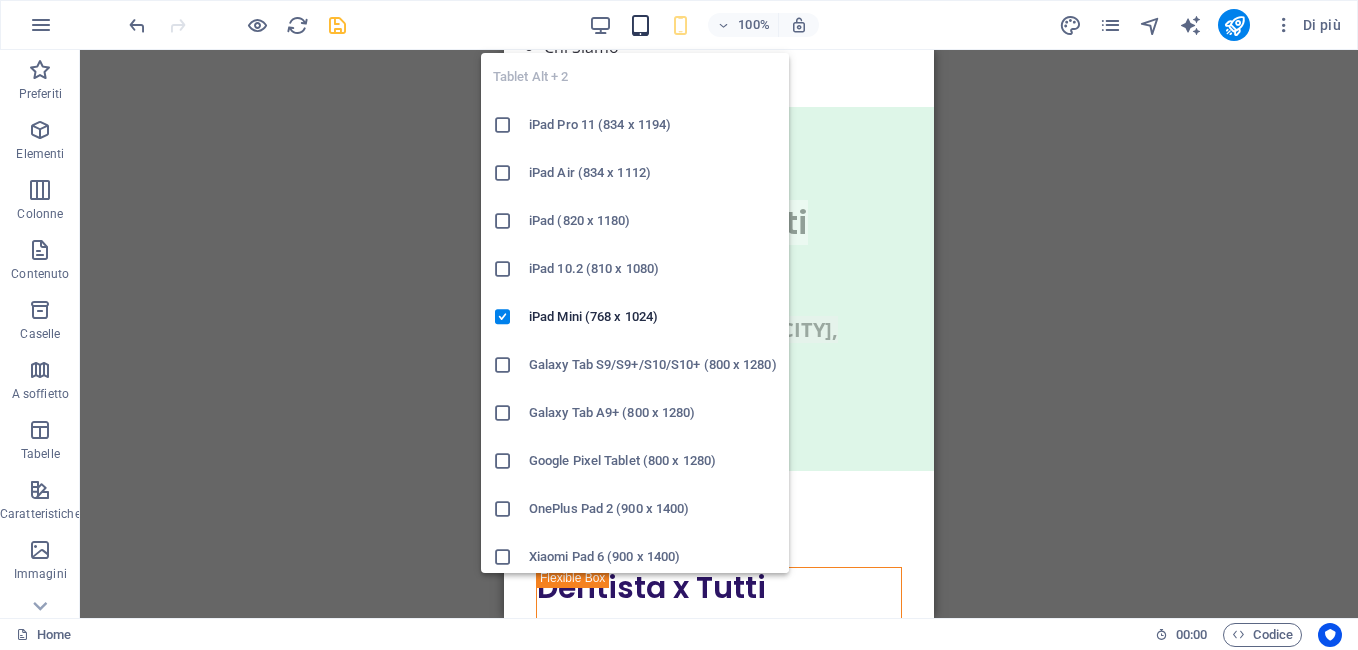click at bounding box center (640, 25) 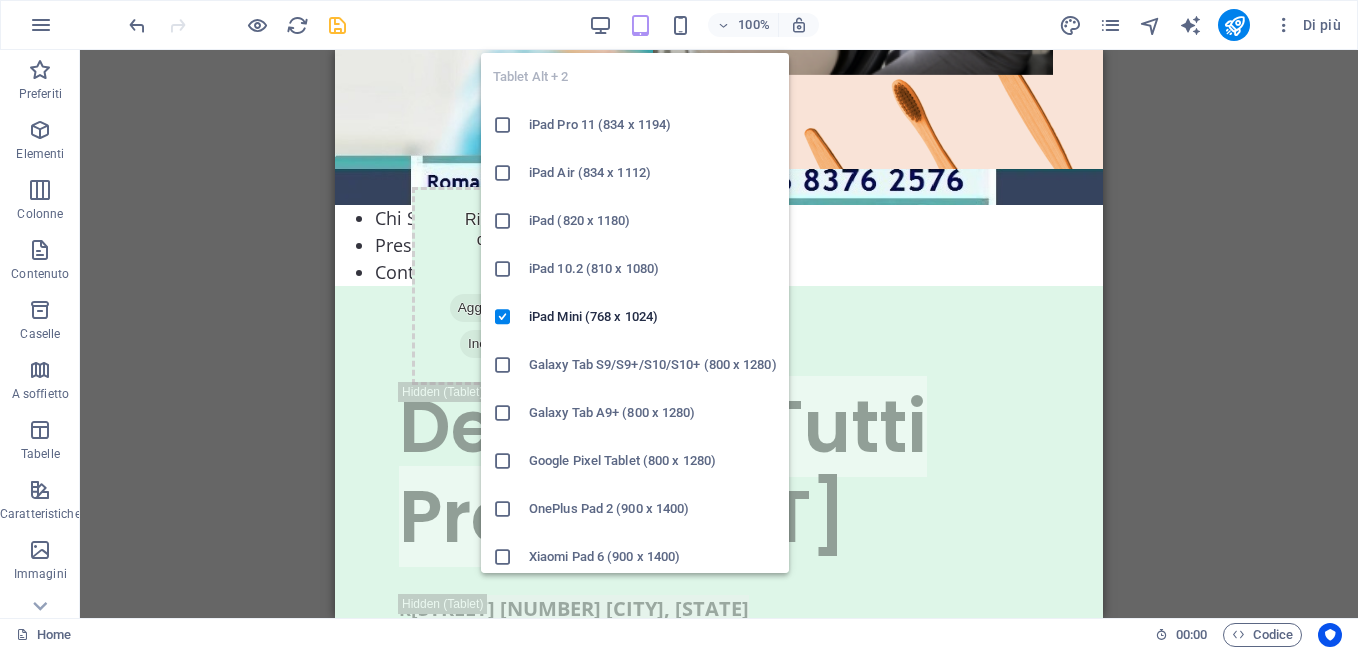 scroll, scrollTop: 401, scrollLeft: 0, axis: vertical 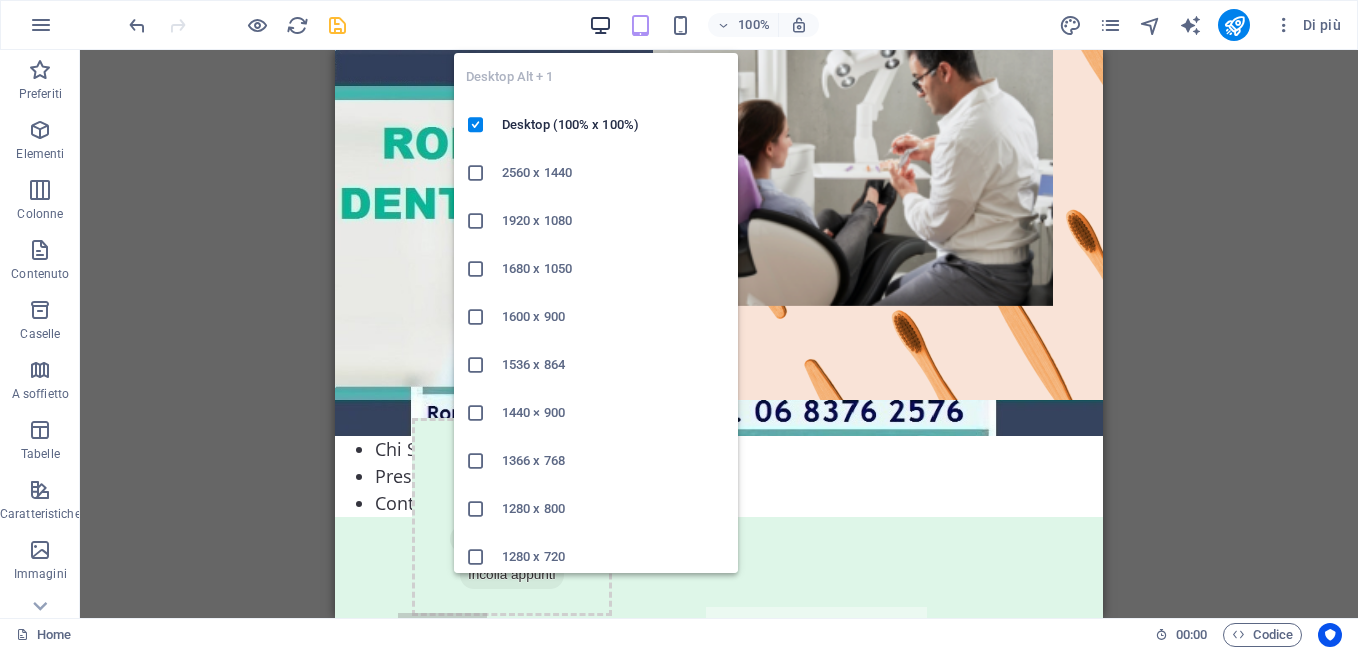 click at bounding box center [600, 25] 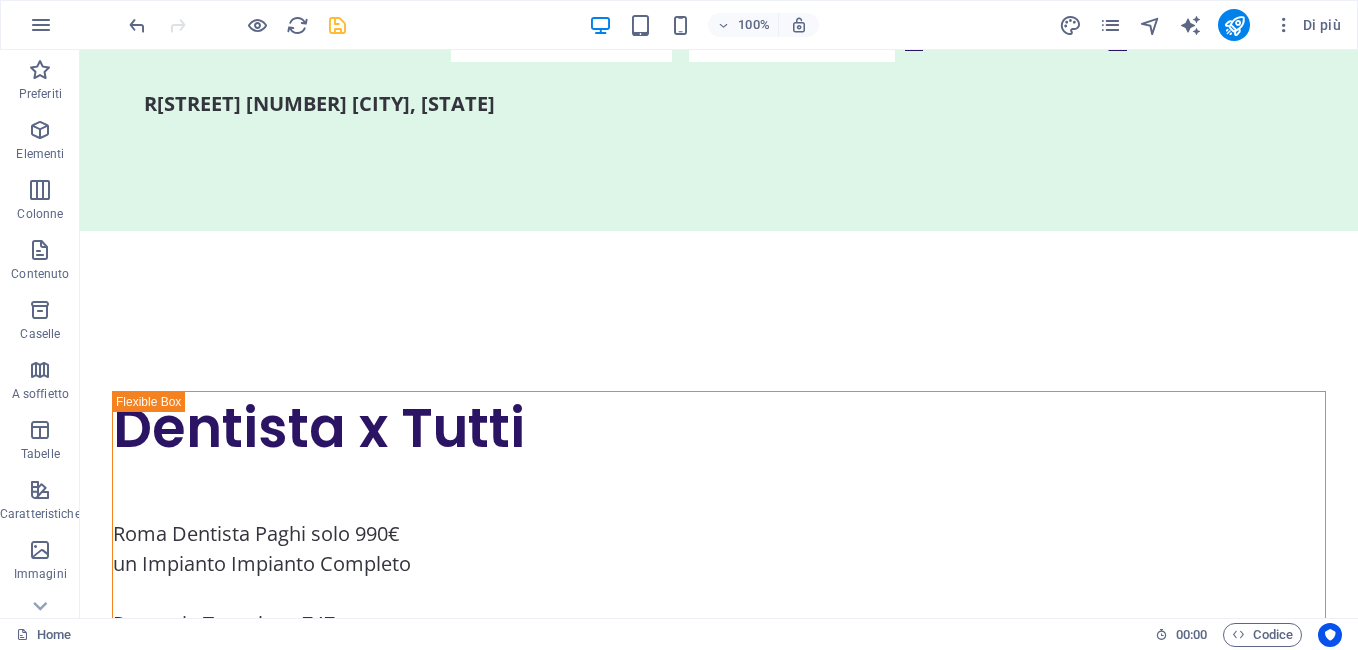 scroll, scrollTop: 851, scrollLeft: 0, axis: vertical 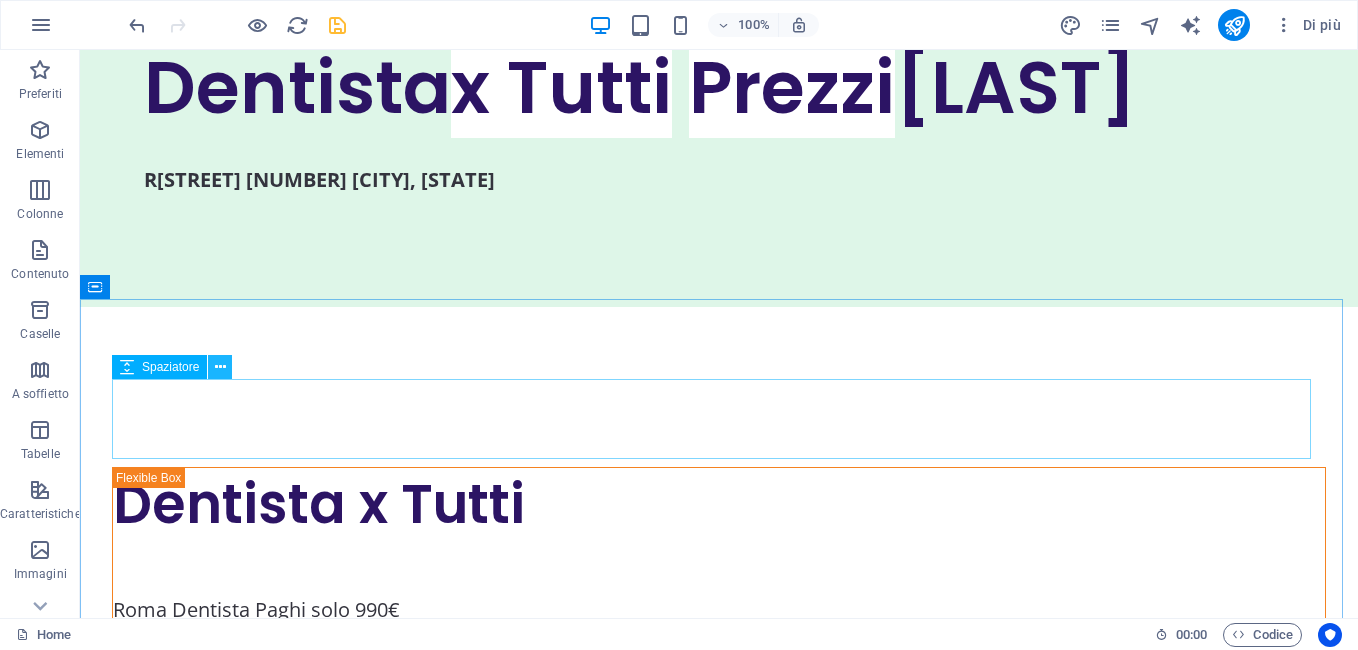 click at bounding box center [220, 367] 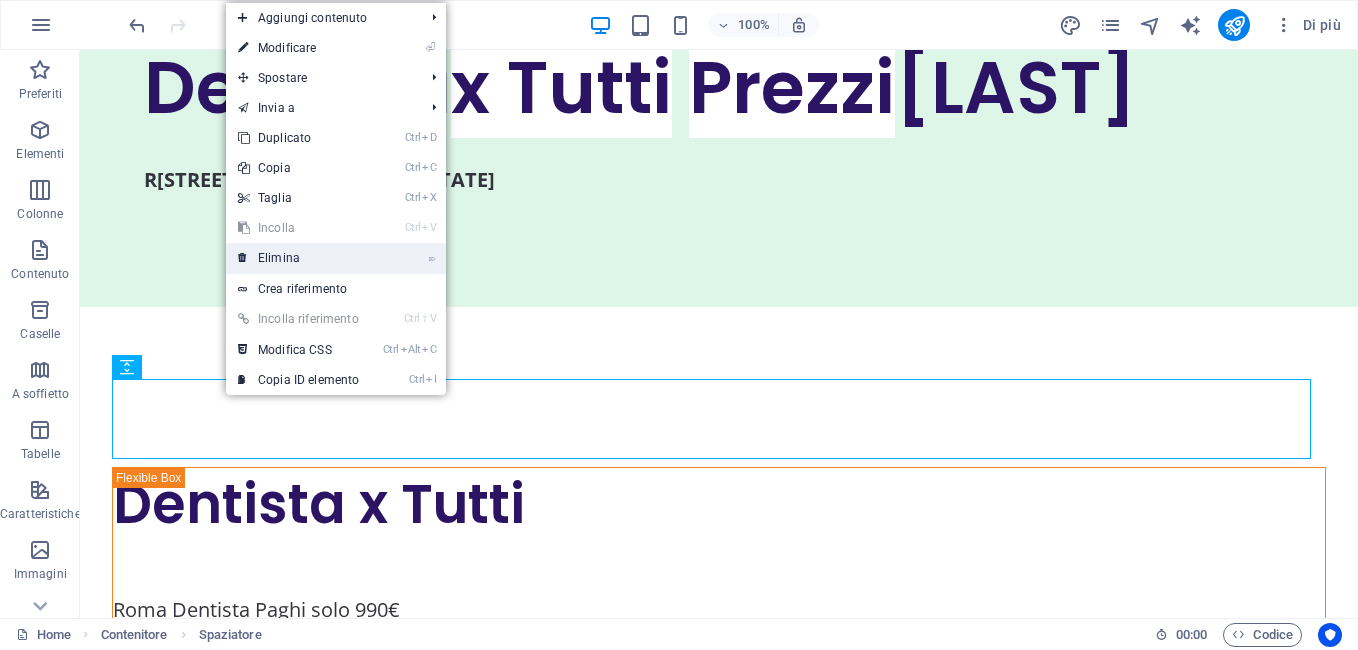 click on "⌦  Elimina" at bounding box center [298, 258] 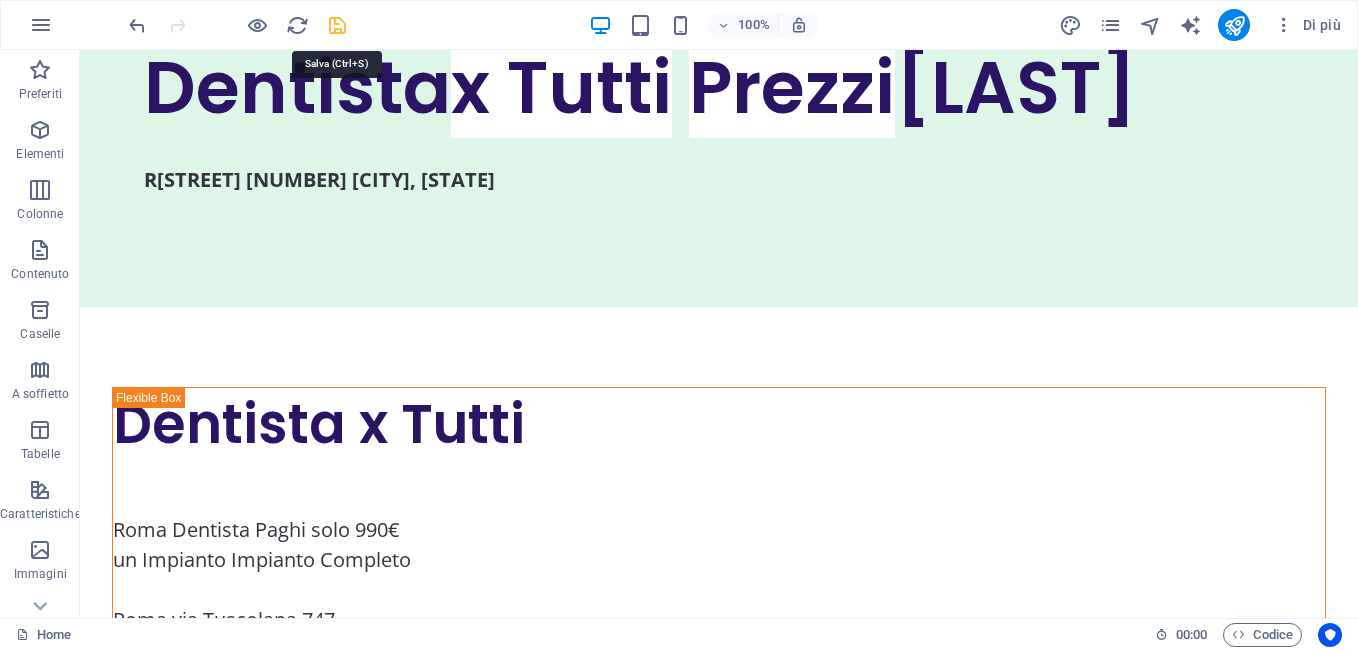 click at bounding box center (337, 25) 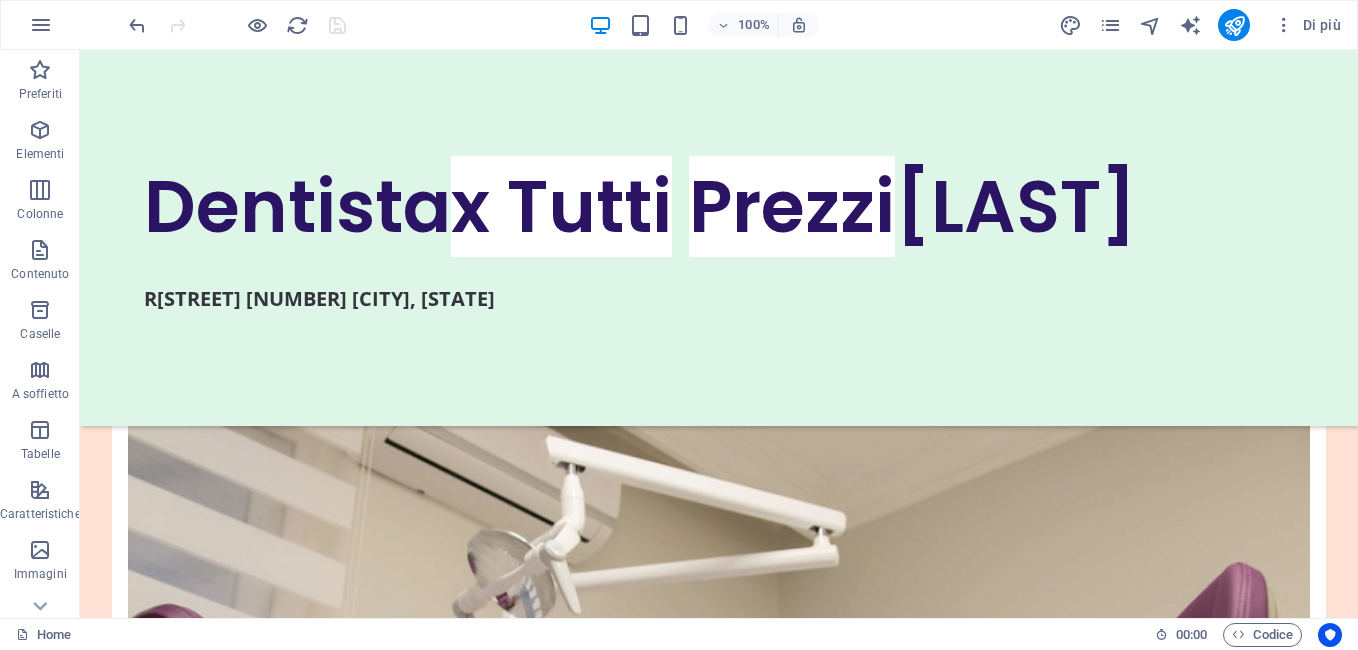 scroll, scrollTop: 7023, scrollLeft: 0, axis: vertical 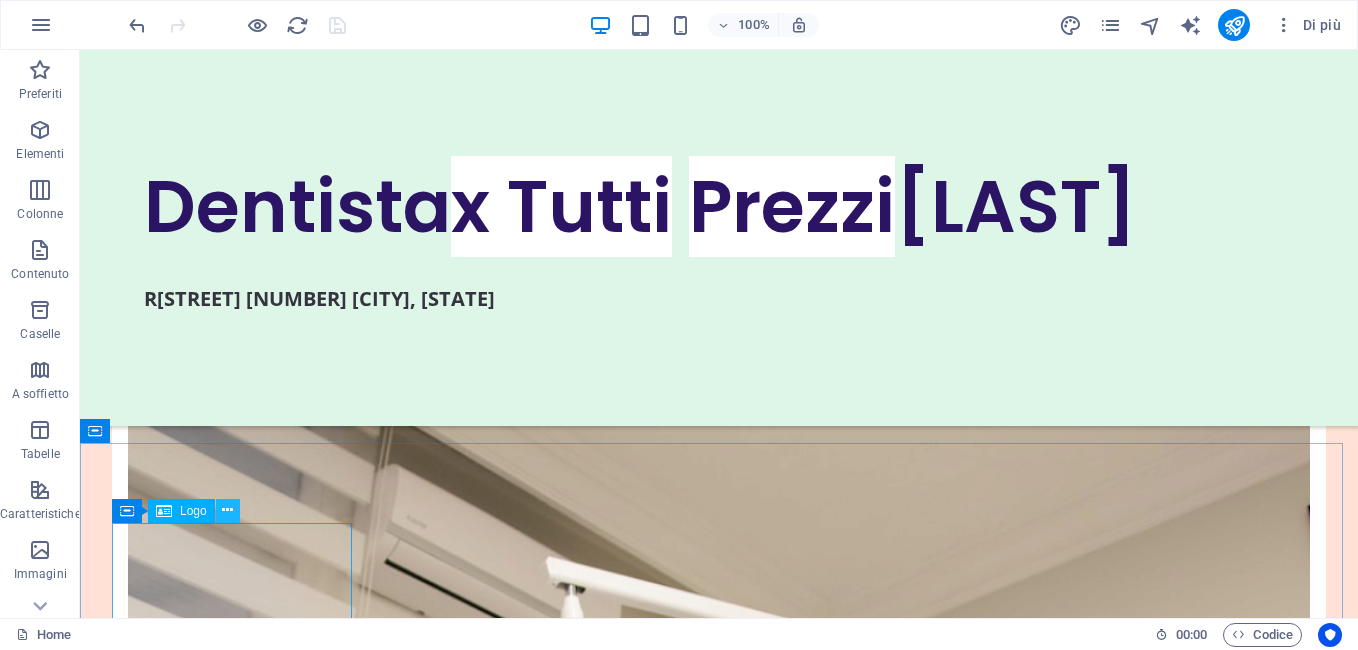 click at bounding box center [227, 510] 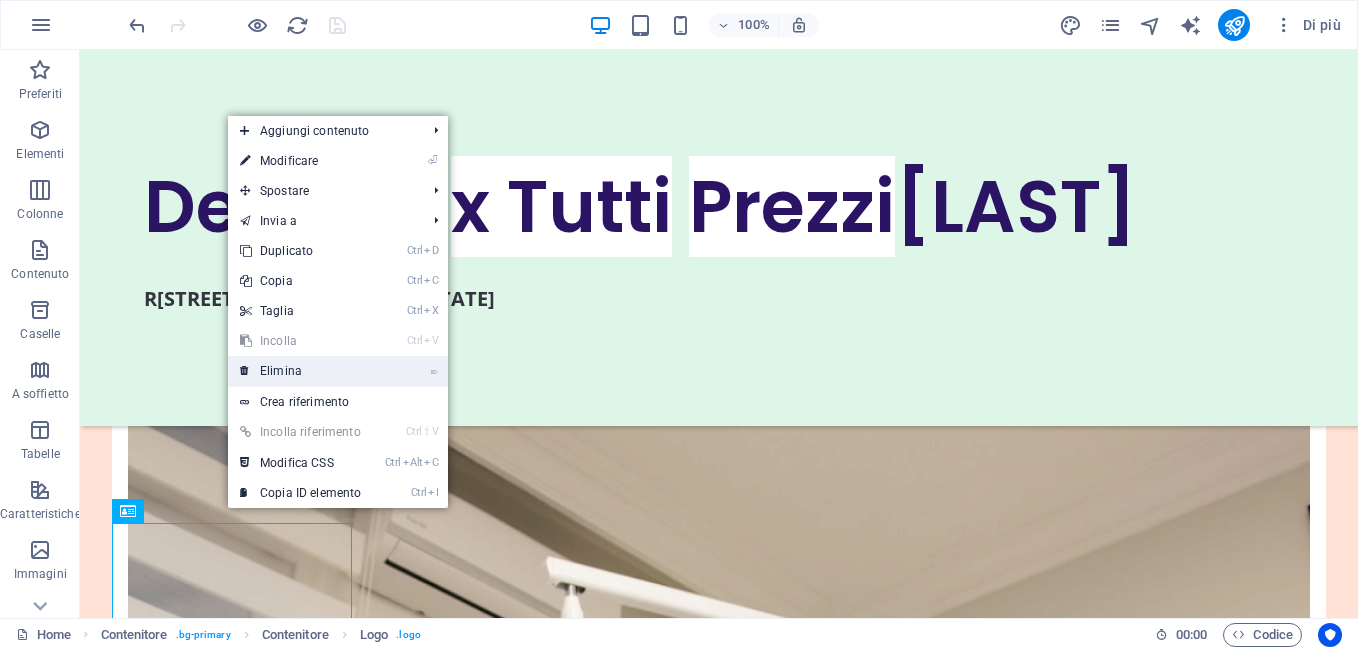 click on "⌦  Elimina" at bounding box center (300, 371) 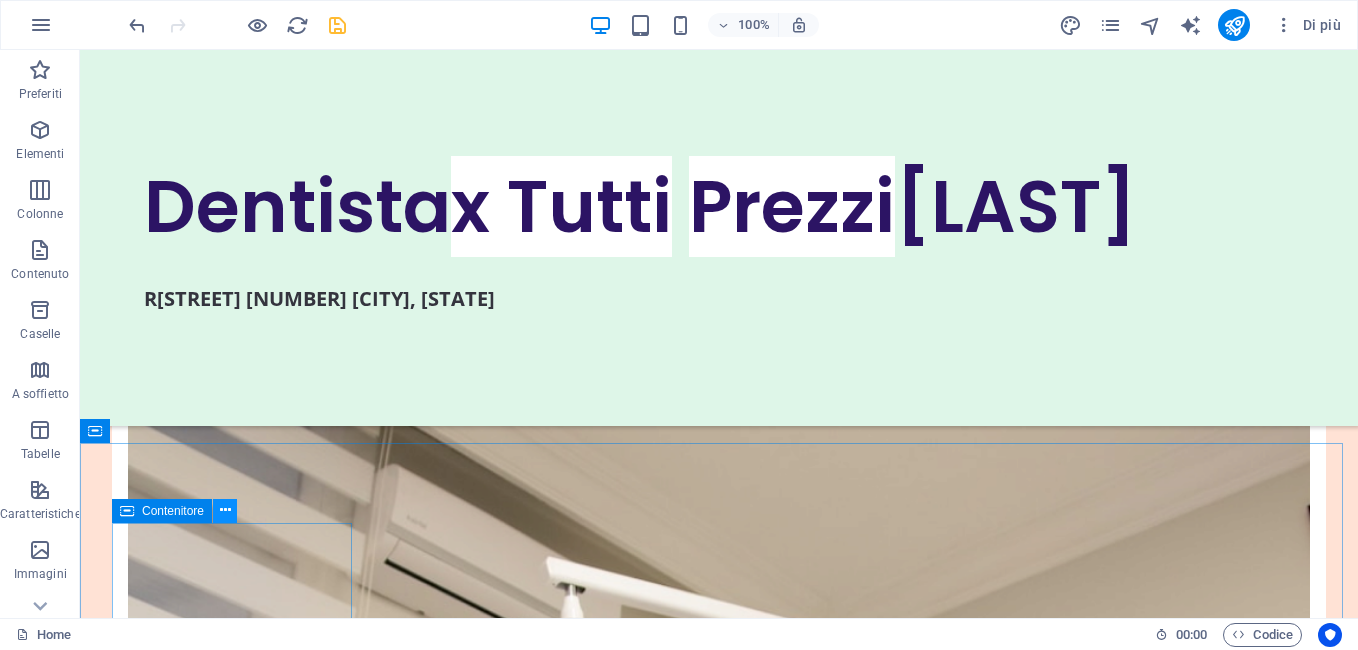 click at bounding box center [225, 510] 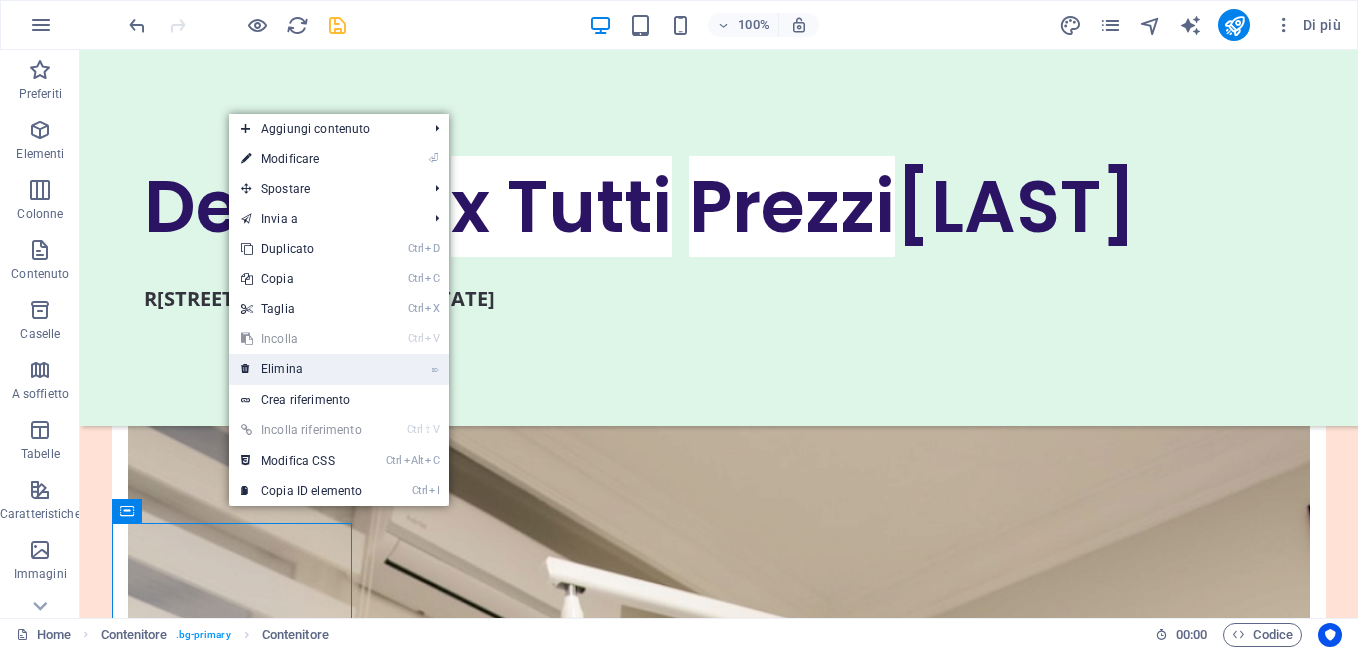 click on "⌦  Elimina" at bounding box center [301, 369] 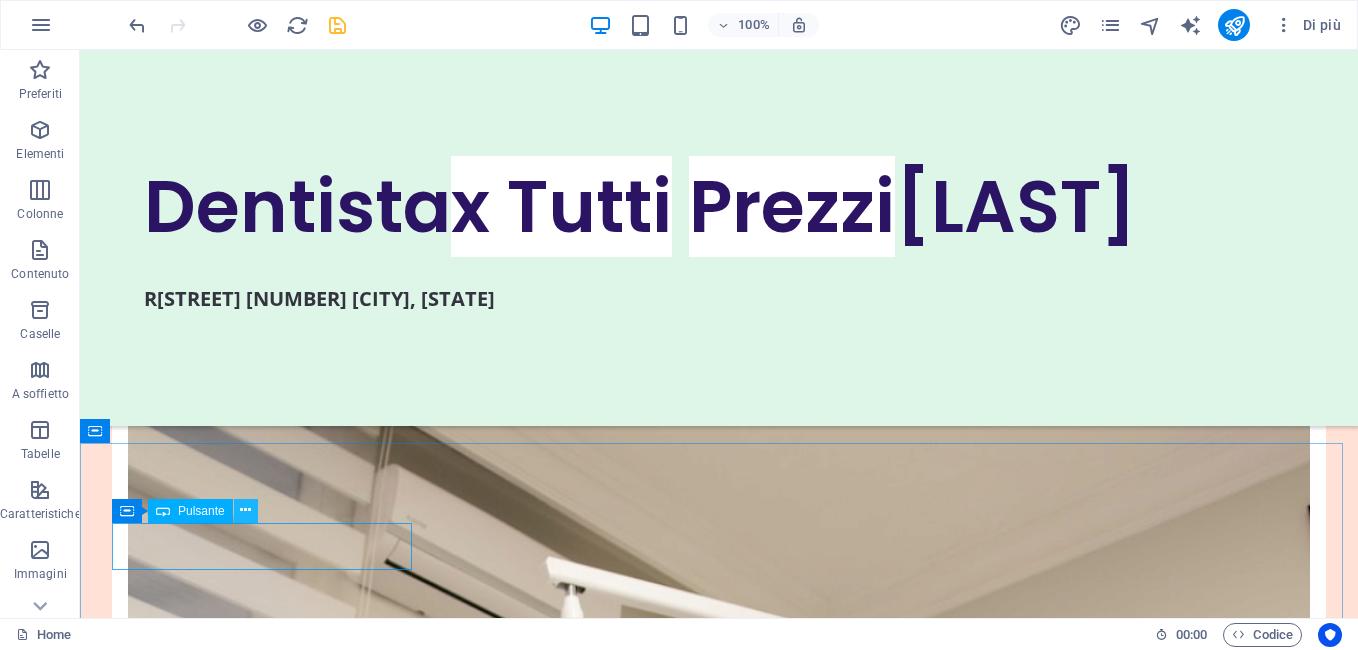 click at bounding box center (245, 510) 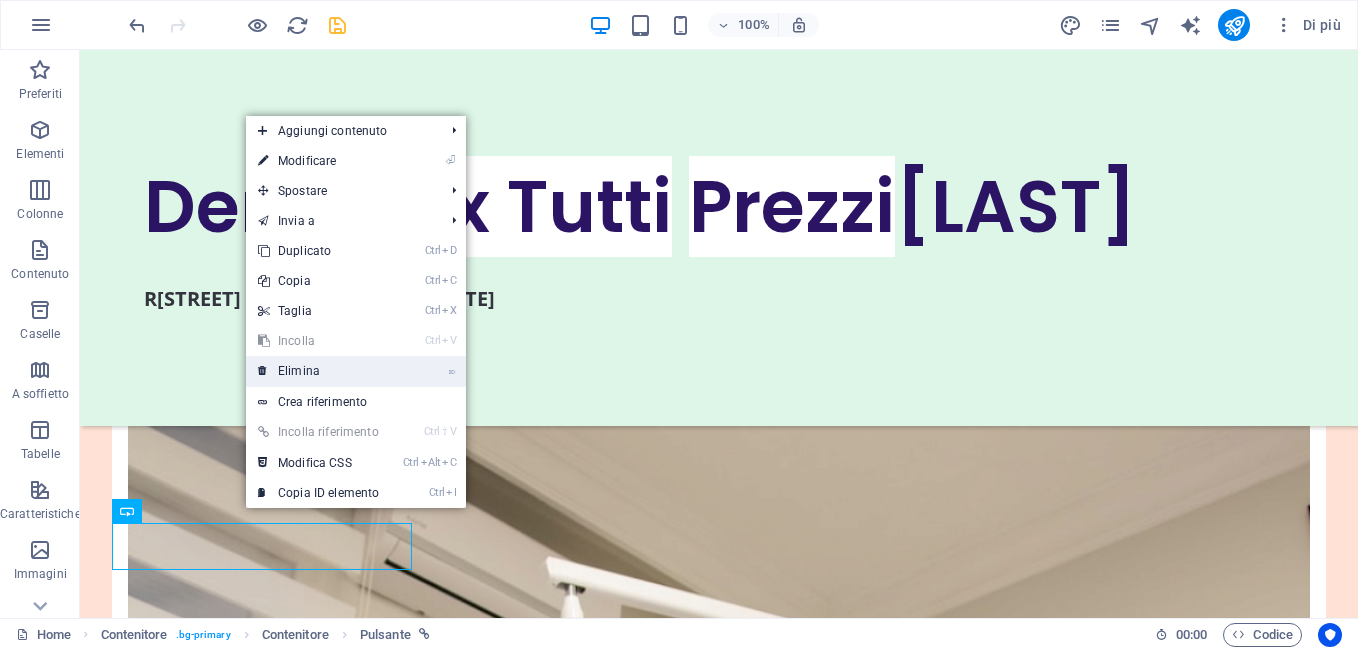 click on "⌦  Elimina" at bounding box center [318, 371] 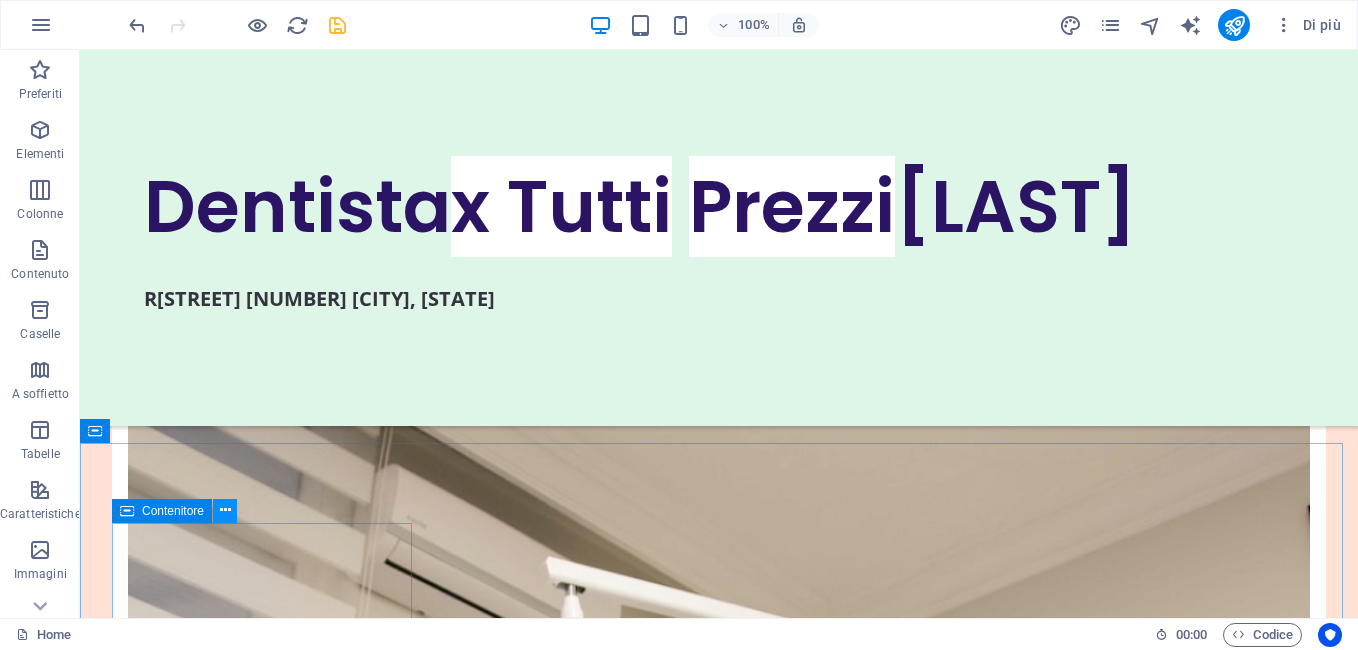 click at bounding box center [225, 510] 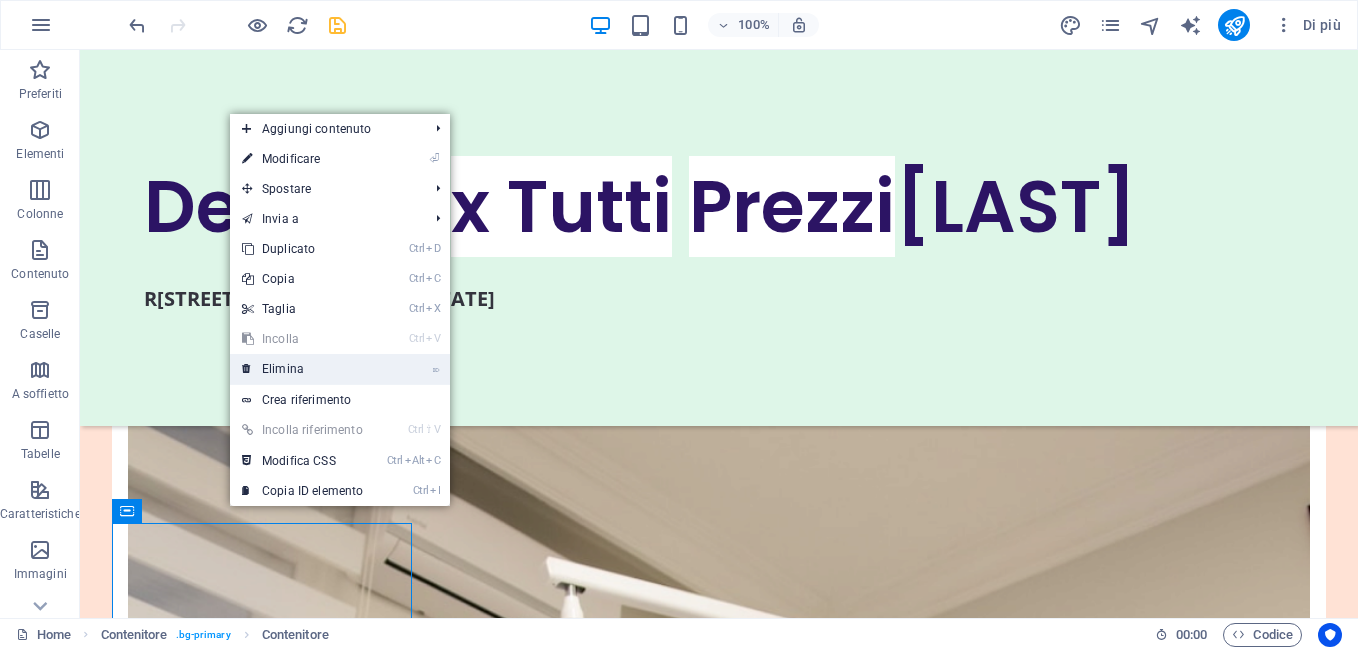 click on "⌦  Elimina" at bounding box center (302, 369) 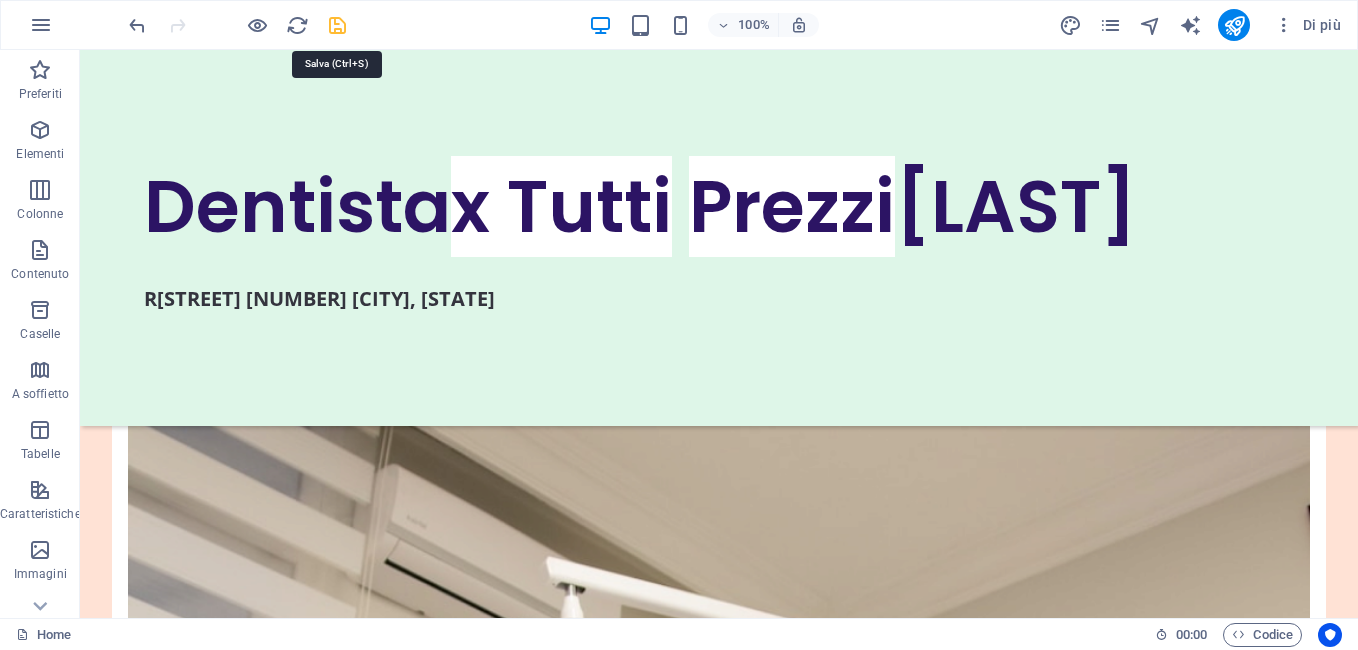 click at bounding box center [337, 25] 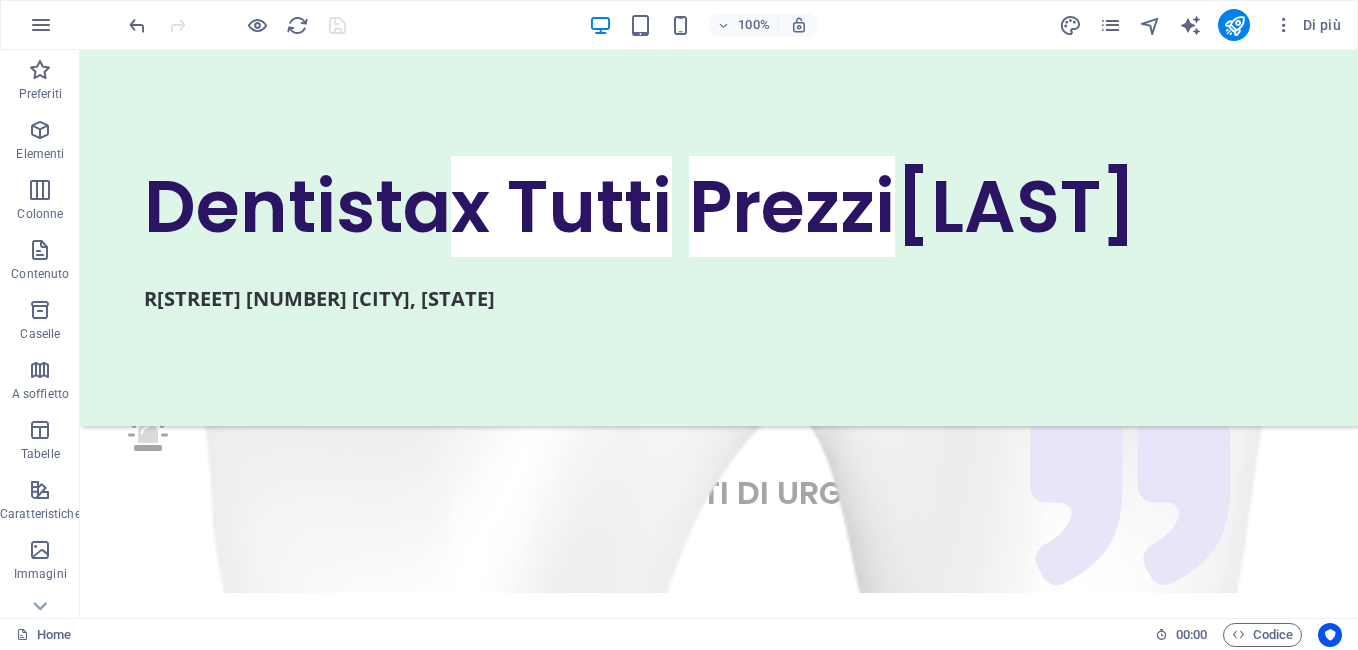 scroll, scrollTop: 5221, scrollLeft: 0, axis: vertical 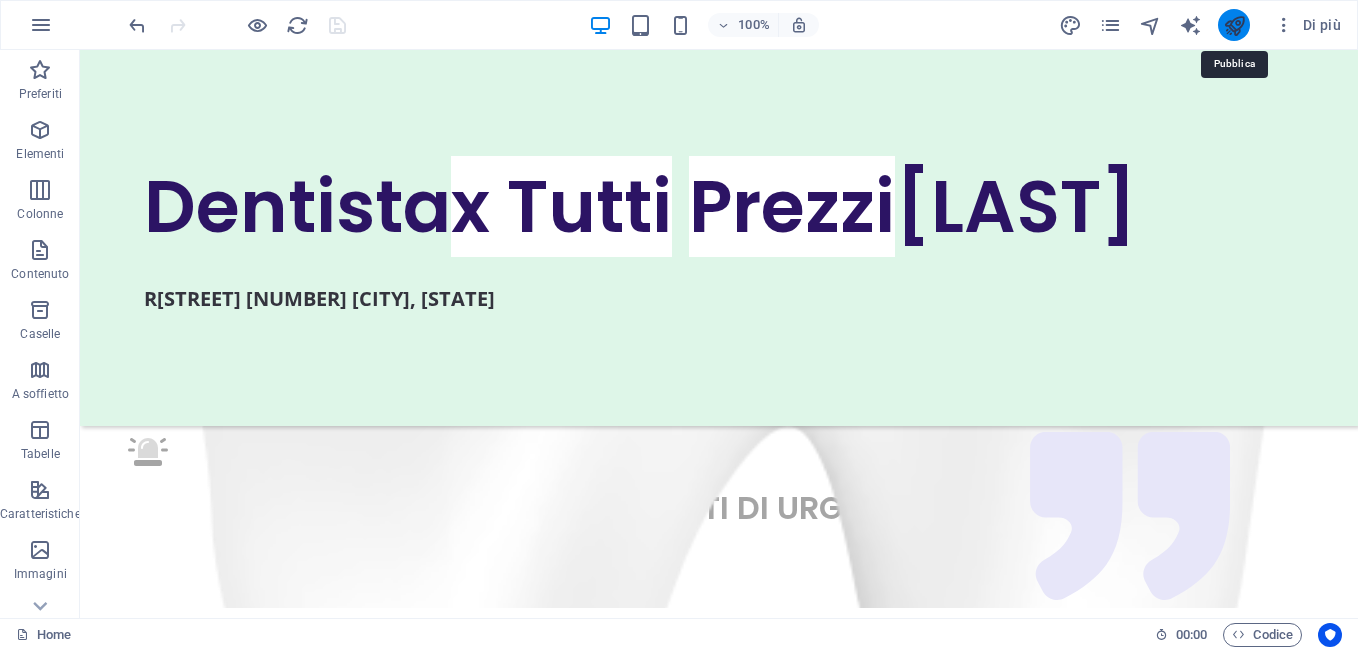 click at bounding box center (1234, 25) 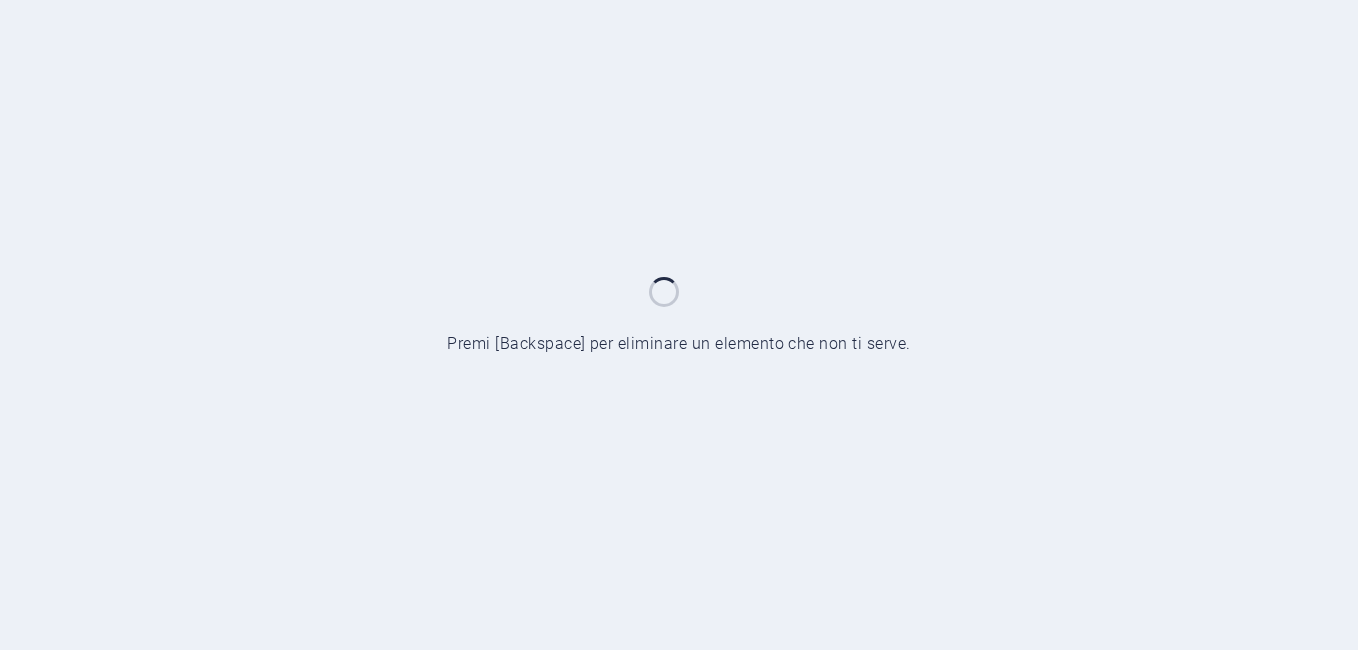 scroll, scrollTop: 0, scrollLeft: 0, axis: both 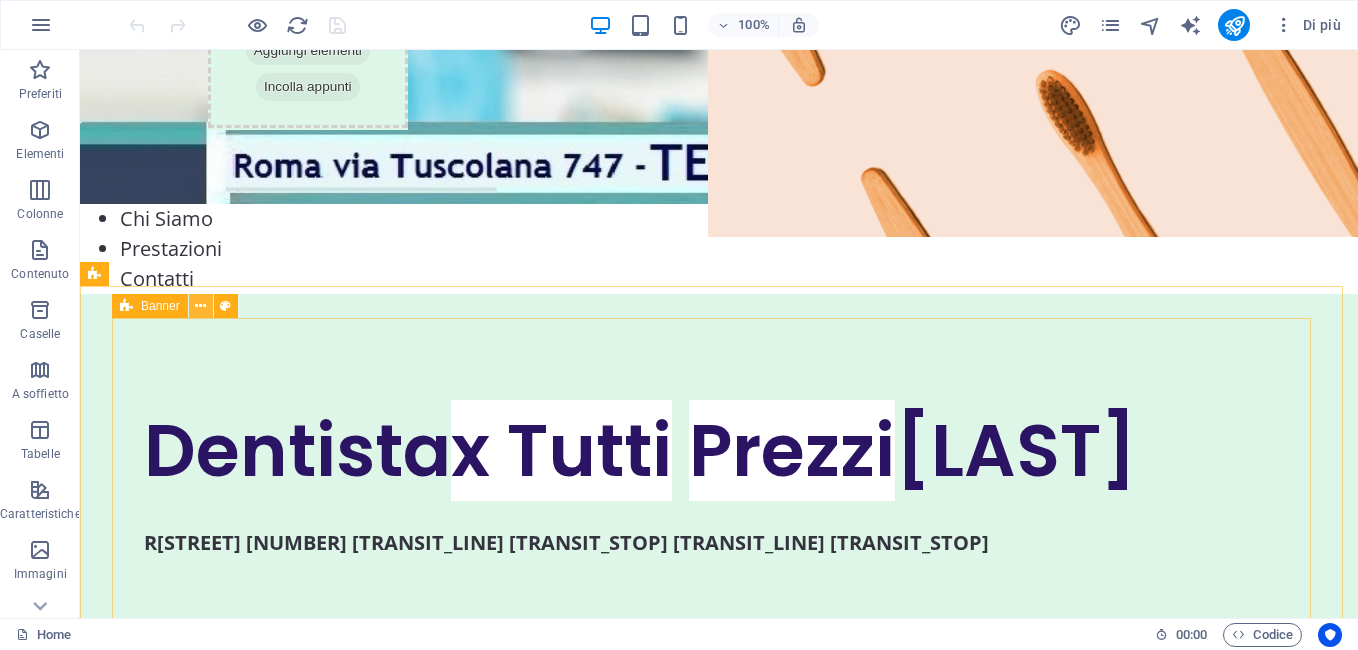 click at bounding box center (200, 306) 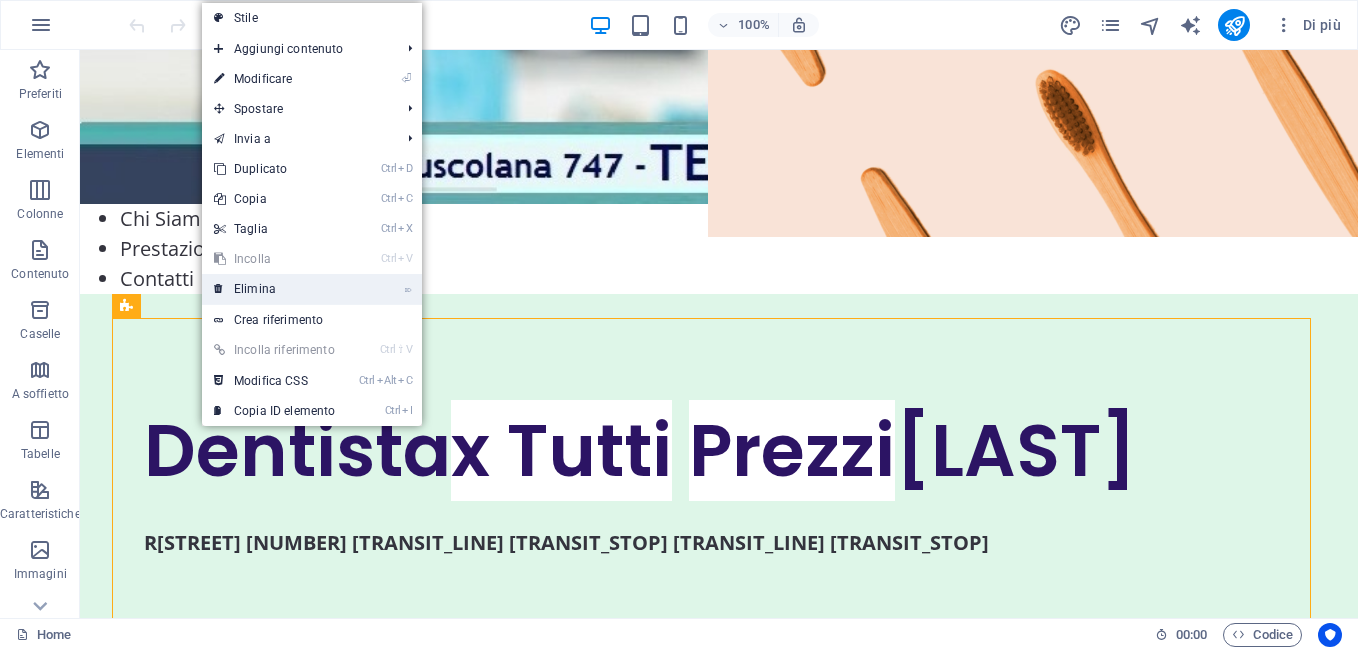 click on "⌦  Elimina" at bounding box center [274, 289] 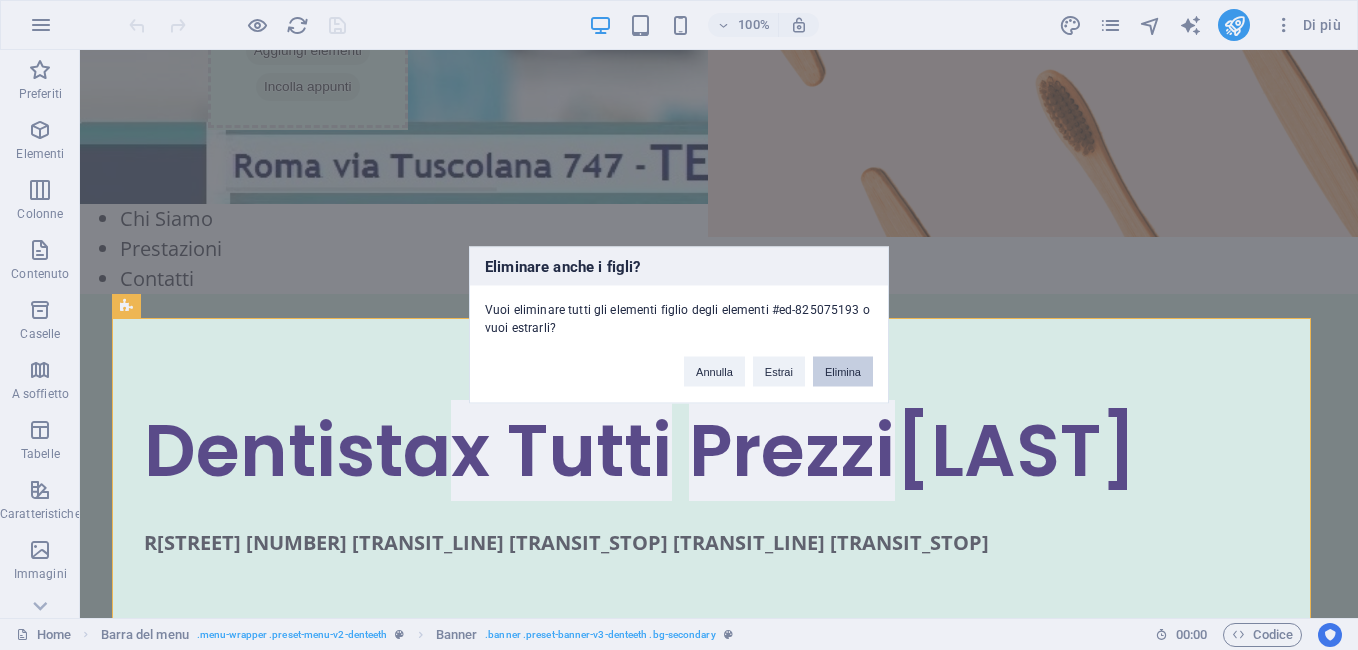 click on "Elimina" at bounding box center (843, 372) 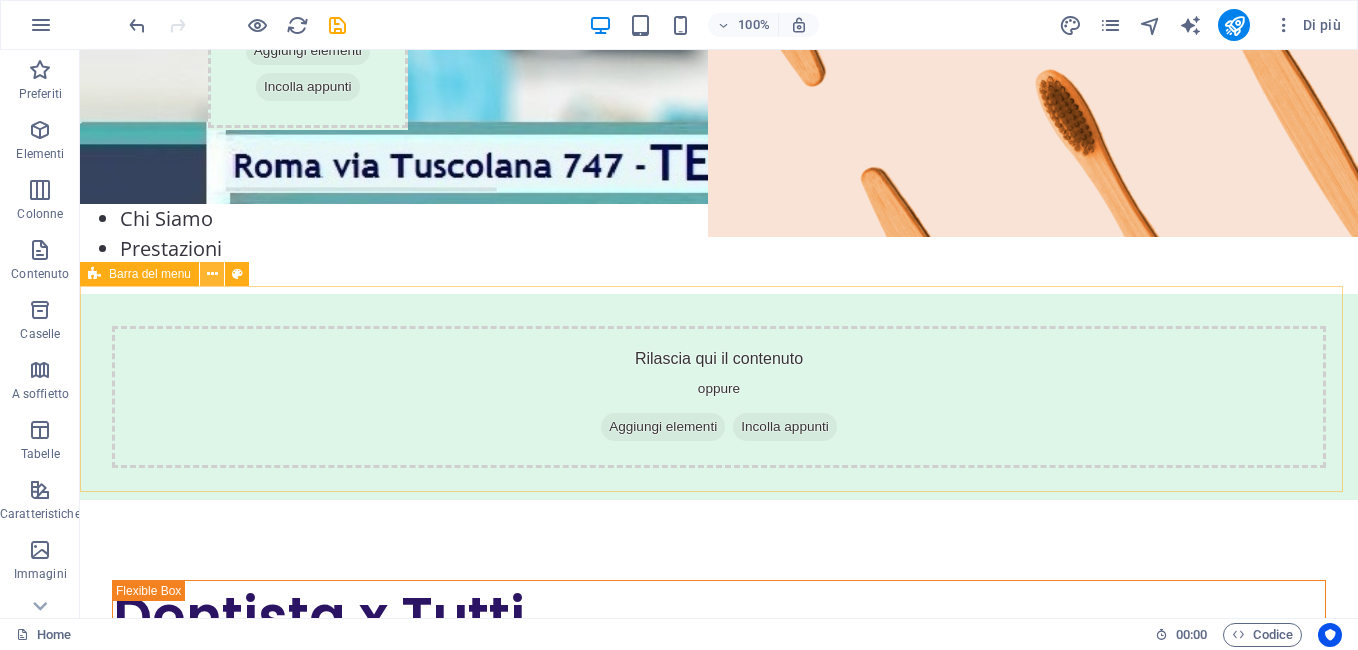 click at bounding box center [212, 274] 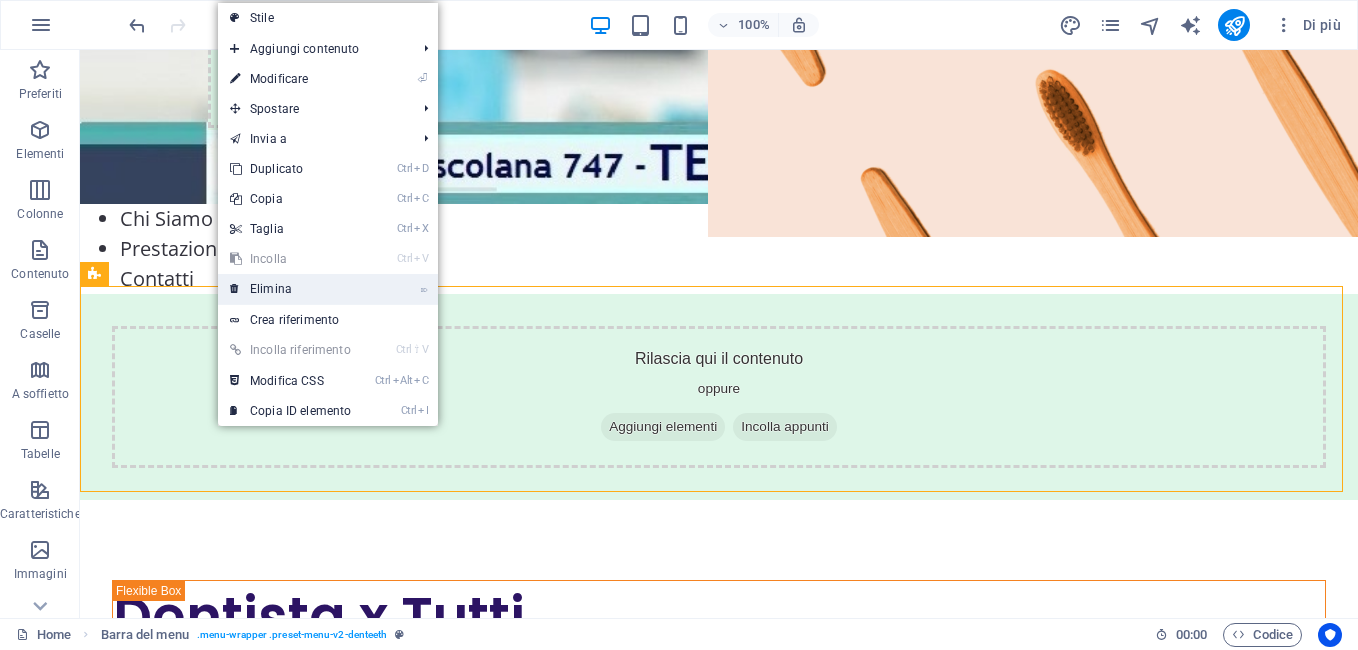 click on "⌦  Elimina" at bounding box center [290, 289] 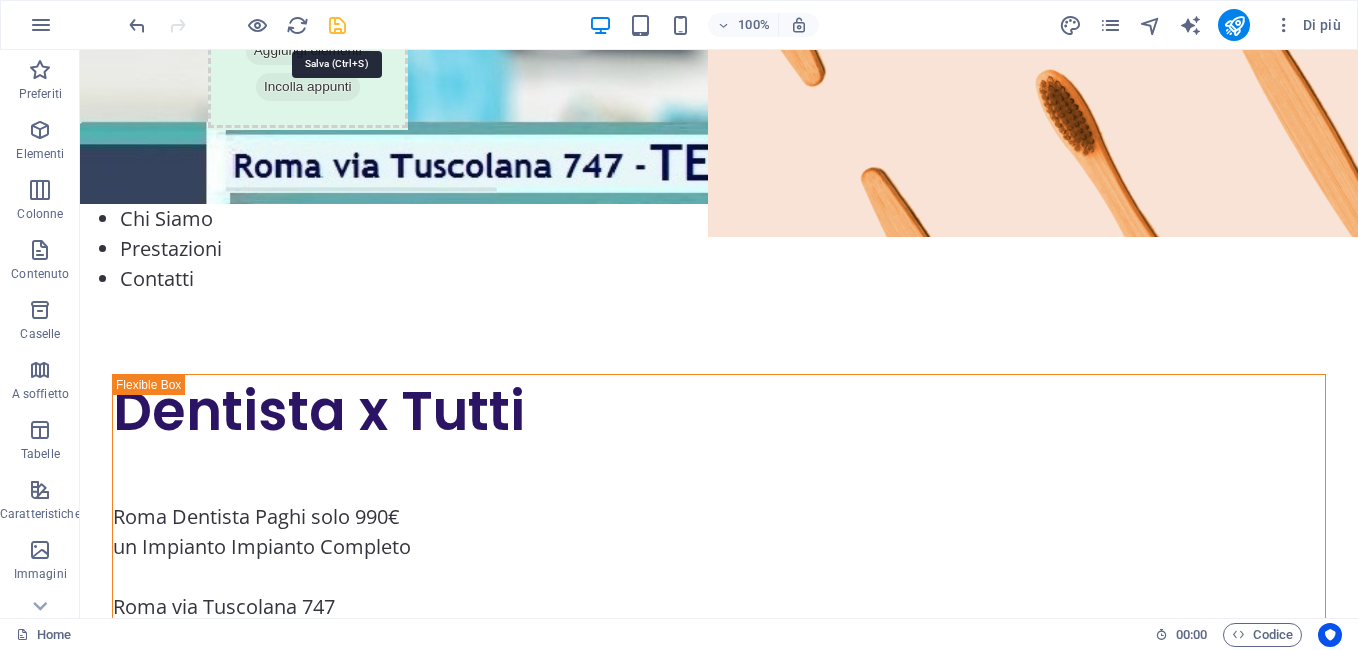 click at bounding box center [337, 25] 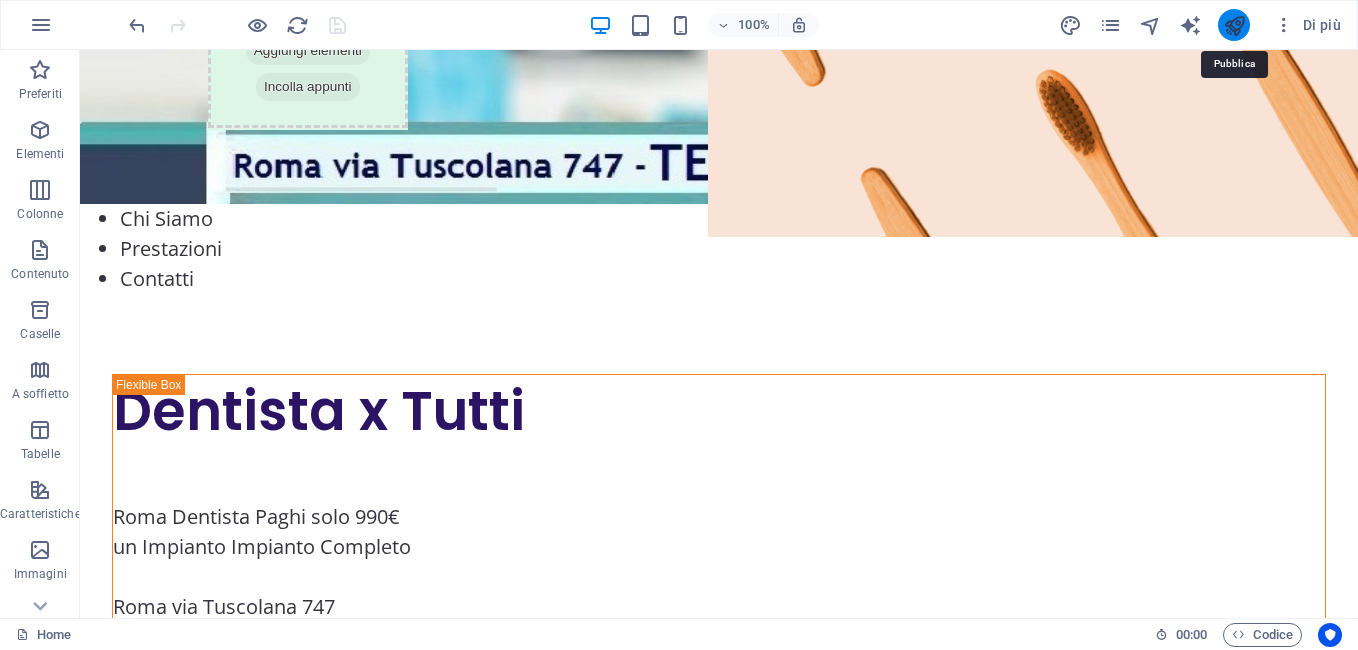 click at bounding box center [1234, 25] 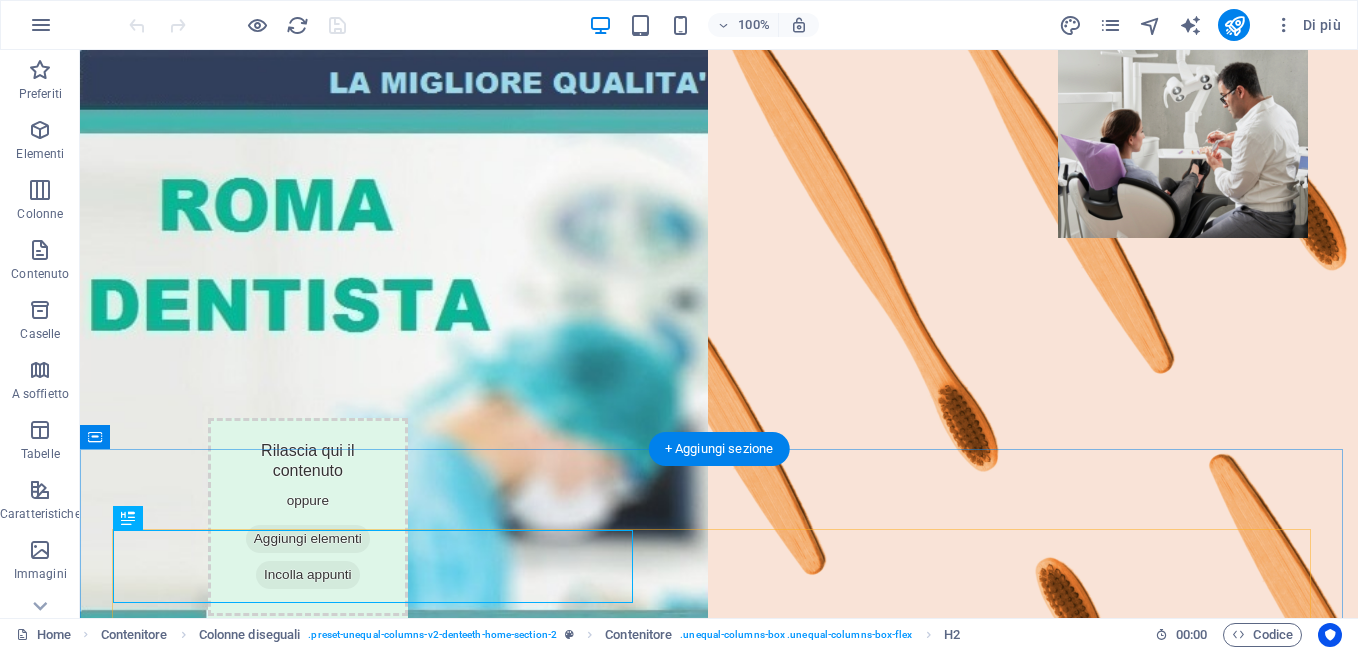 scroll, scrollTop: 325, scrollLeft: 0, axis: vertical 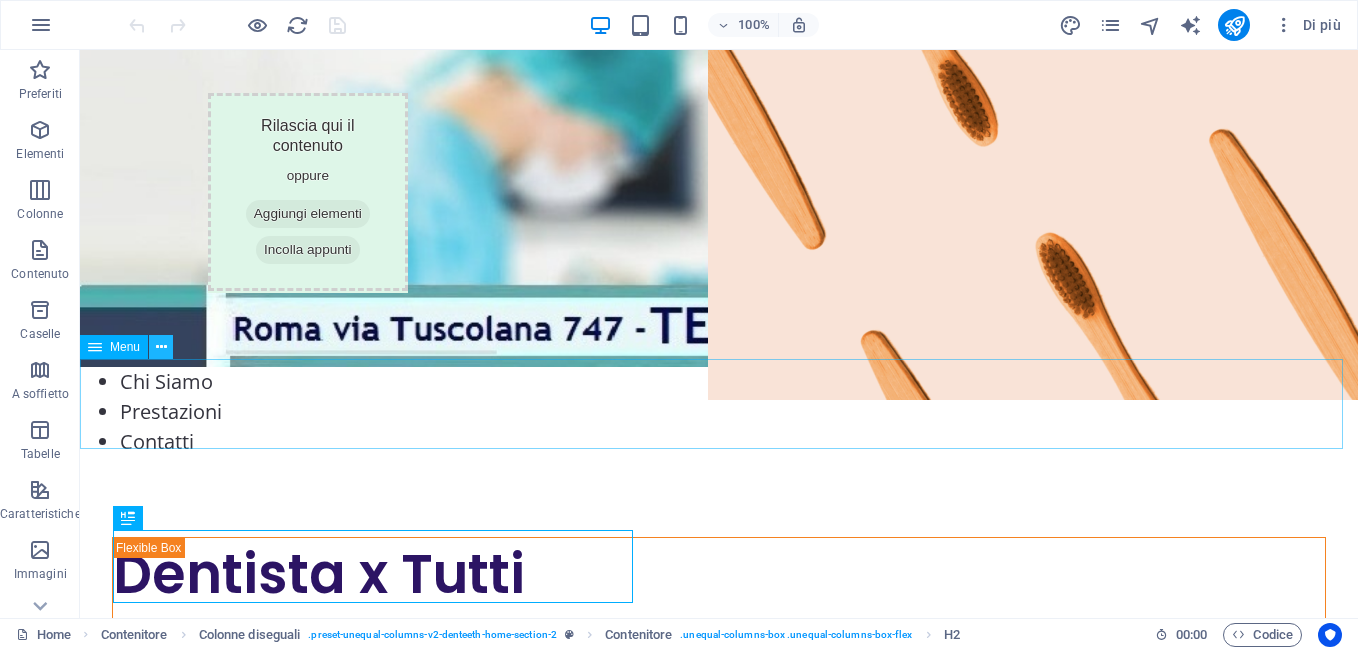 click at bounding box center (161, 347) 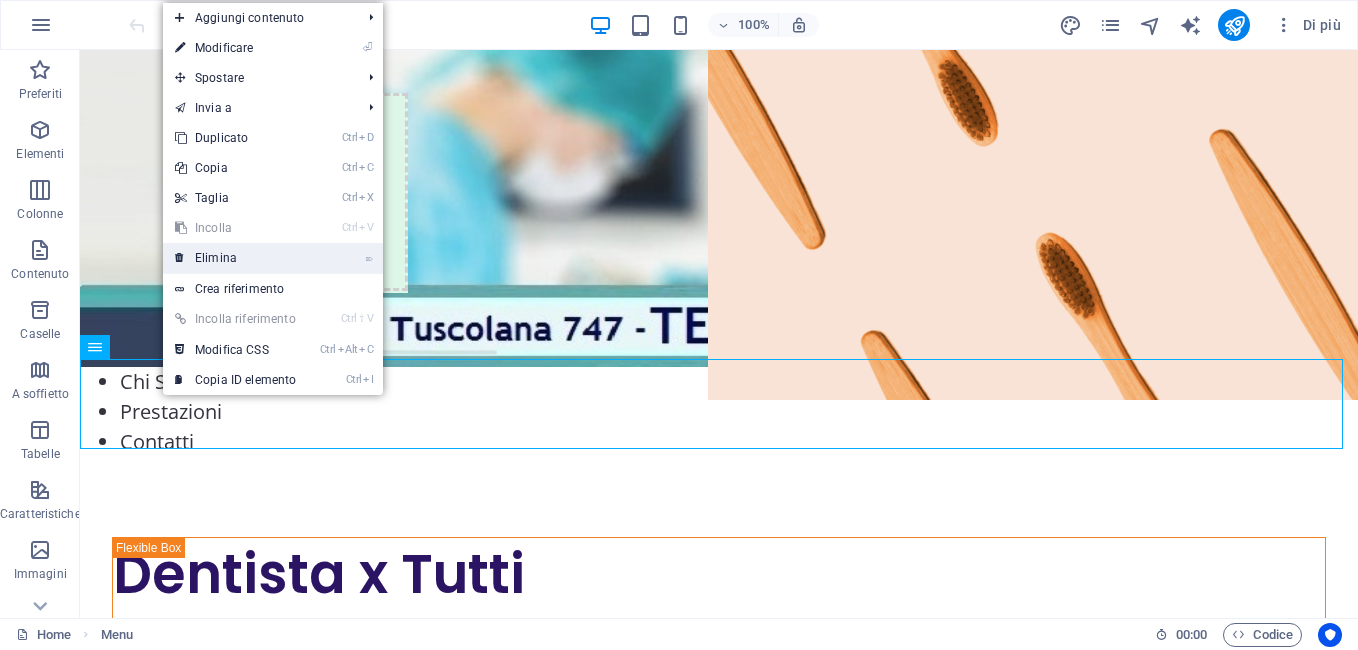 click on "⌦  Elimina" at bounding box center [235, 258] 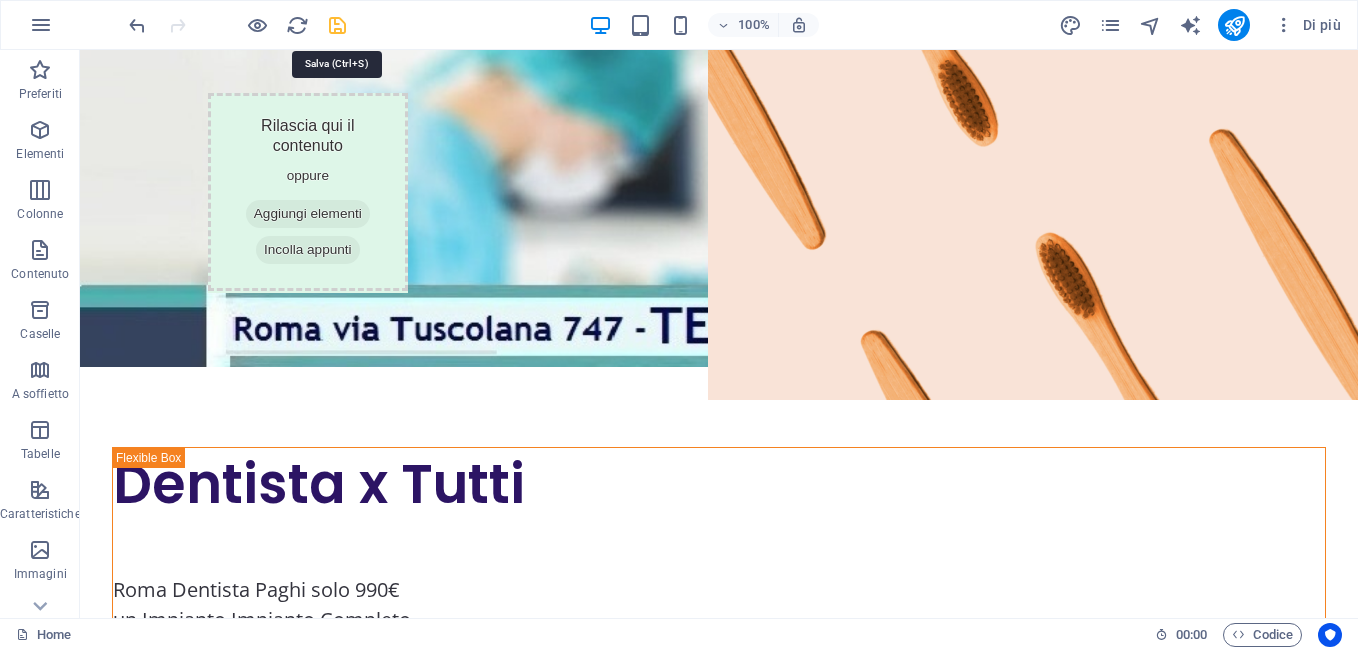 click at bounding box center (337, 25) 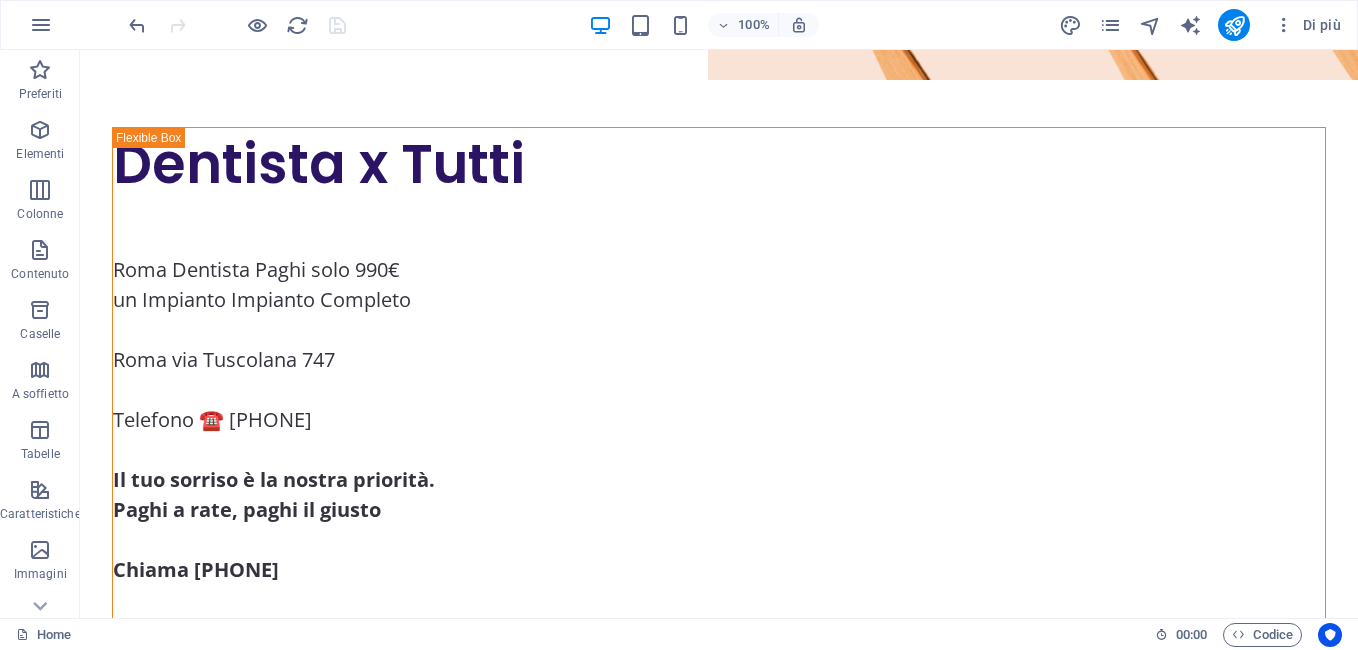 scroll, scrollTop: 464, scrollLeft: 0, axis: vertical 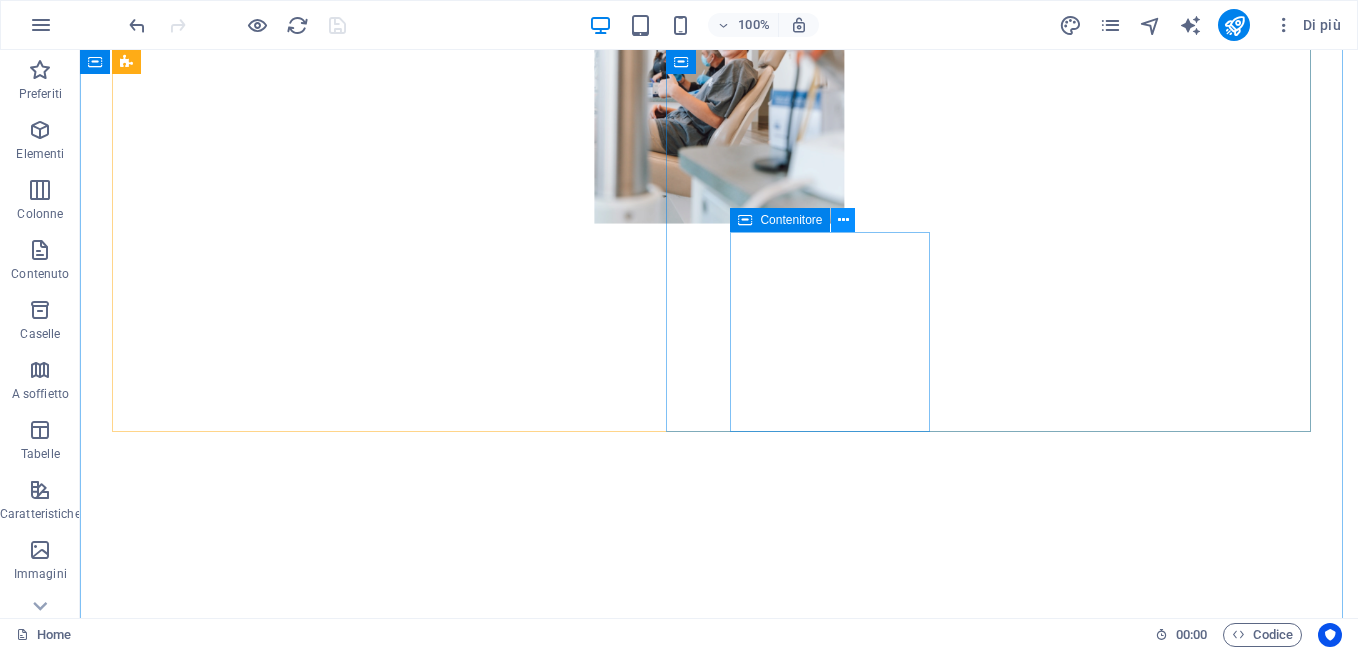 click at bounding box center (843, 220) 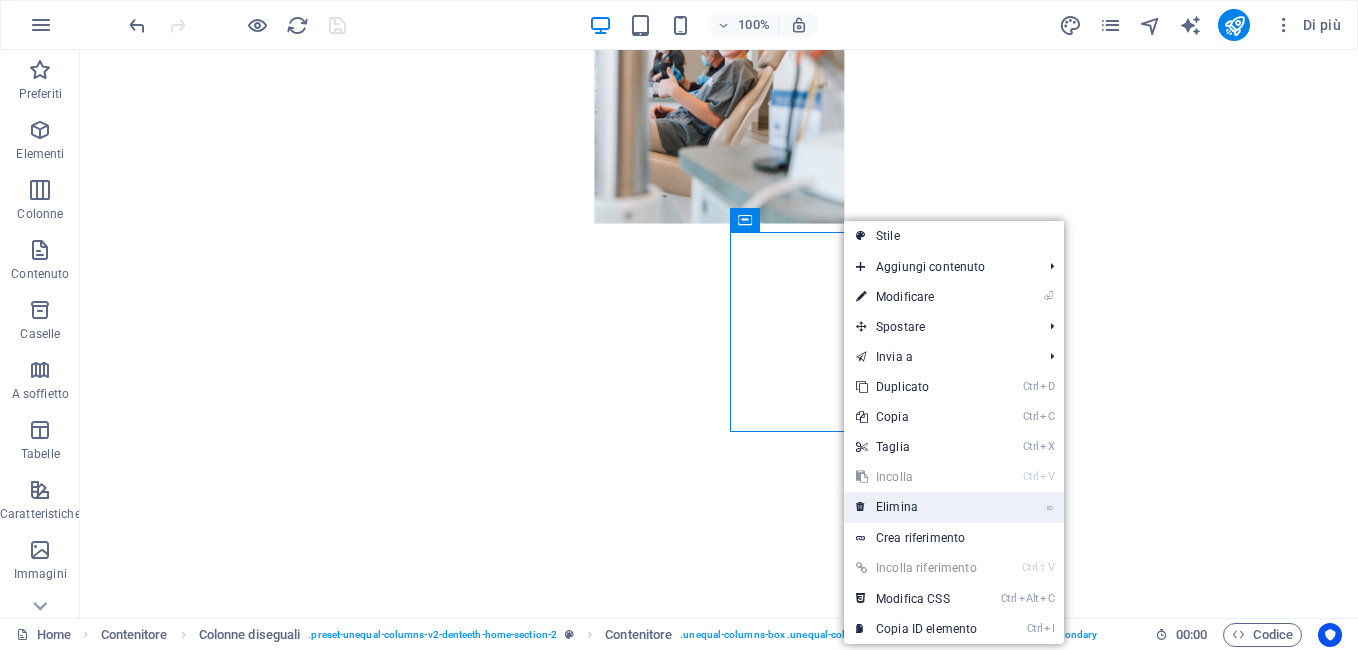 click on "⌦  Elimina" at bounding box center (916, 507) 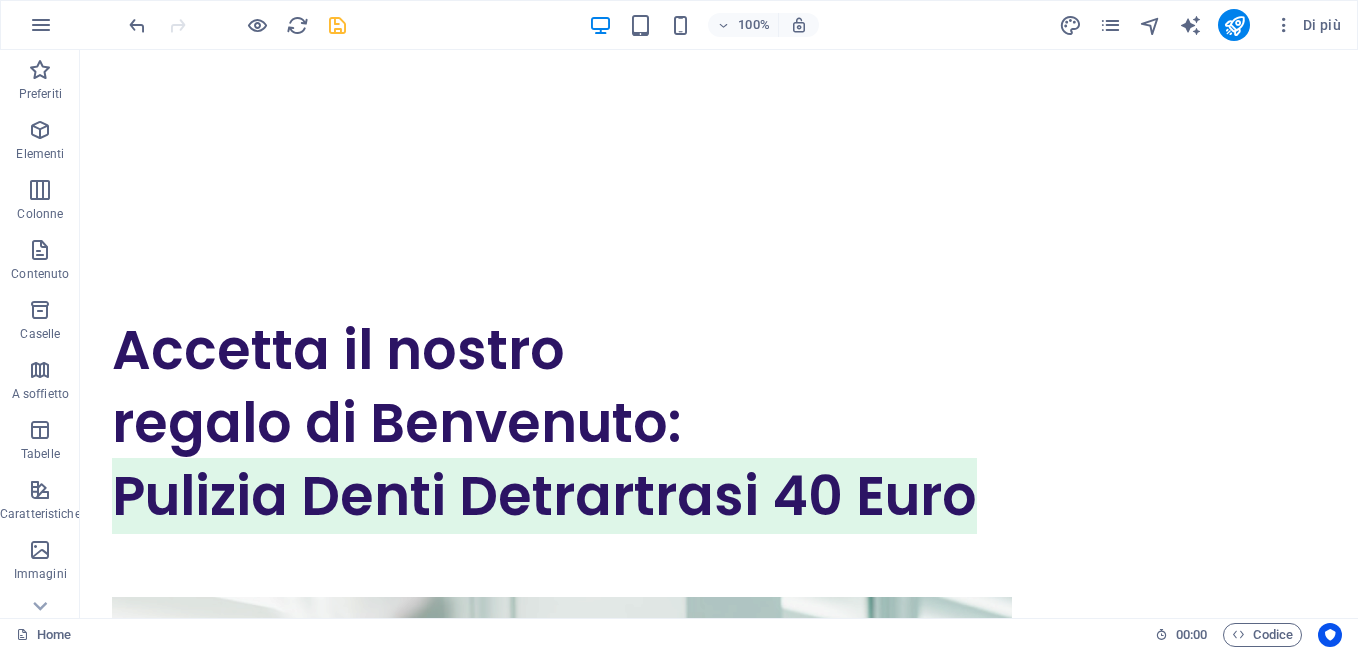 scroll, scrollTop: 3188, scrollLeft: 0, axis: vertical 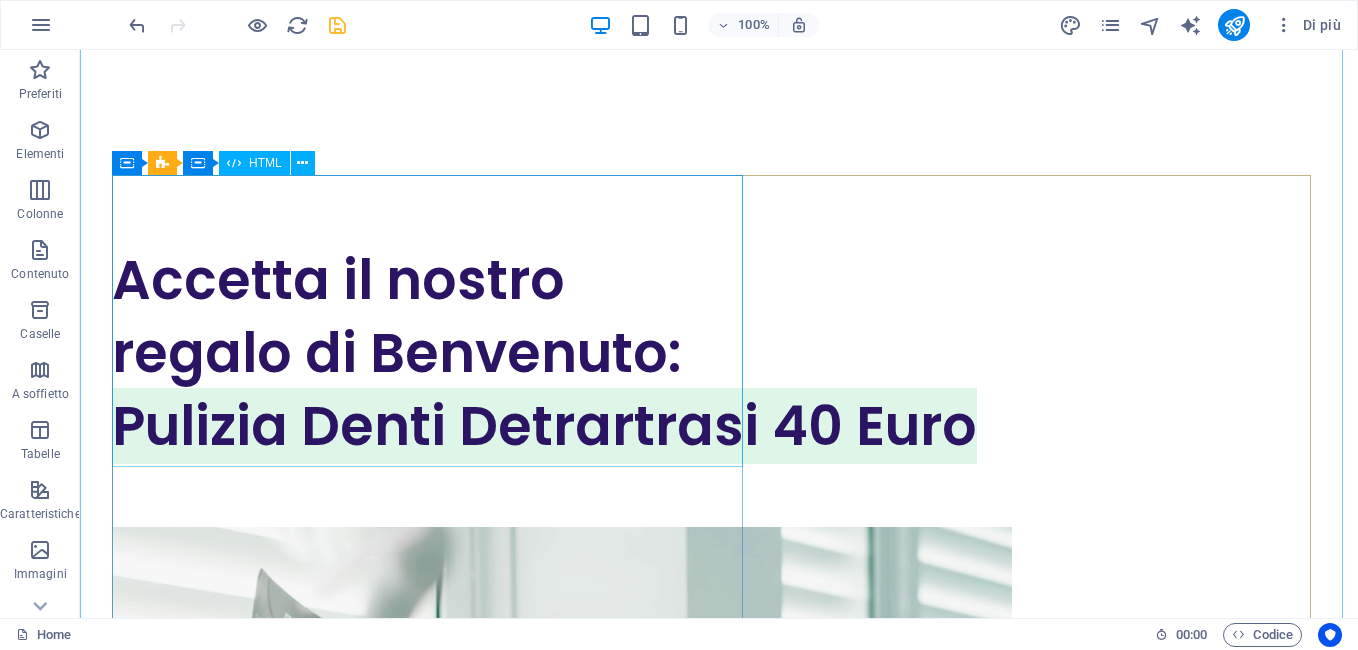 click on "Accetta il nostro regalo di Benvenuto: Pulizia Denti Detrartrasi 40 Euro" at bounding box center (719, 353) 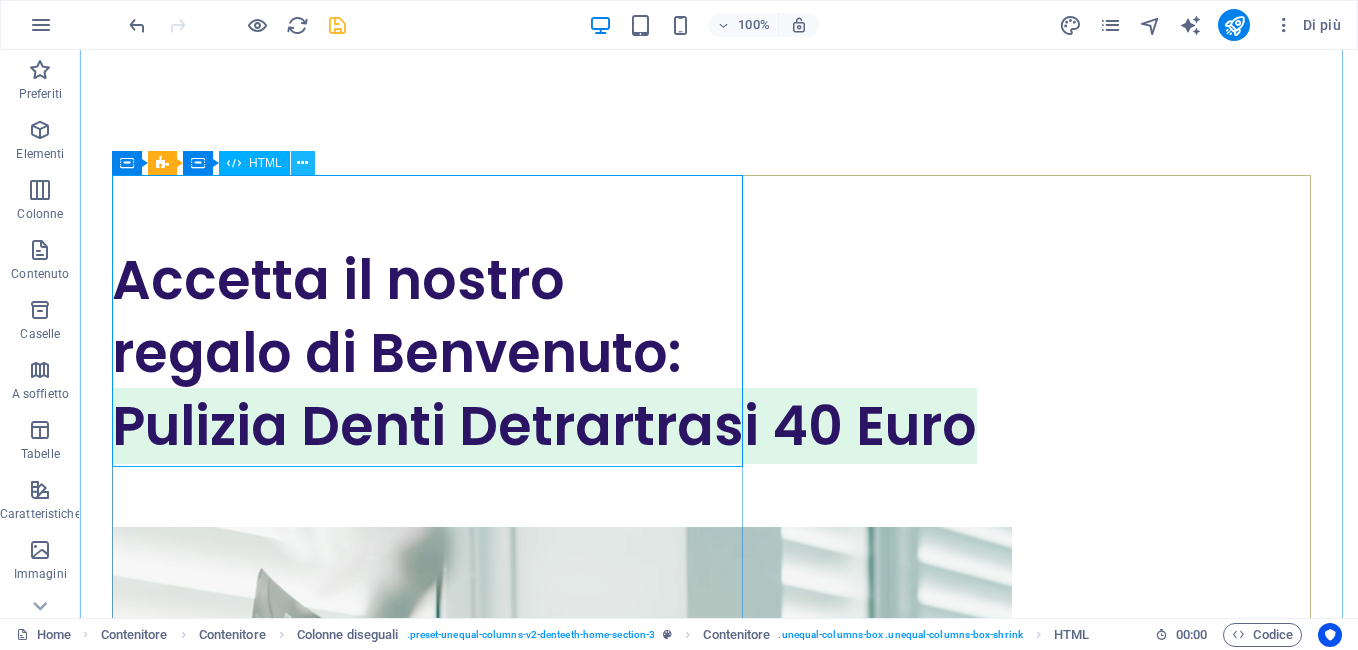click at bounding box center [302, 163] 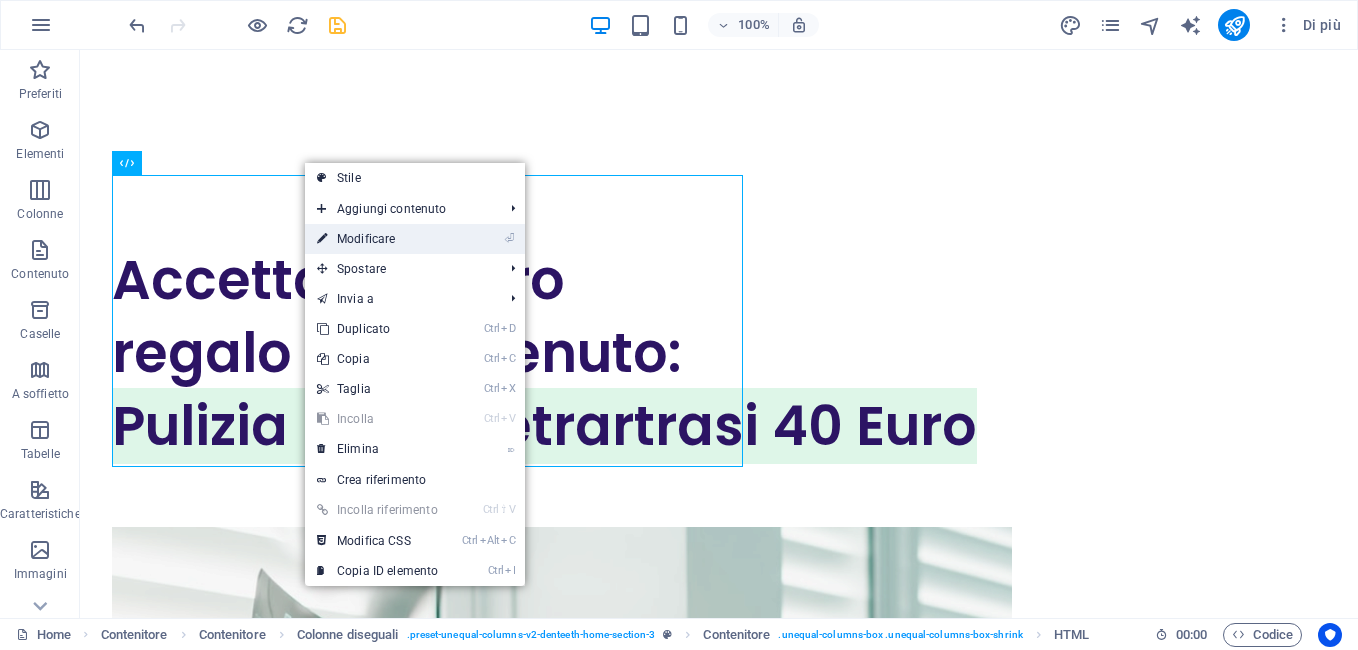 click on "⏎  Modificare" at bounding box center (377, 239) 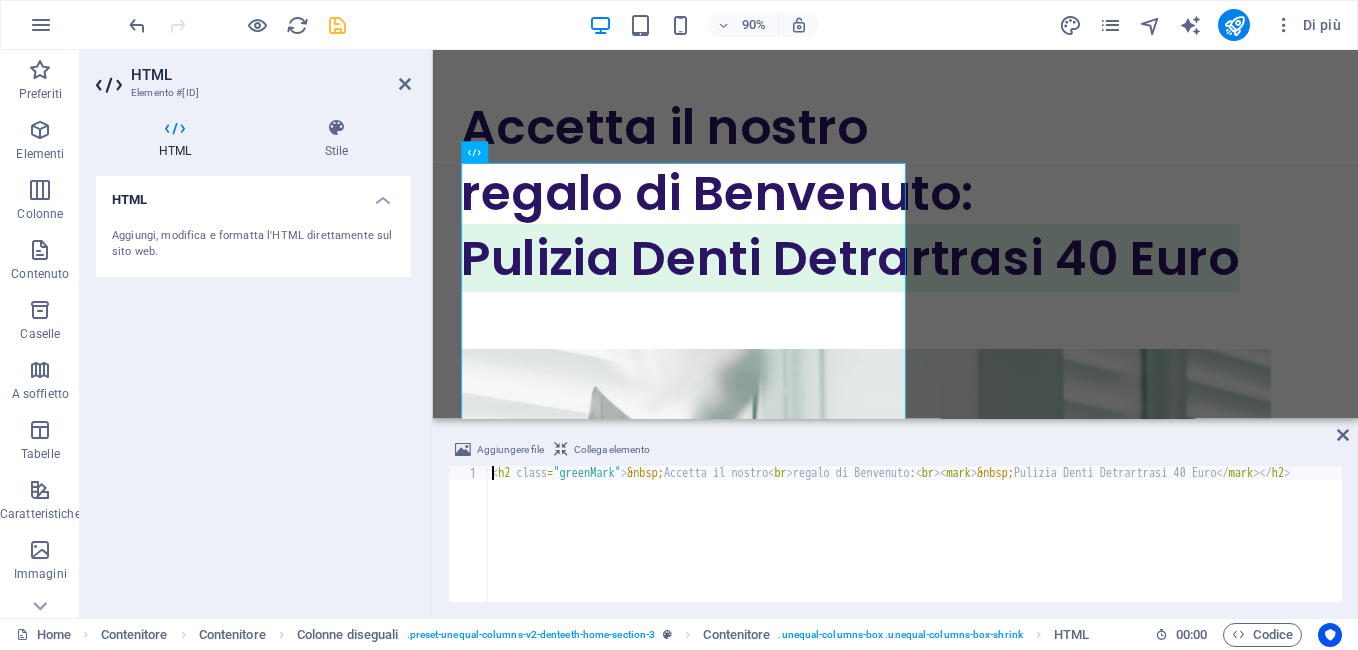 scroll, scrollTop: 3196, scrollLeft: 0, axis: vertical 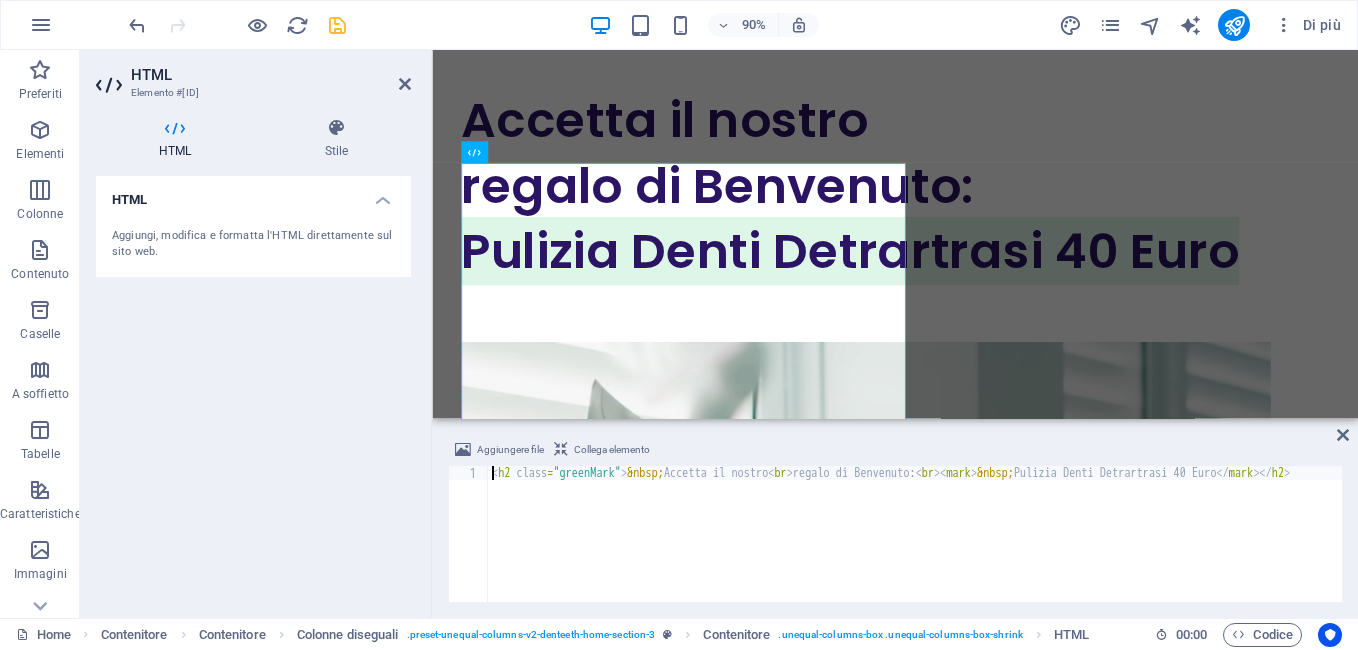 click on "Accetta il nostro regalo di Benvenuto: Pulizia Denti Detrartrasi 40 Euro" at bounding box center [933, 546] 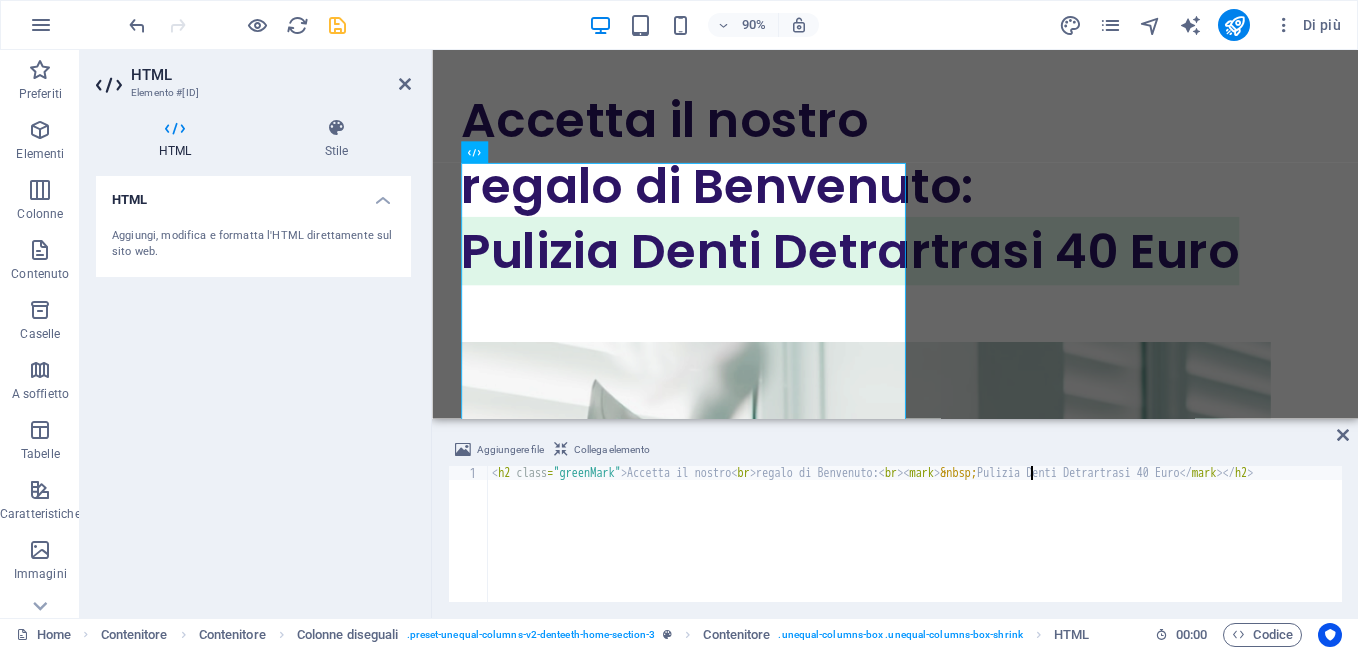 click on "Accetta il nostro regalo di Benvenuto: Pulizia Denti Detrartrasi 40 Euro" at bounding box center [915, 546] 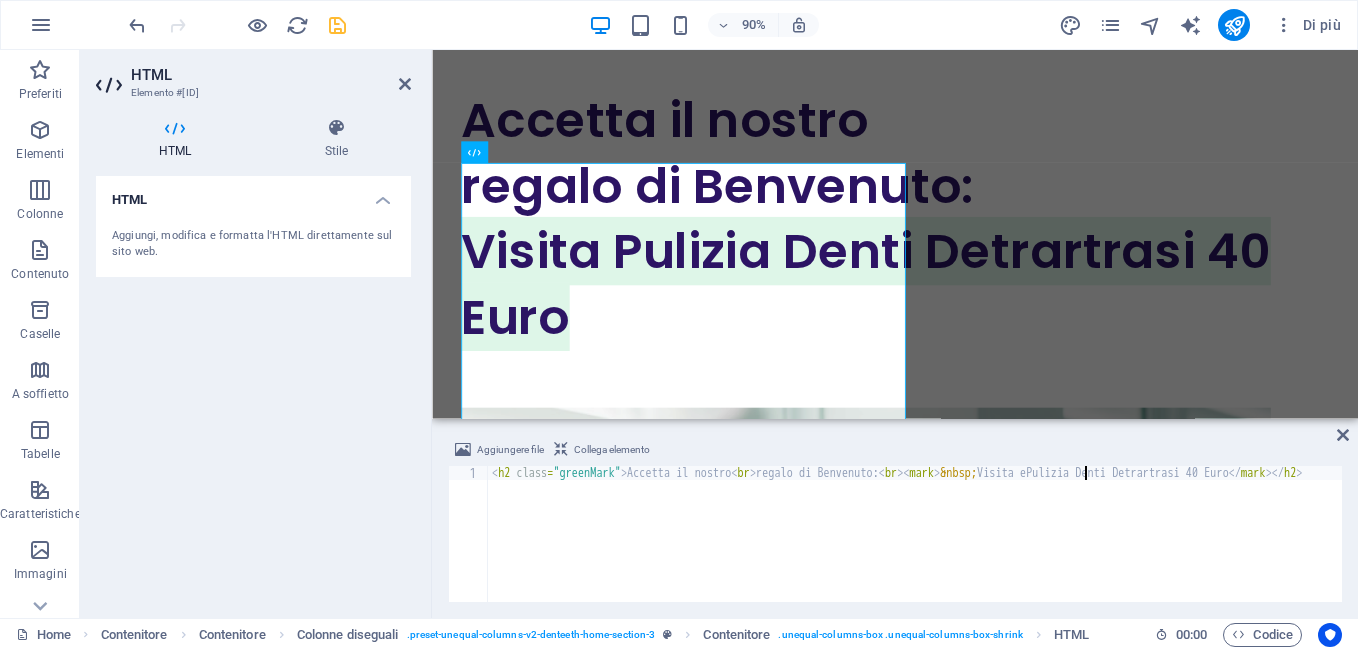 scroll, scrollTop: 0, scrollLeft: 48, axis: horizontal 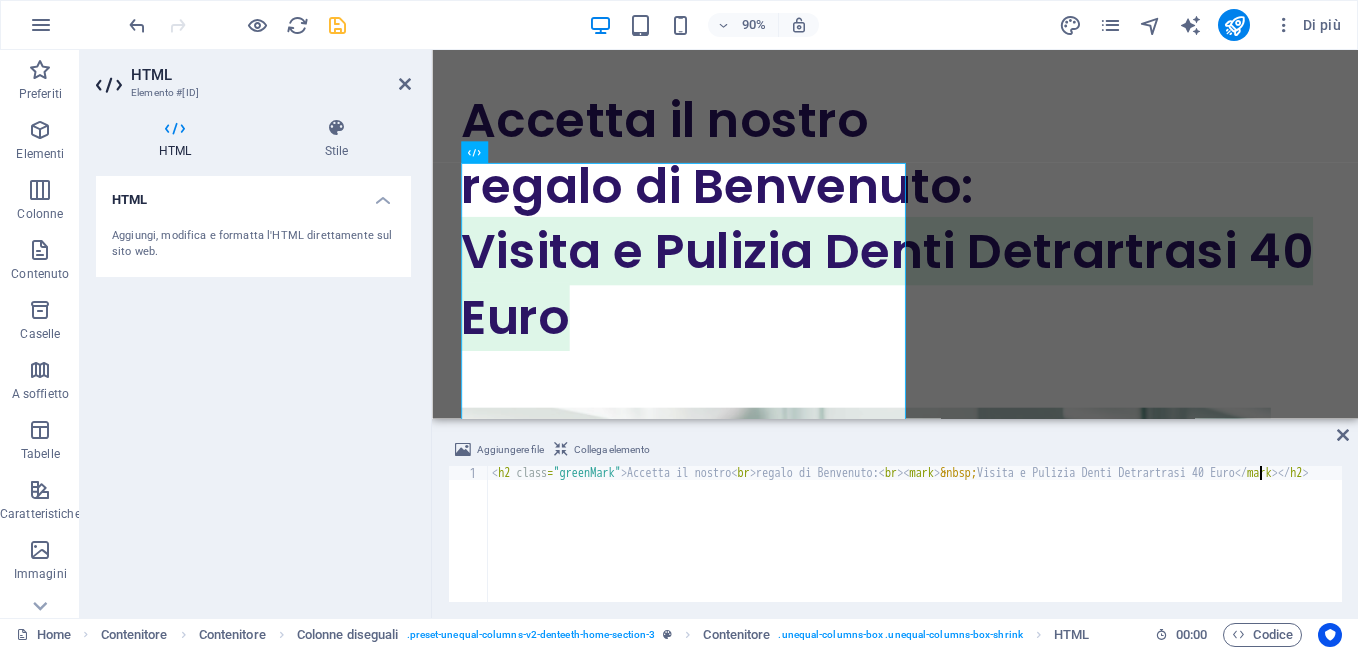 click on "Accetta il nostro regalo di Benvenuto: Visita e Pulizia Denti Detrartrasi 40 Euro" at bounding box center [943, 546] 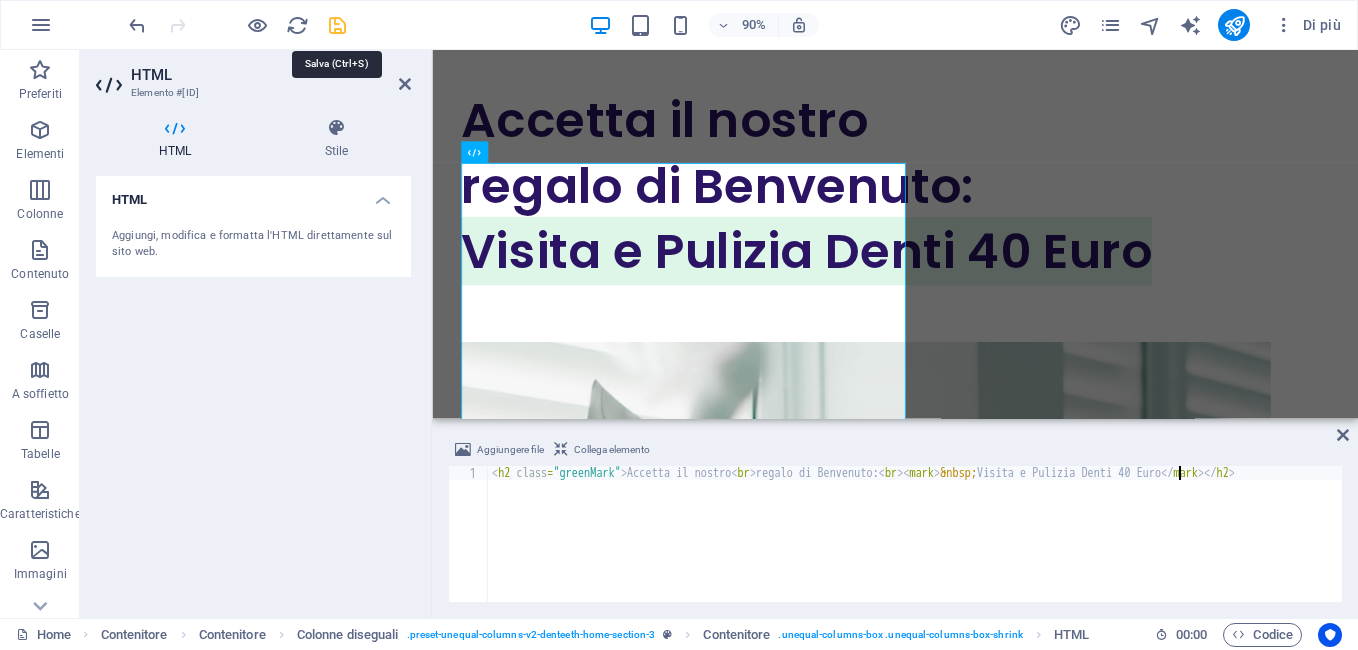type on "Accetta il nostro regalo di Benvenuto: Visita e Pulizia Denti 40 Euro" 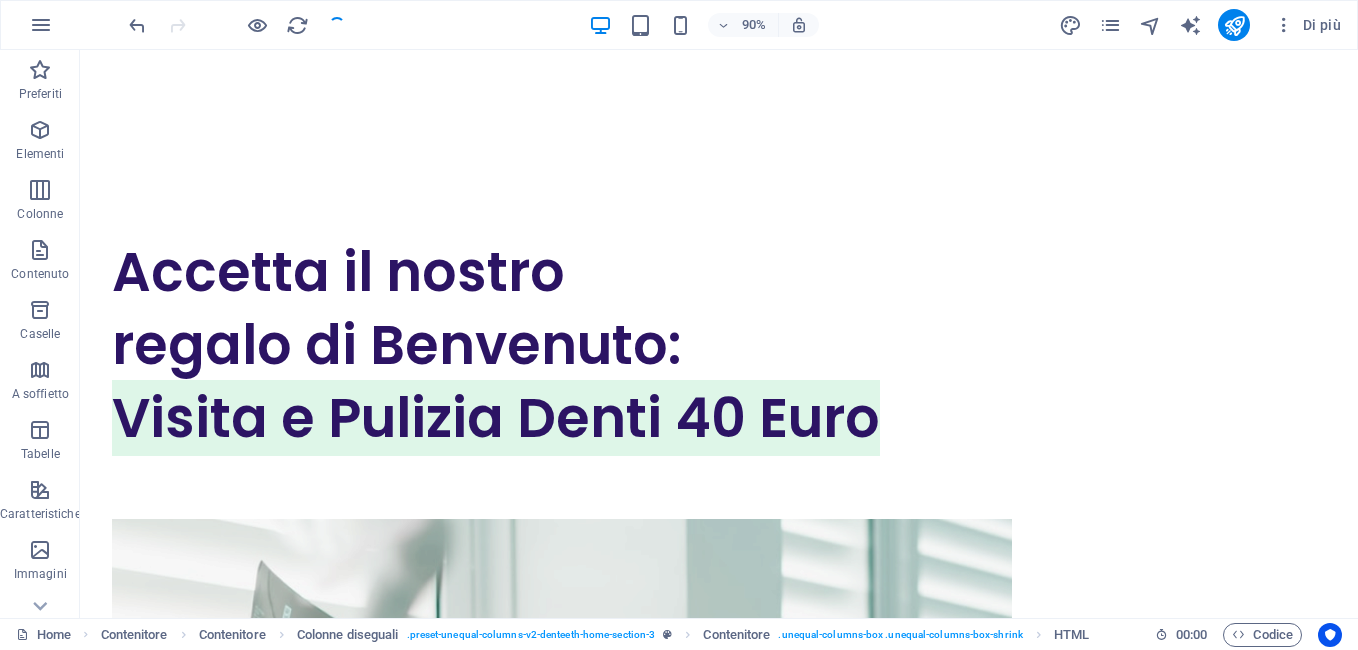scroll, scrollTop: 3188, scrollLeft: 0, axis: vertical 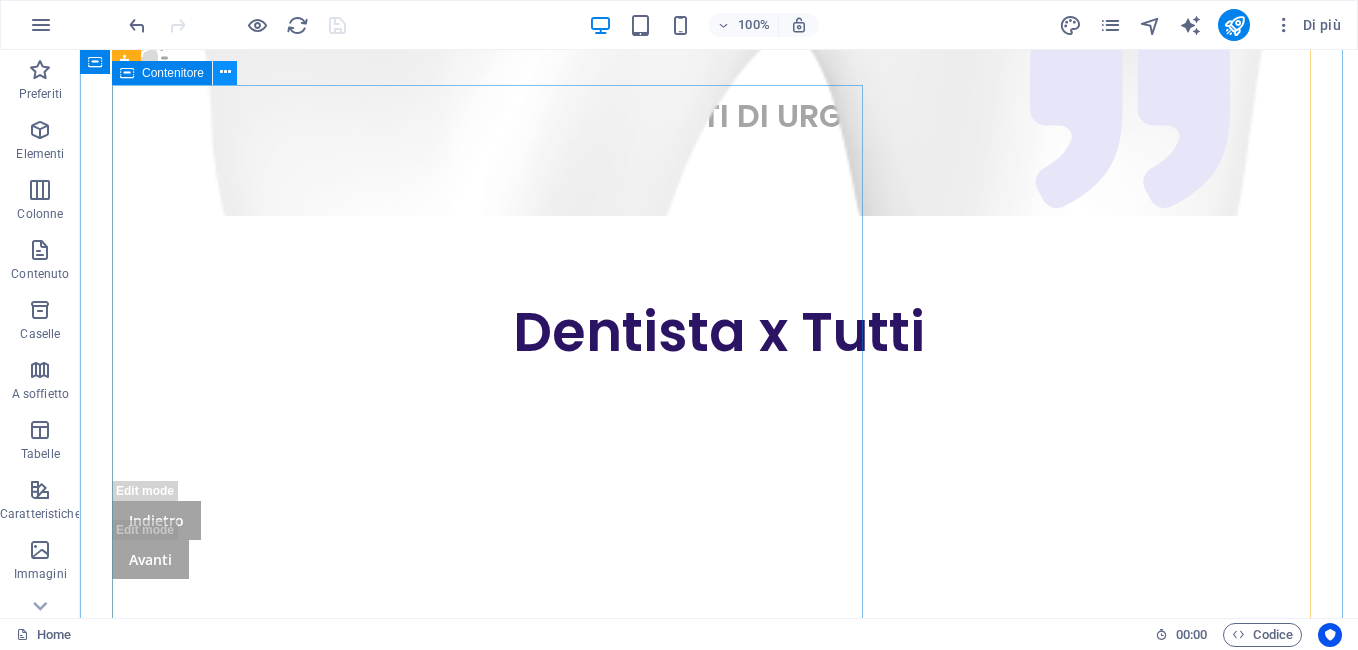 click at bounding box center (225, 72) 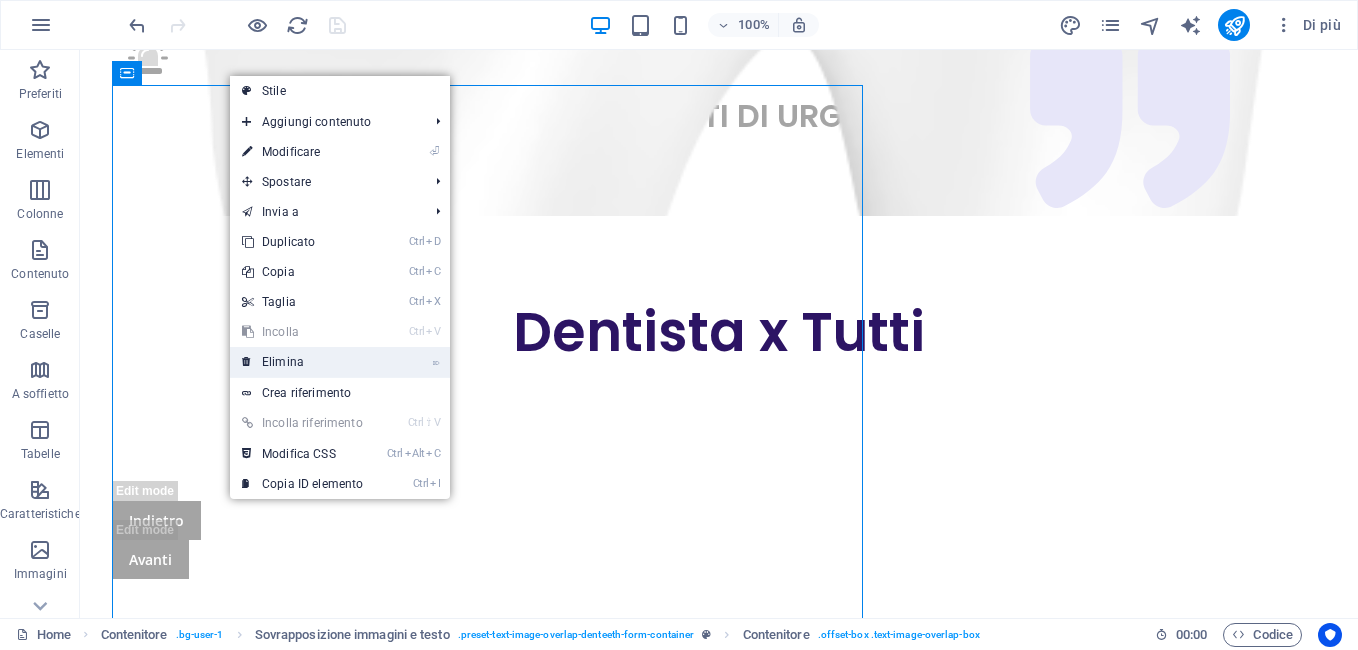 click on "⌦  Elimina" at bounding box center (302, 362) 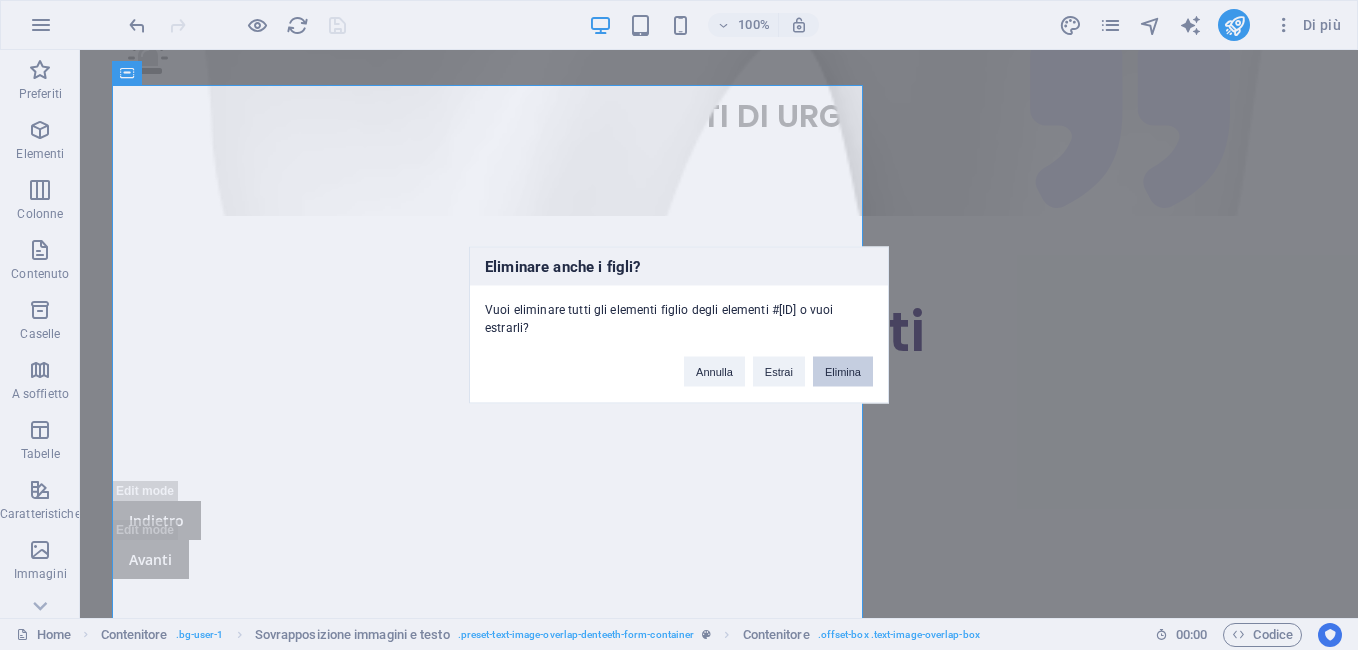 click on "Elimina" at bounding box center (843, 372) 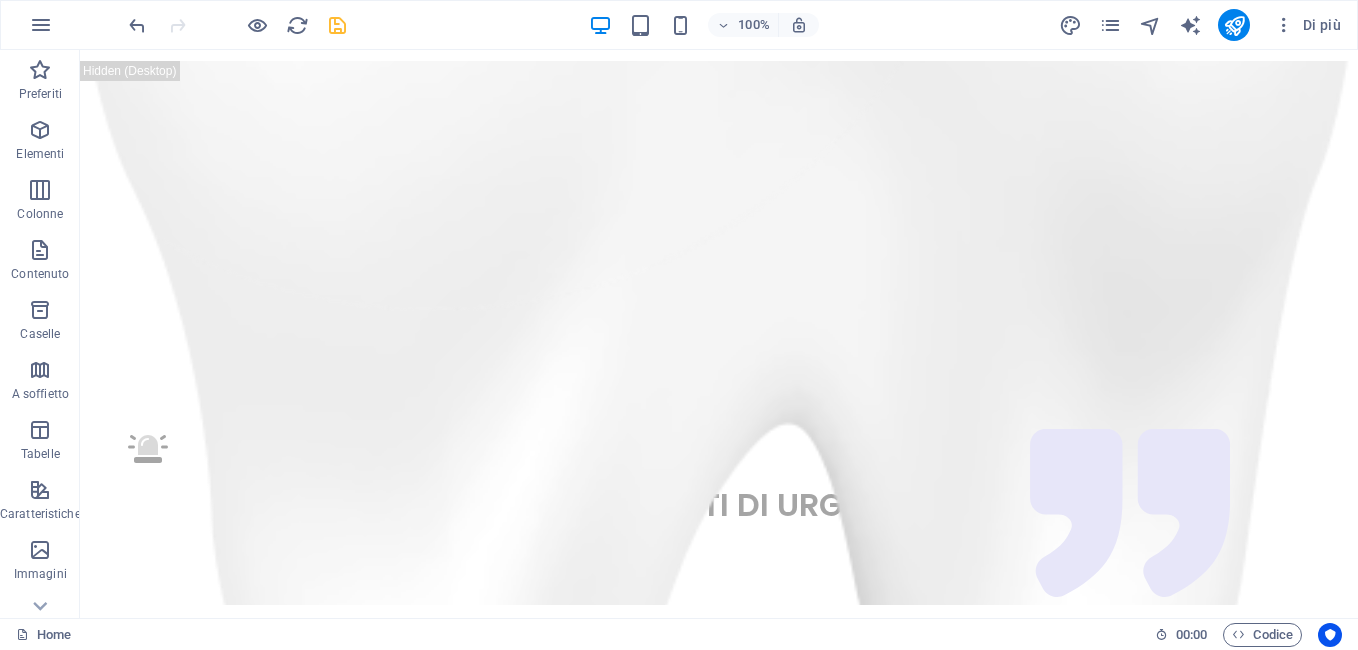 scroll, scrollTop: 4744, scrollLeft: 0, axis: vertical 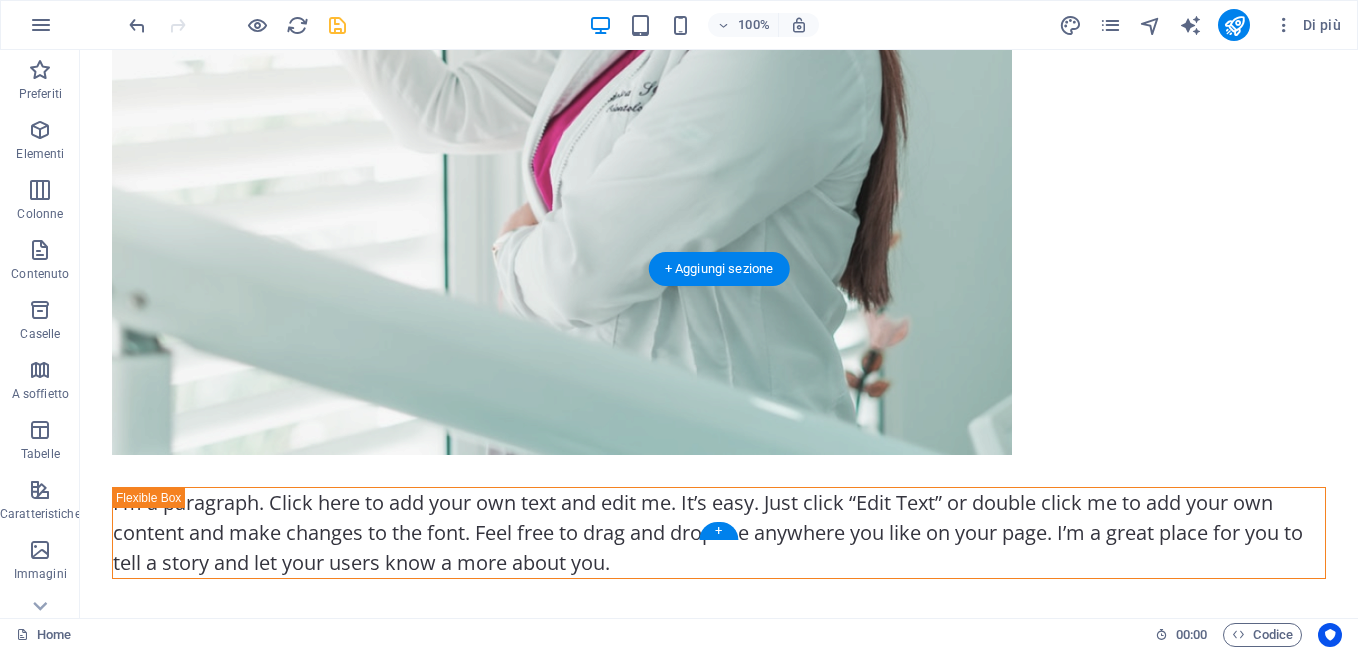 click at bounding box center [719, 795] 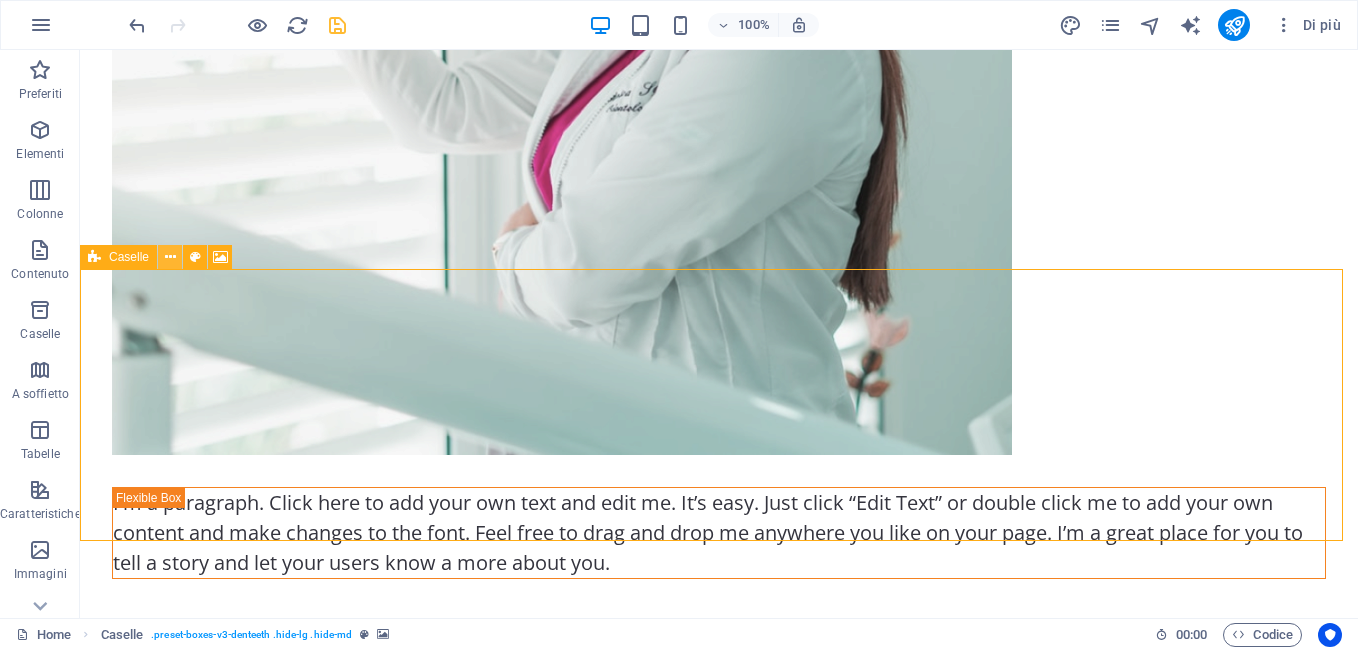 click at bounding box center [170, 257] 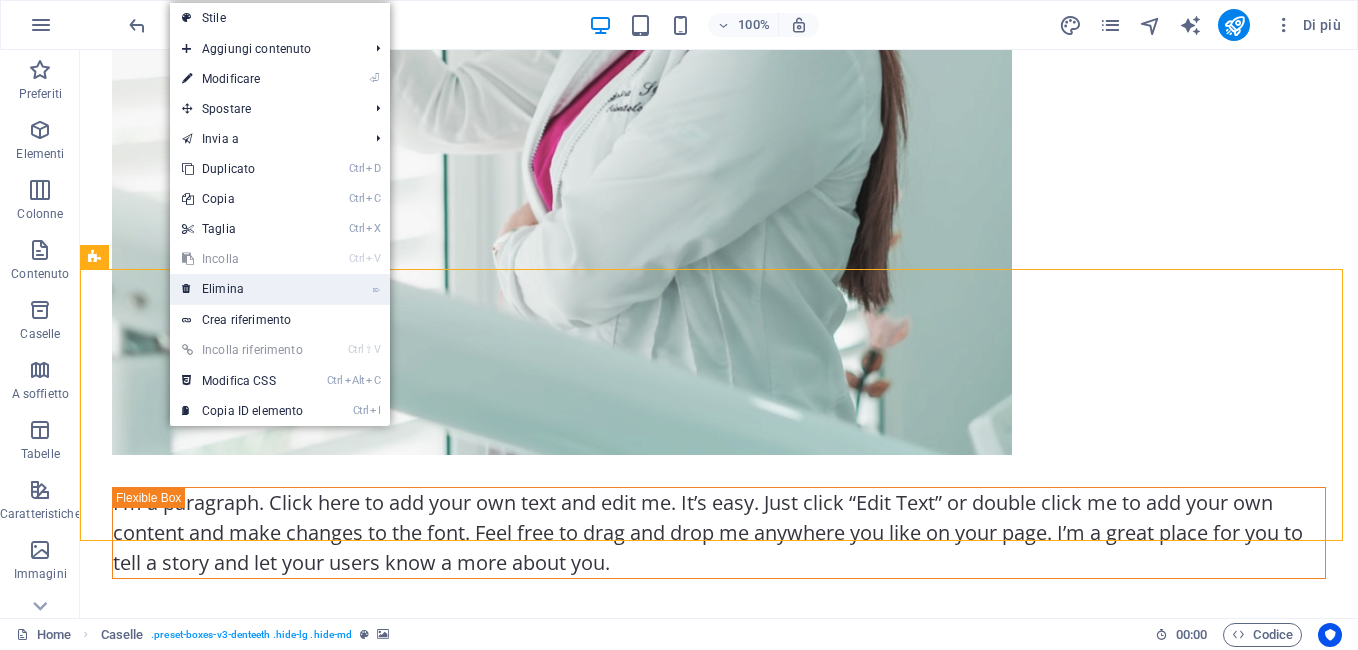 click on "⌦  Elimina" at bounding box center [242, 289] 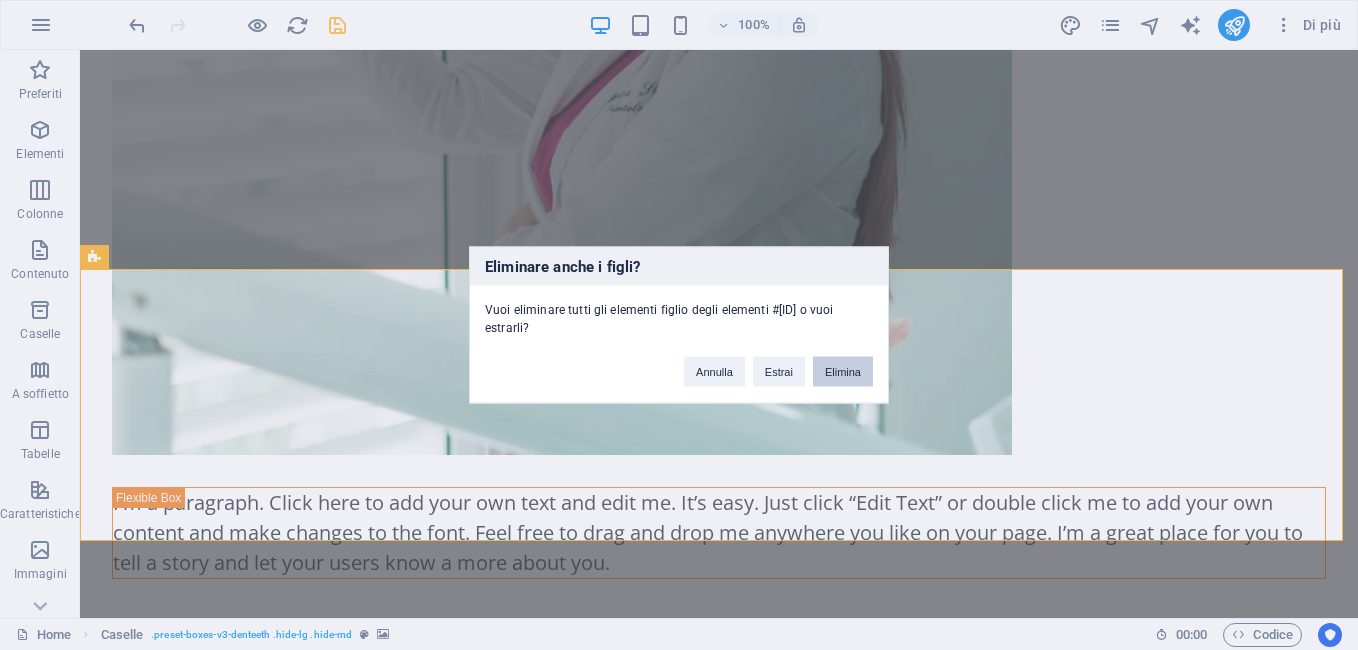 click on "Elimina" at bounding box center (843, 372) 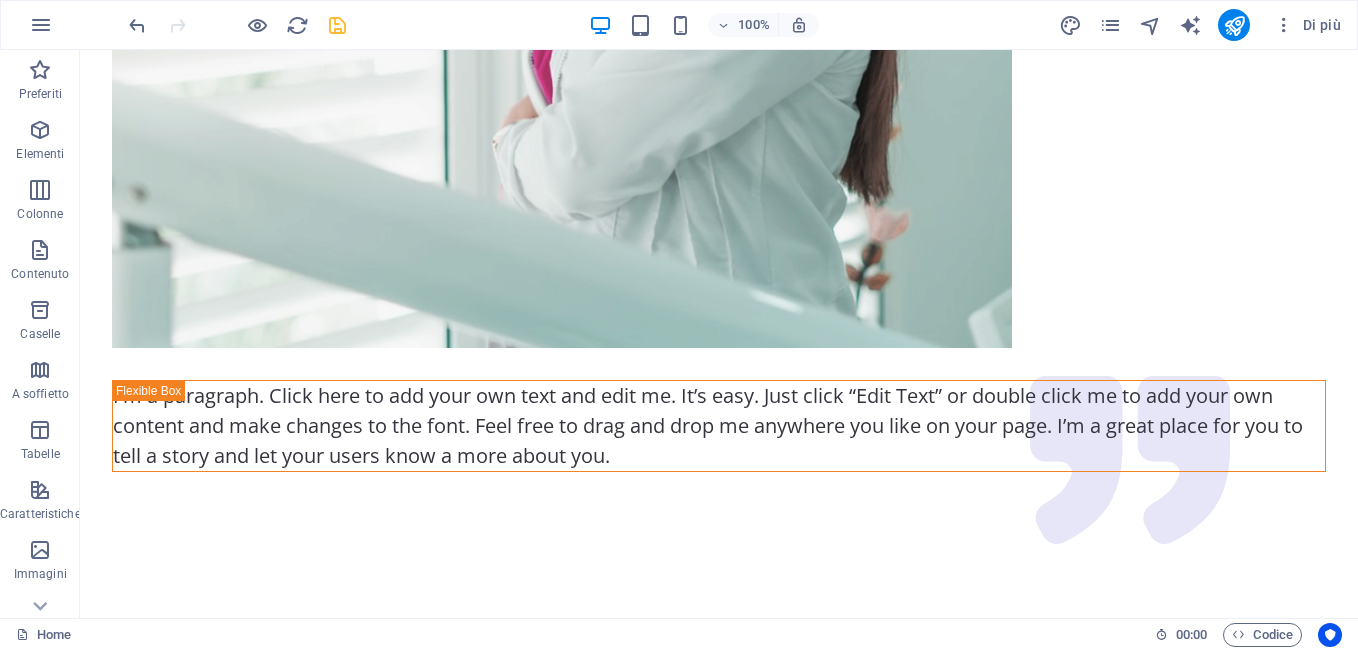 scroll, scrollTop: 4347, scrollLeft: 0, axis: vertical 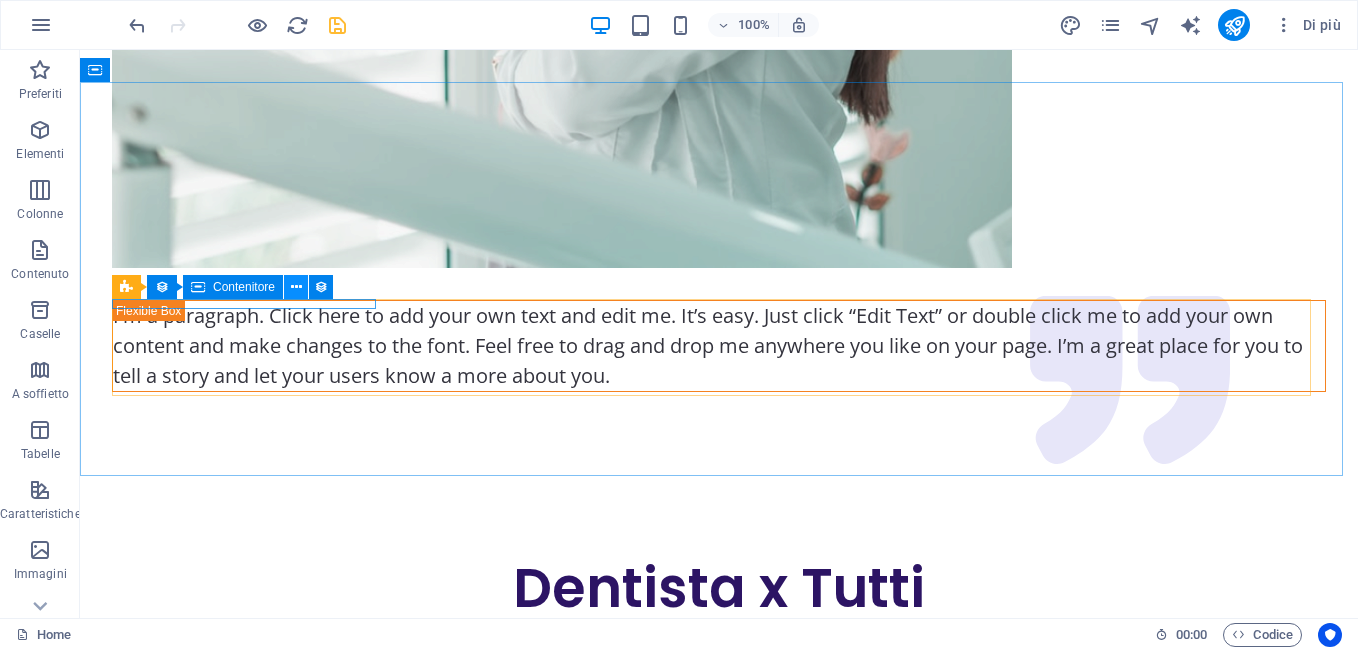 click at bounding box center (296, 287) 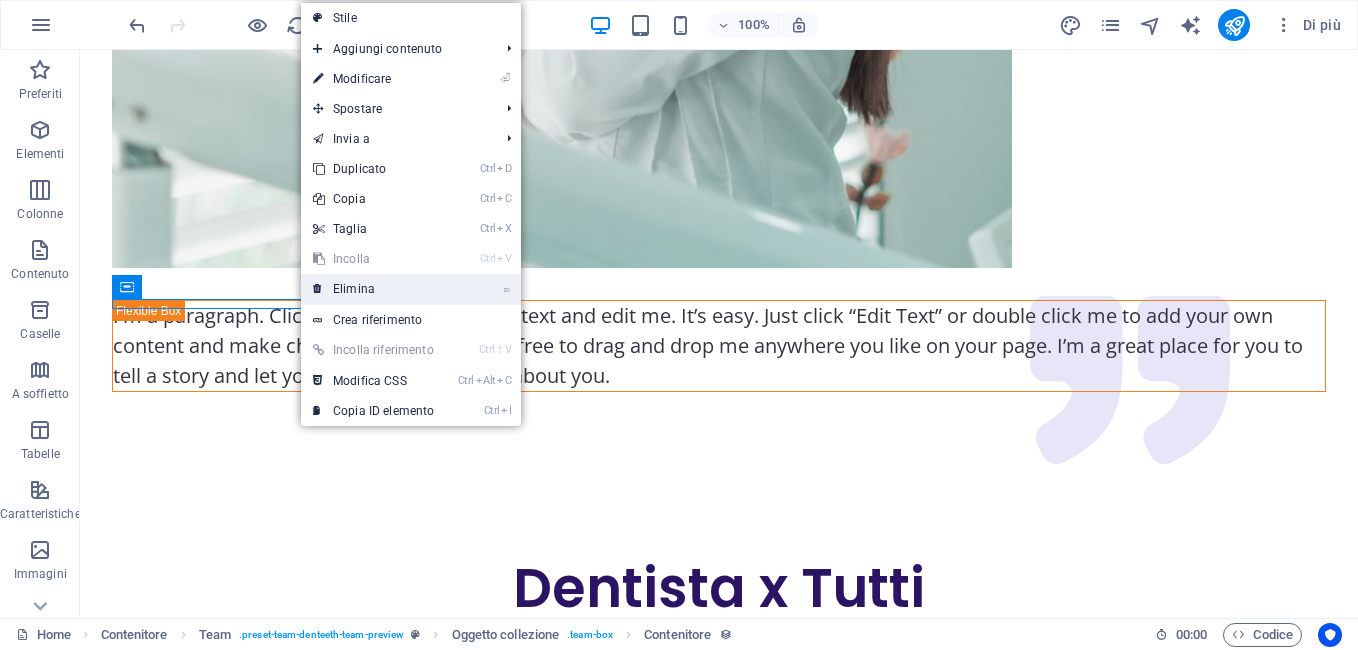 click on "⌦  Elimina" at bounding box center (373, 289) 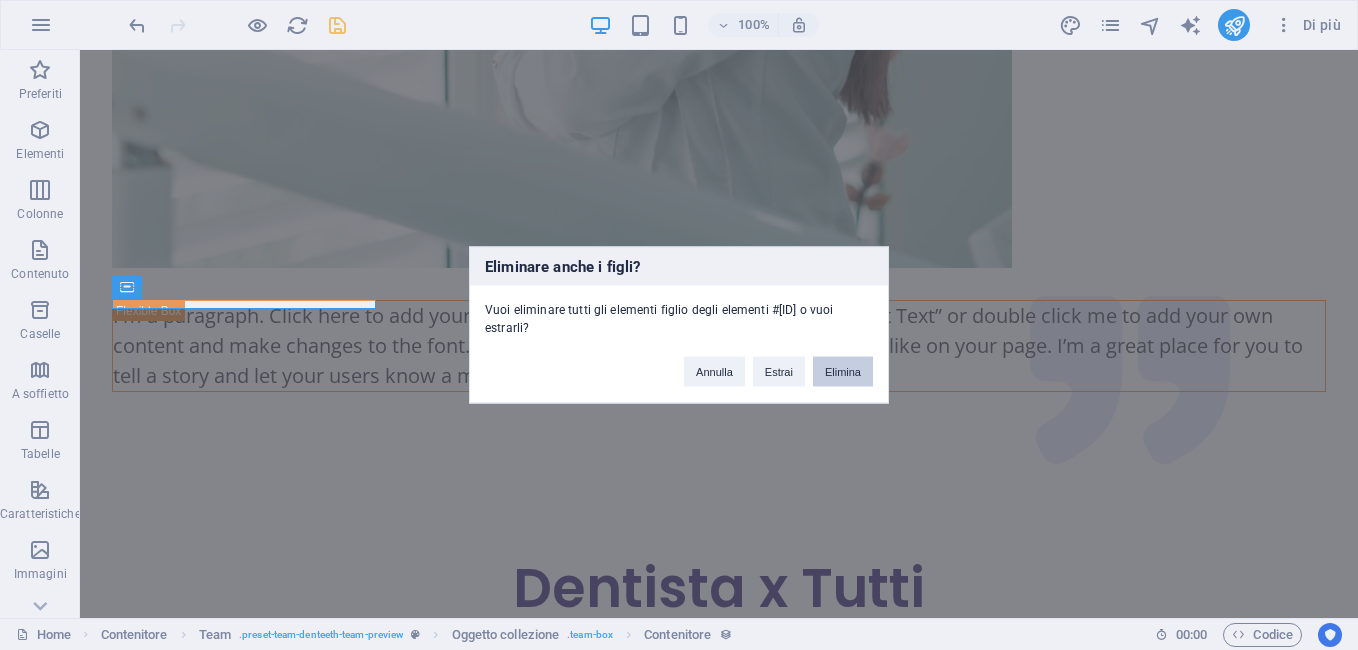 click on "Elimina" at bounding box center (843, 372) 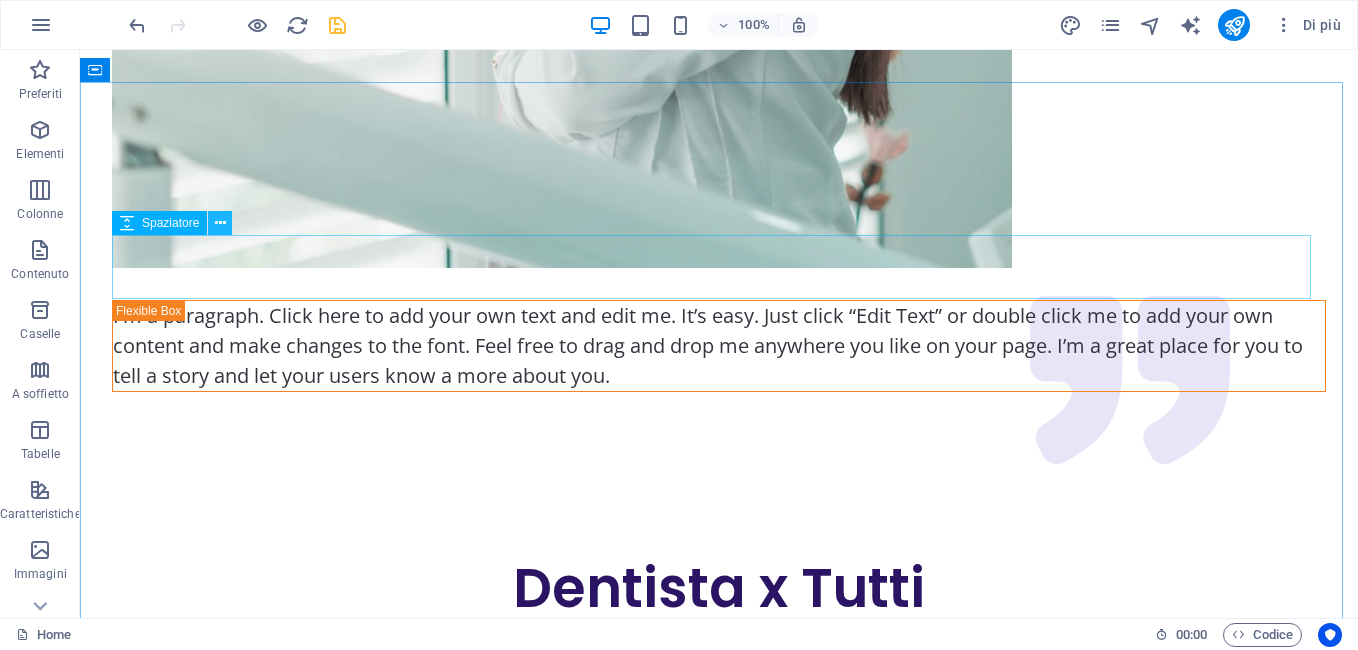 click at bounding box center (220, 223) 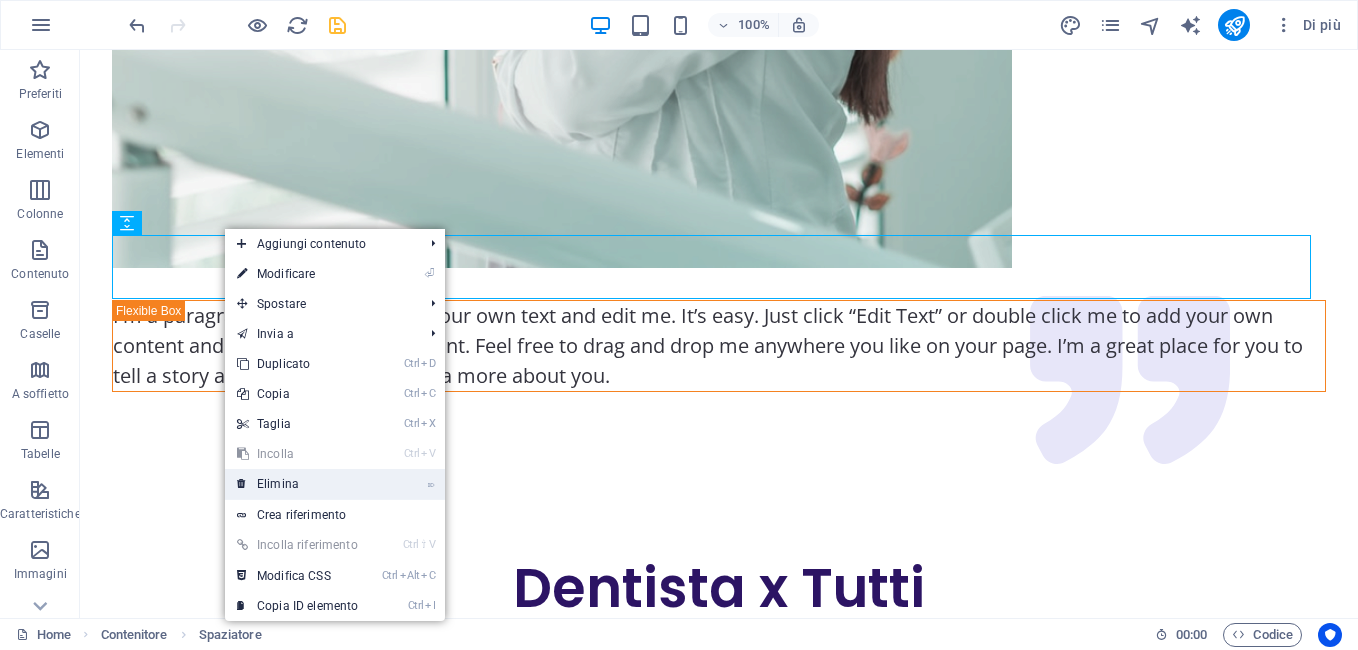 click on "⌦  Elimina" at bounding box center [297, 484] 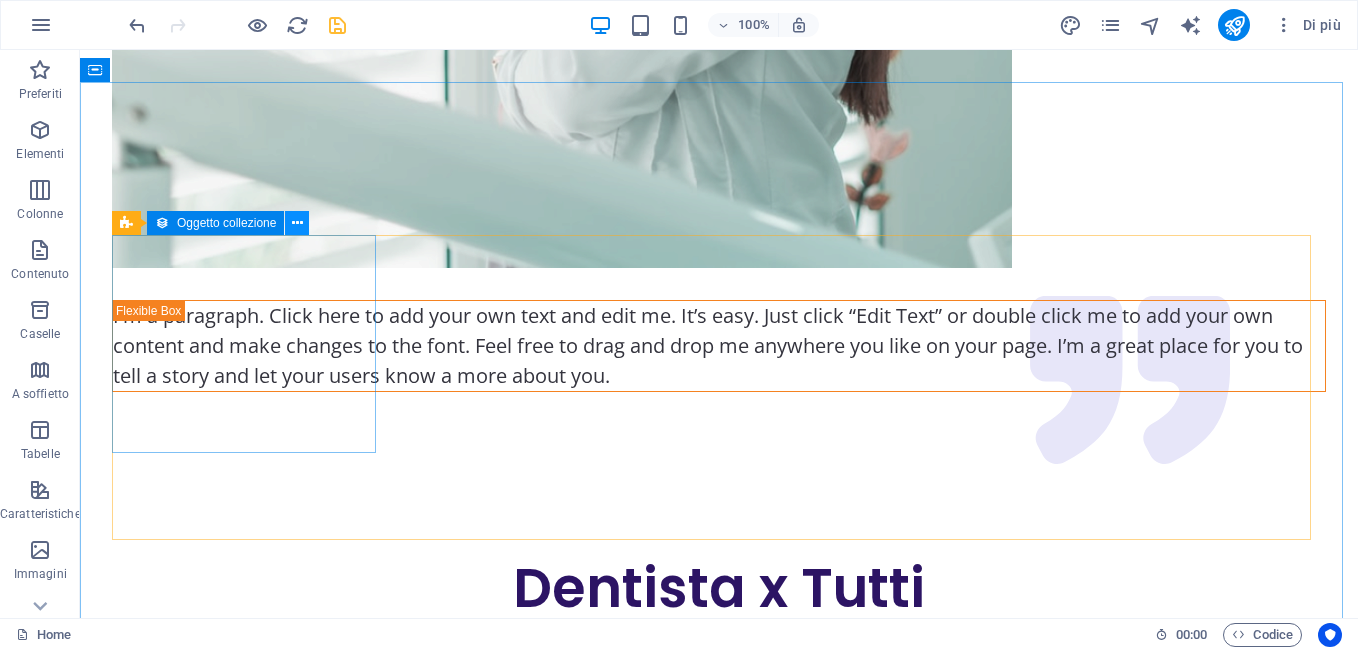 click at bounding box center (297, 223) 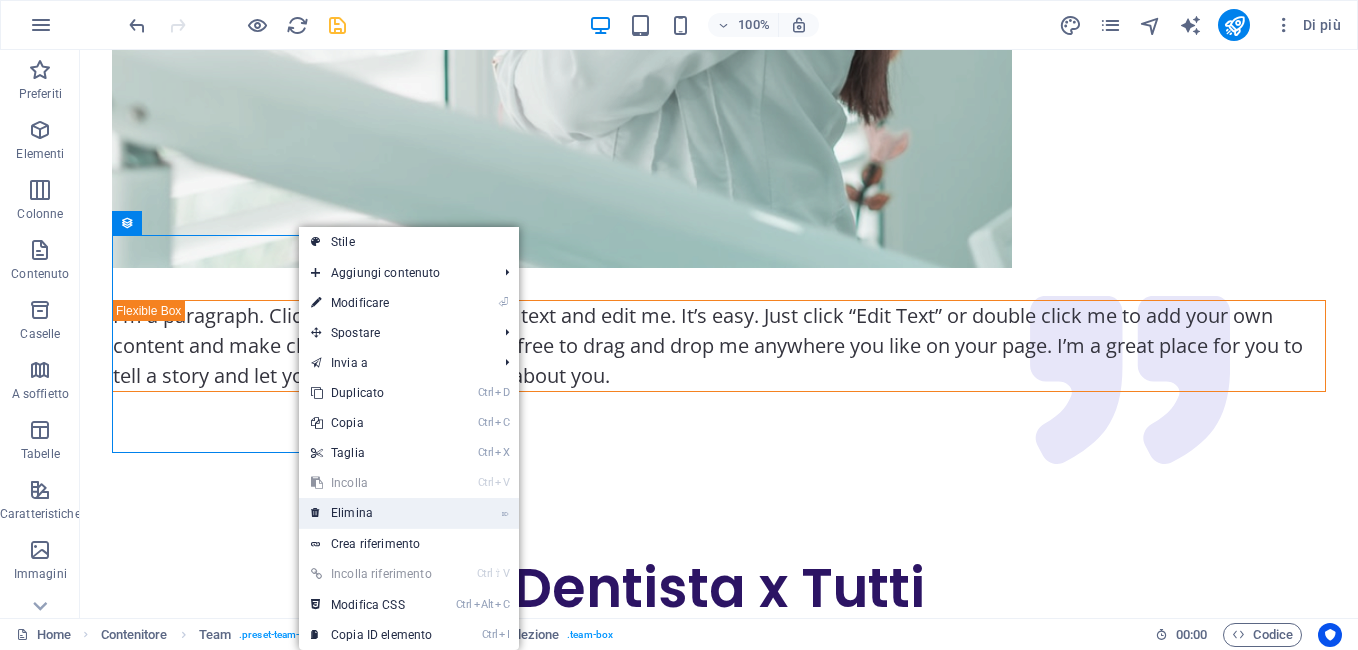 click on "⌦  Elimina" at bounding box center (371, 513) 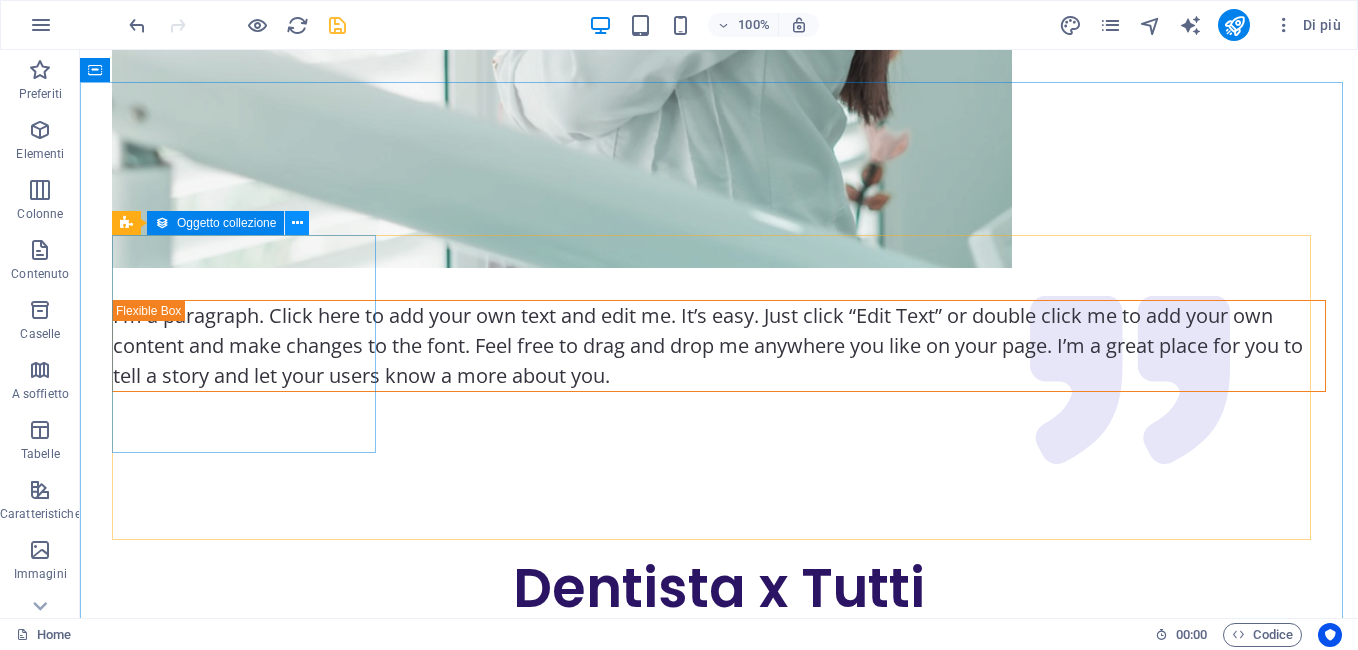click at bounding box center [297, 223] 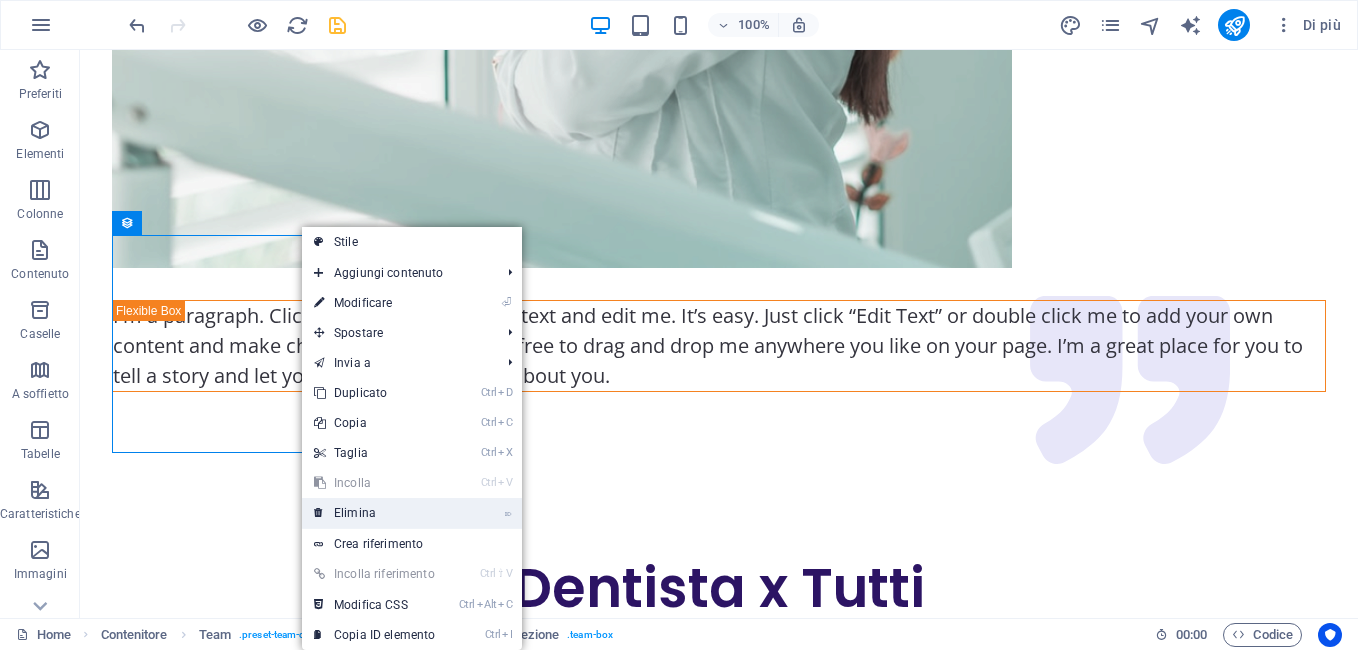click on "⌦  Elimina" at bounding box center [374, 513] 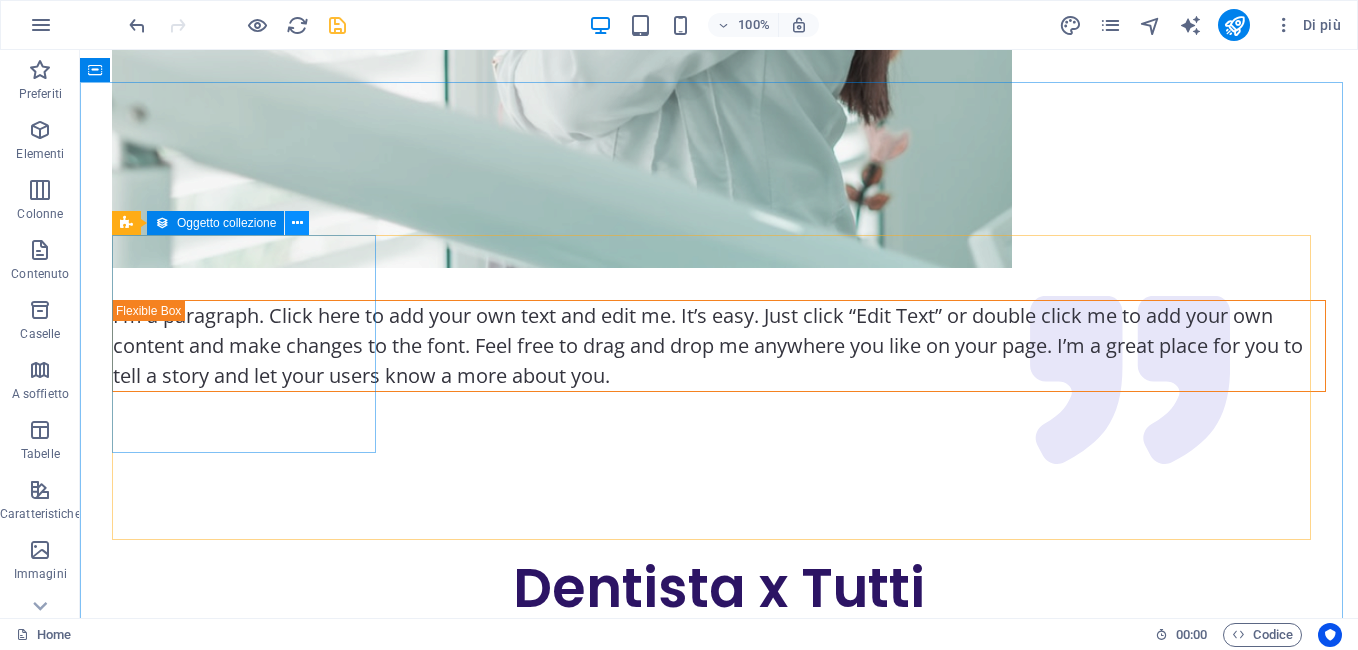 click at bounding box center (297, 223) 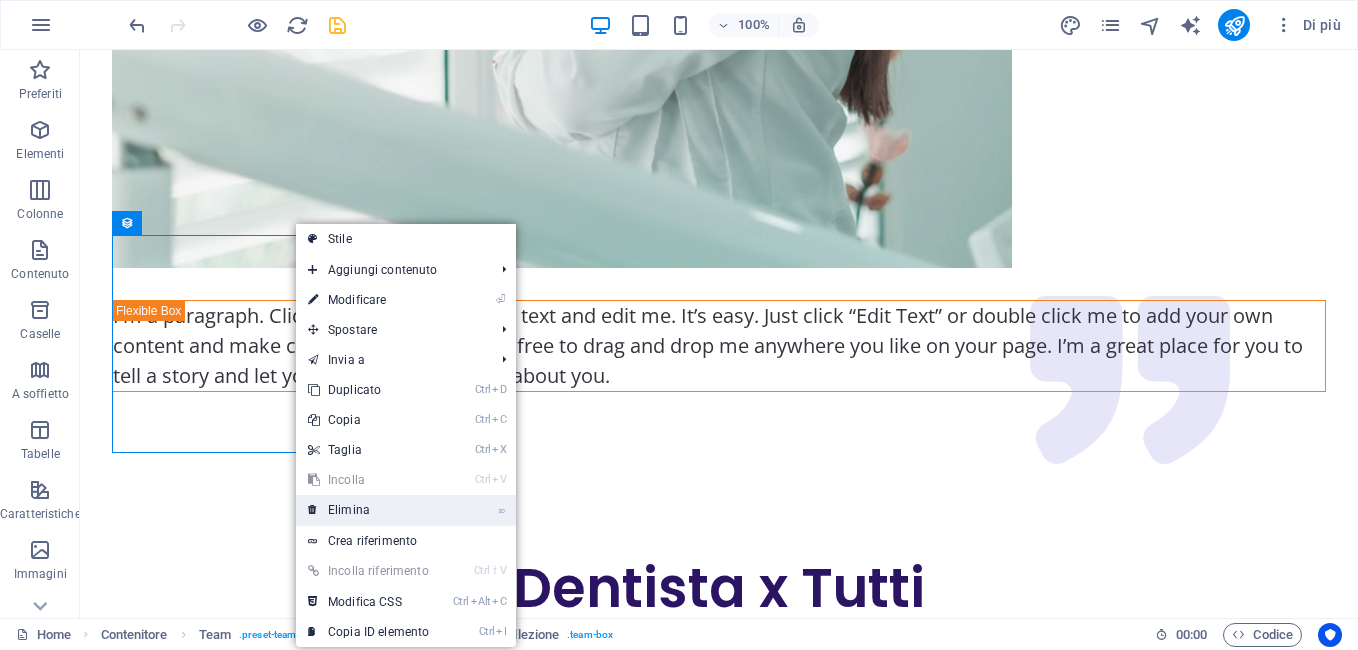 click on "⌦  Elimina" at bounding box center [368, 510] 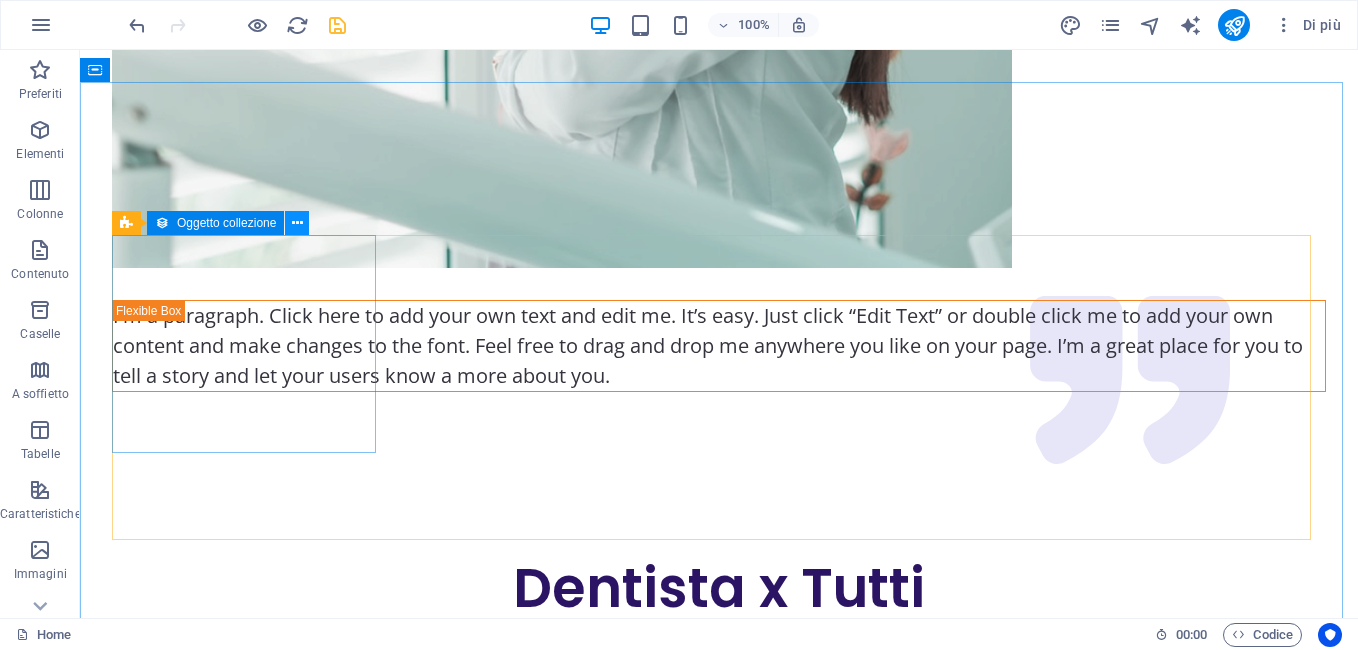 click at bounding box center [297, 223] 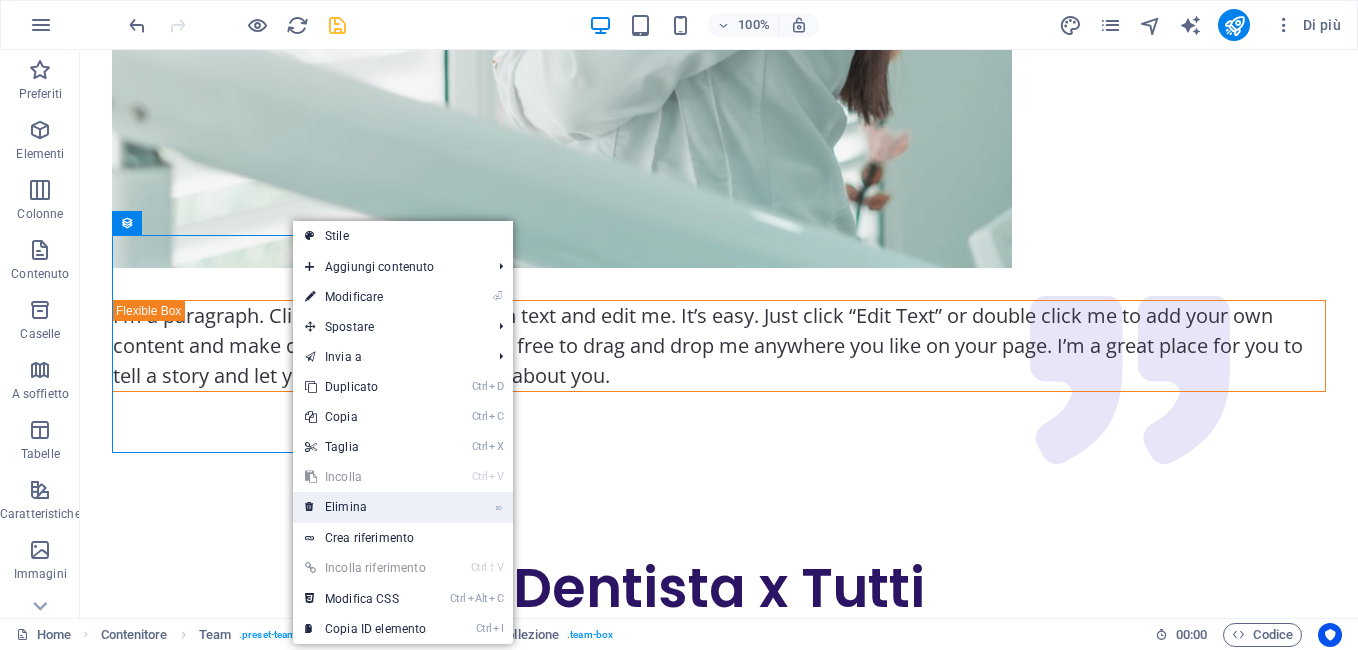 click on "⌦  Elimina" at bounding box center (365, 507) 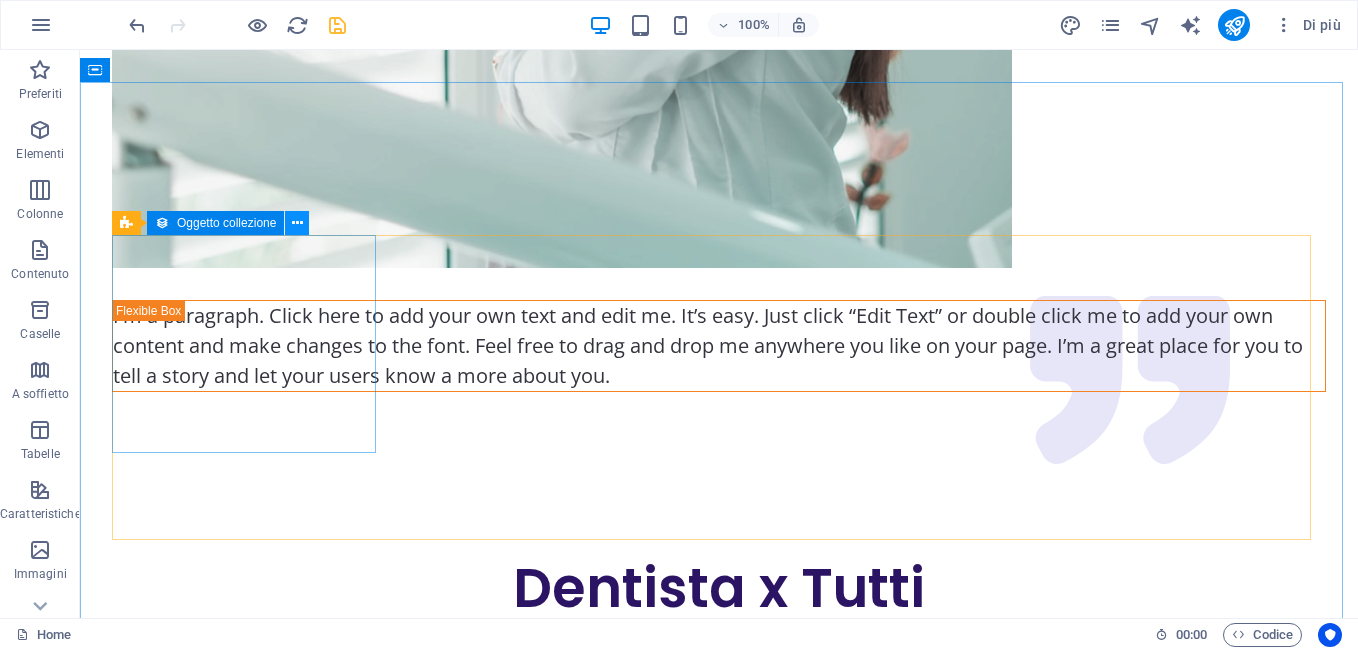 click at bounding box center [297, 223] 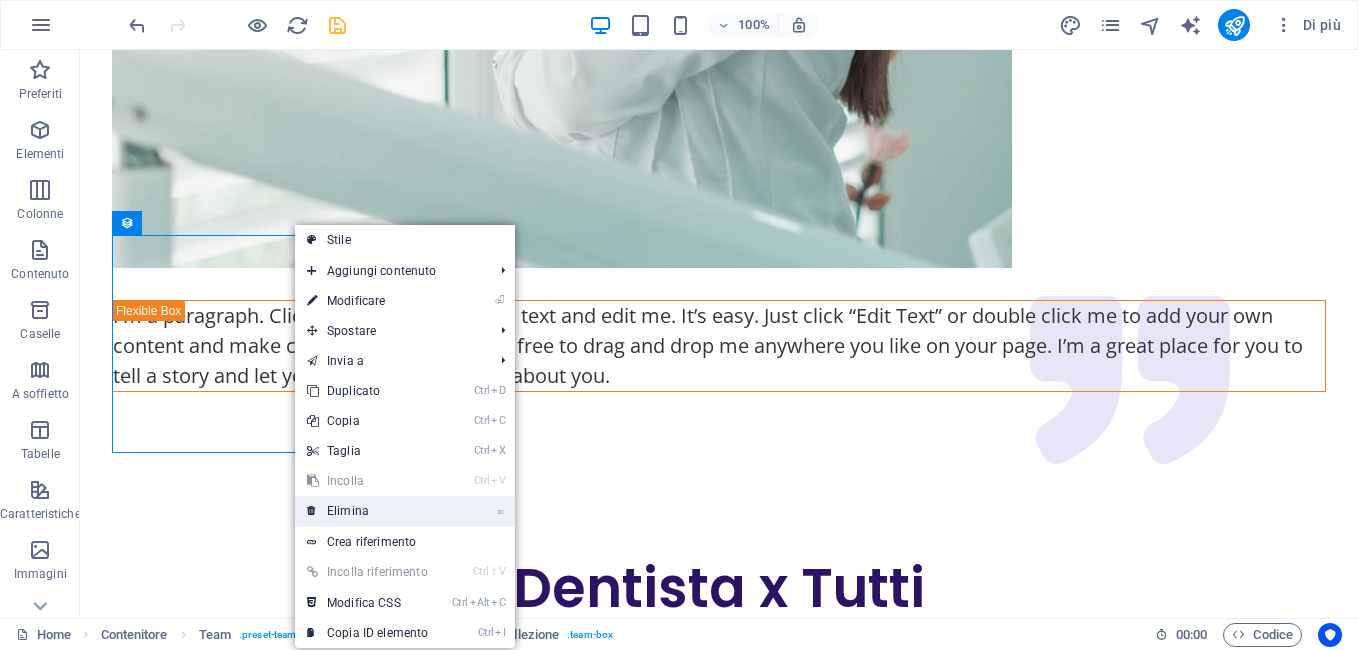 click on "⌦  Elimina" at bounding box center [367, 511] 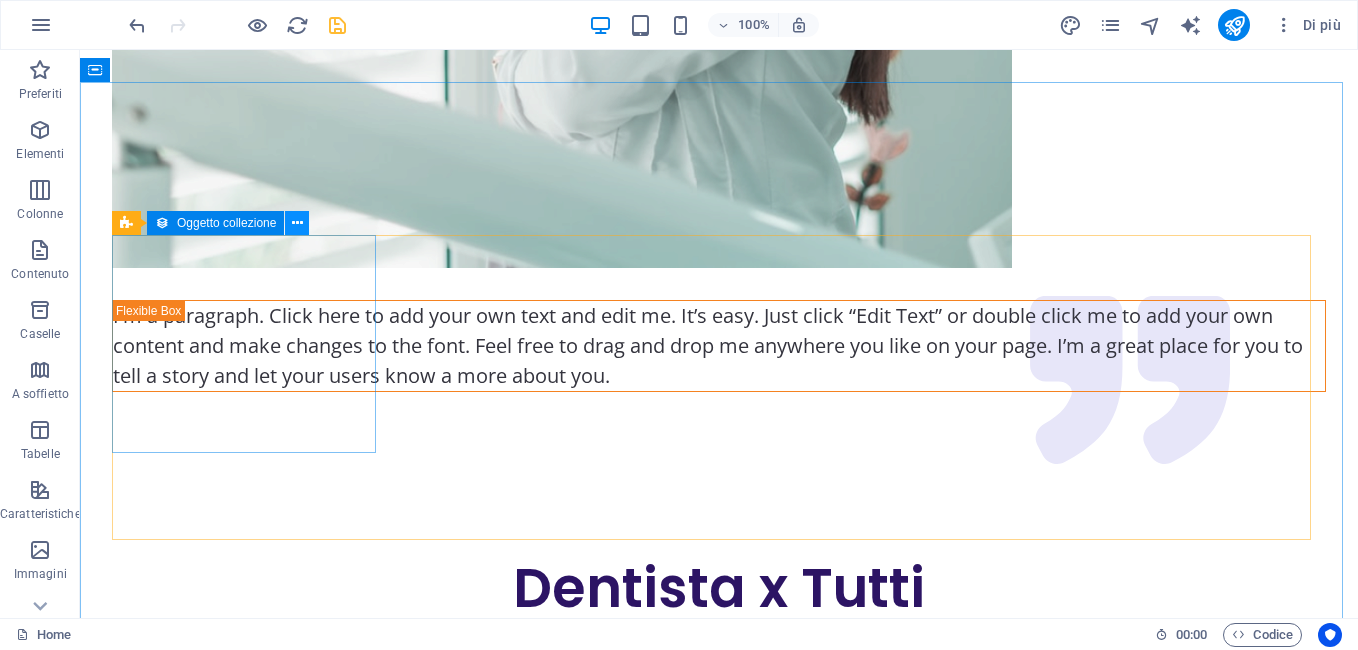 click at bounding box center [297, 223] 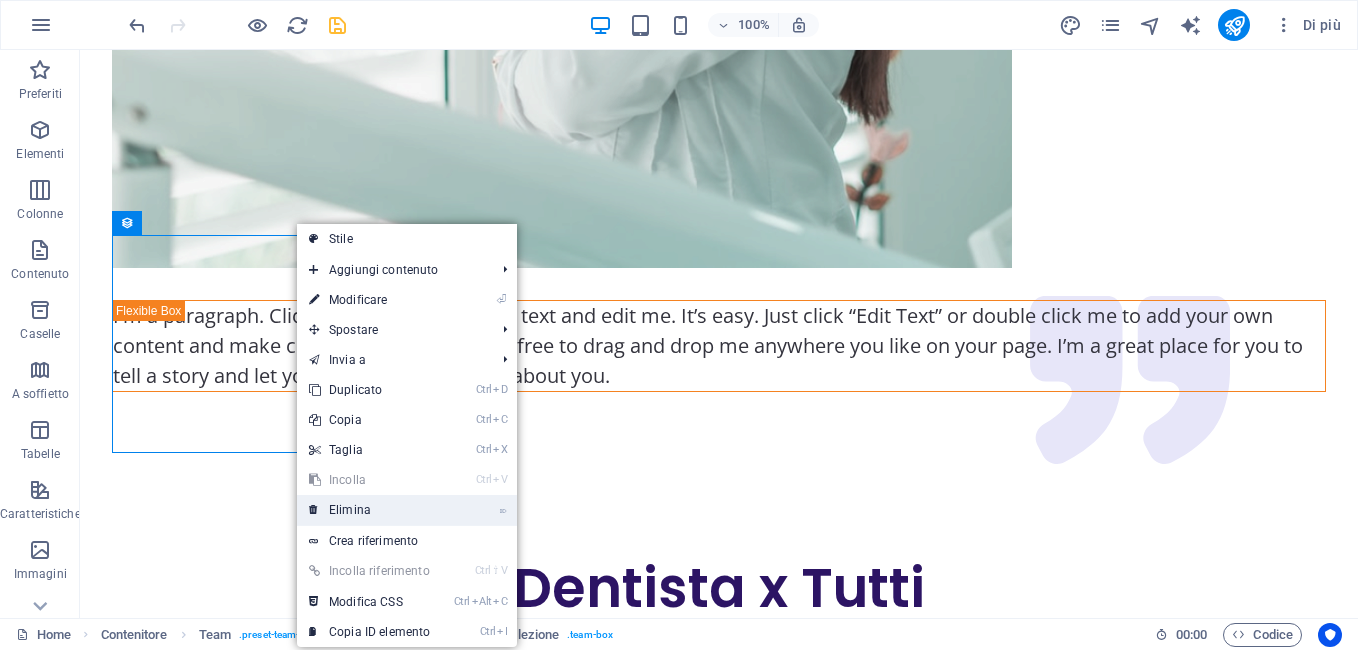 click on "⌦  Elimina" at bounding box center [369, 510] 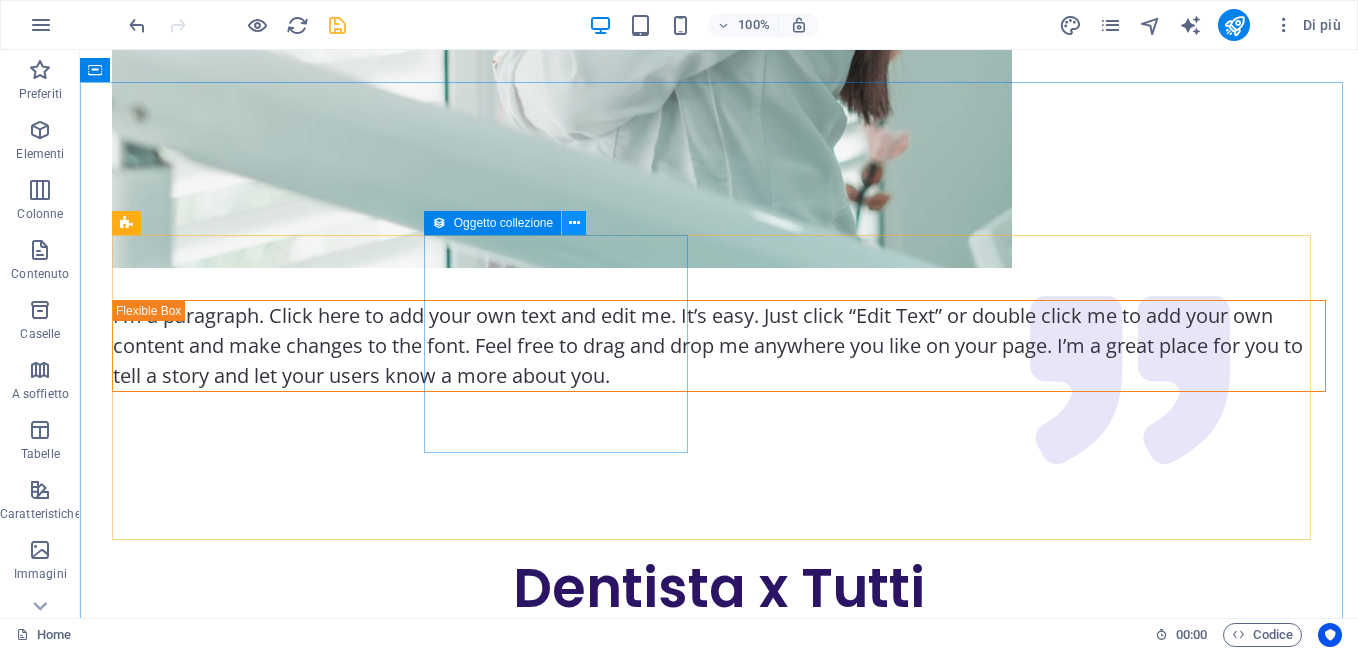 click at bounding box center [574, 223] 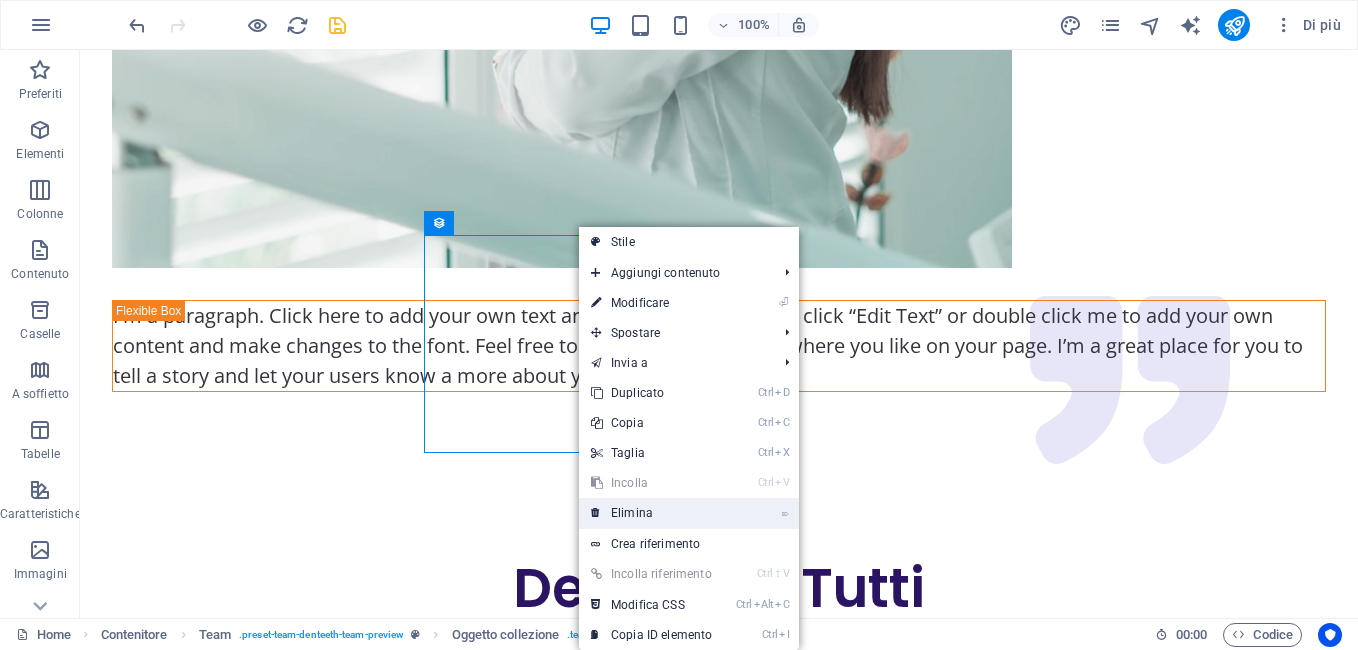 click on "⌦  Elimina" at bounding box center (651, 513) 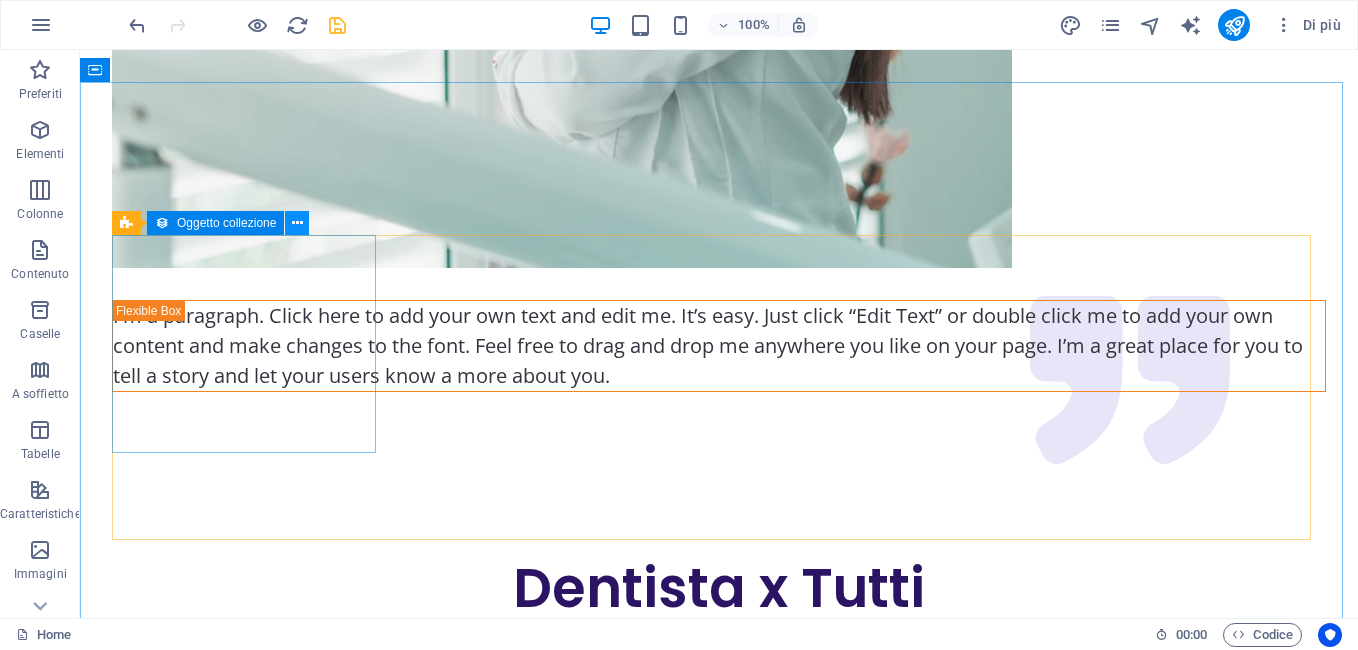 click at bounding box center (297, 223) 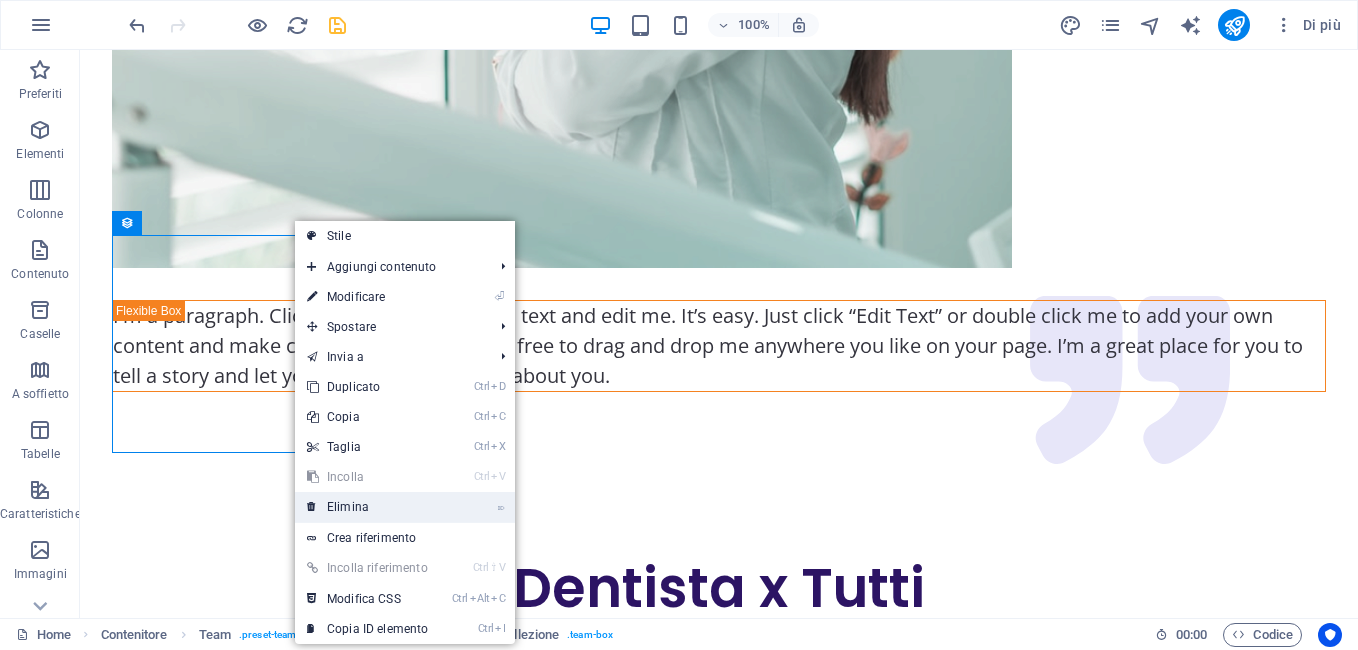 click on "⌦  Elimina" at bounding box center [367, 507] 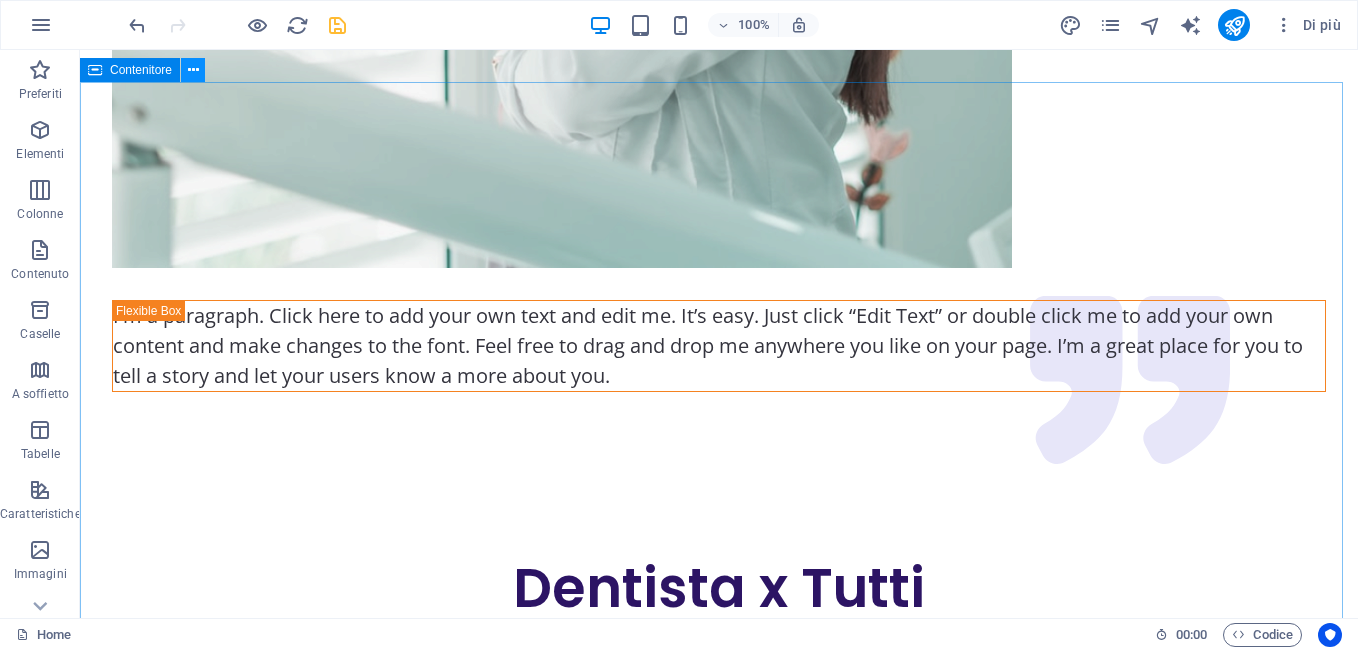 click at bounding box center (193, 70) 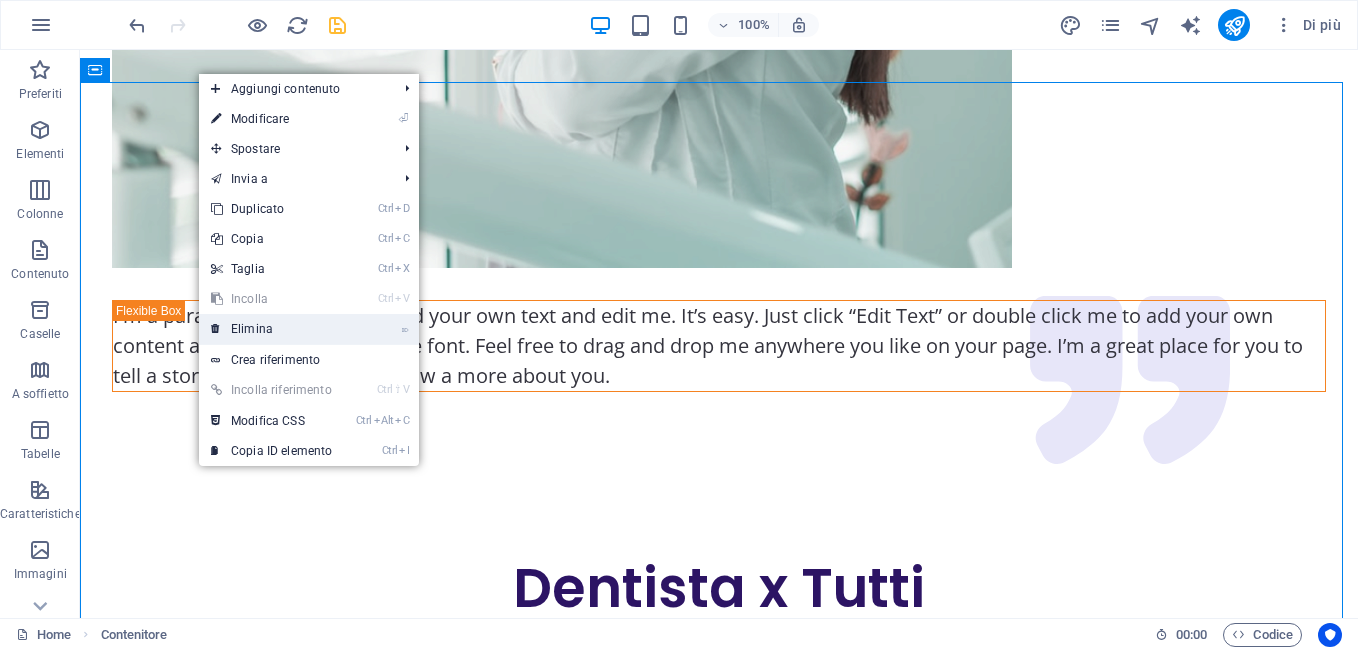 click on "⌦  Elimina" at bounding box center [271, 329] 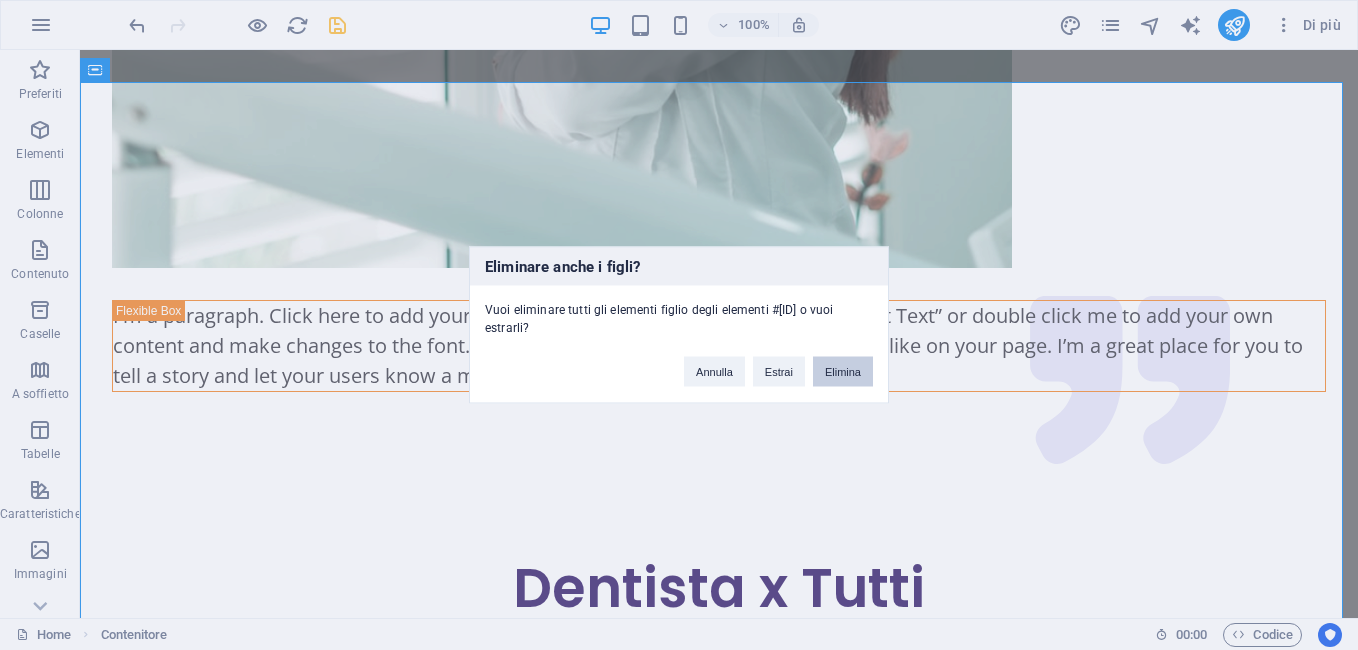 click on "Elimina" at bounding box center (843, 372) 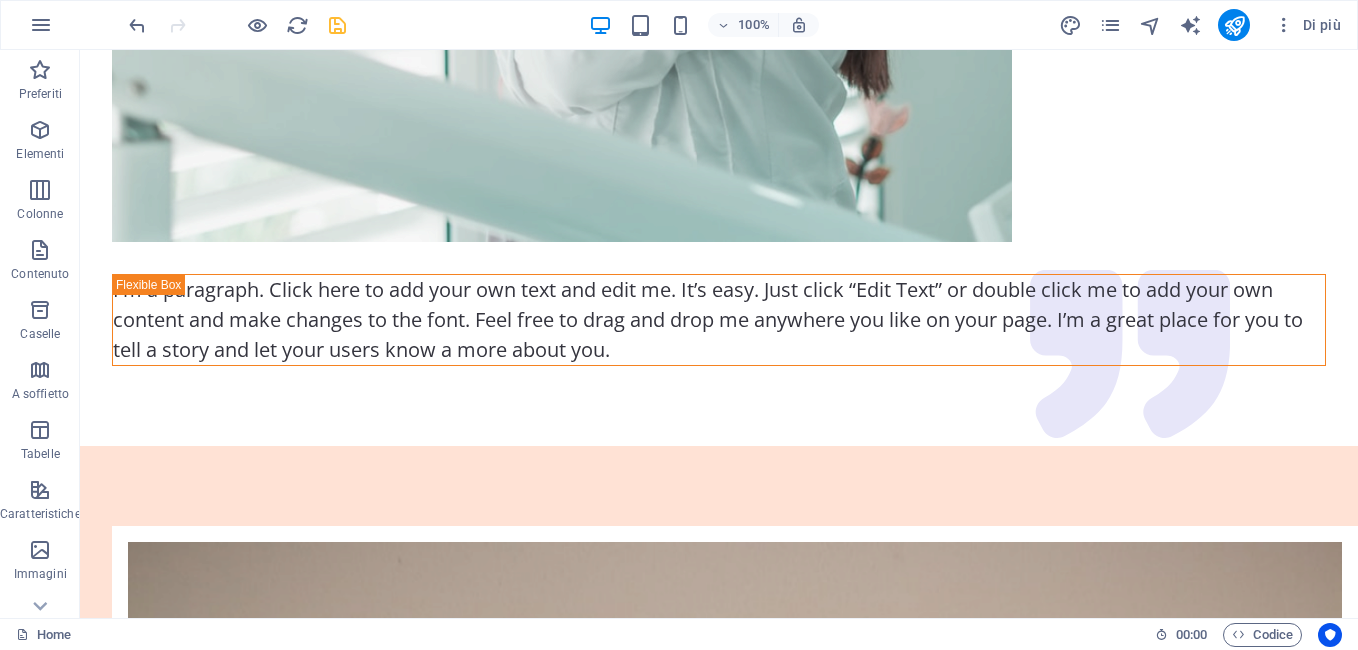 scroll, scrollTop: 4209, scrollLeft: 0, axis: vertical 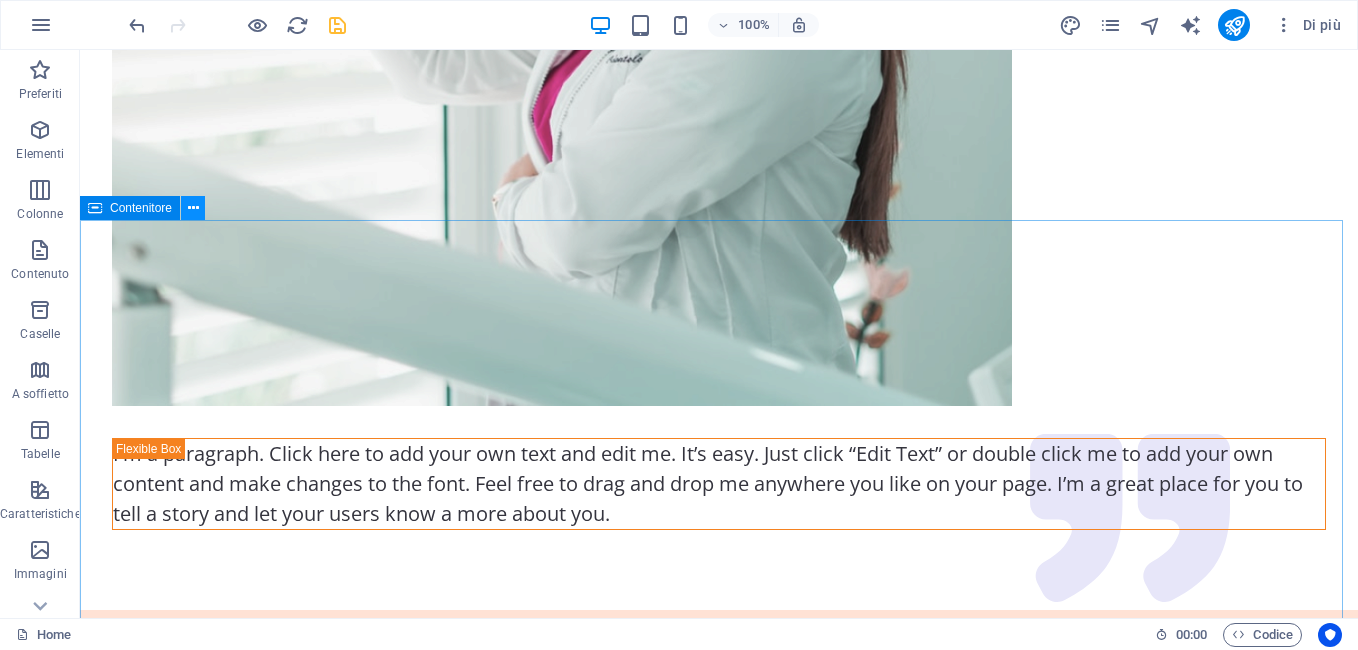 click at bounding box center [193, 208] 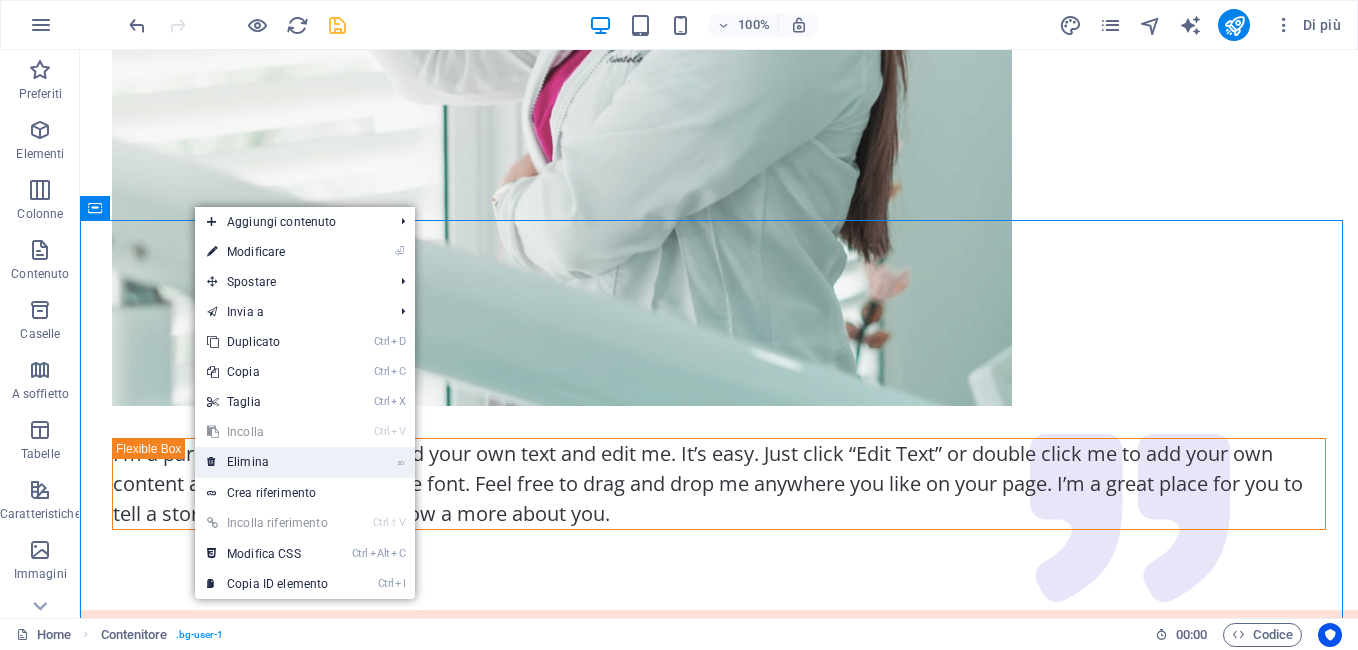 click on "⌦  Elimina" at bounding box center (267, 462) 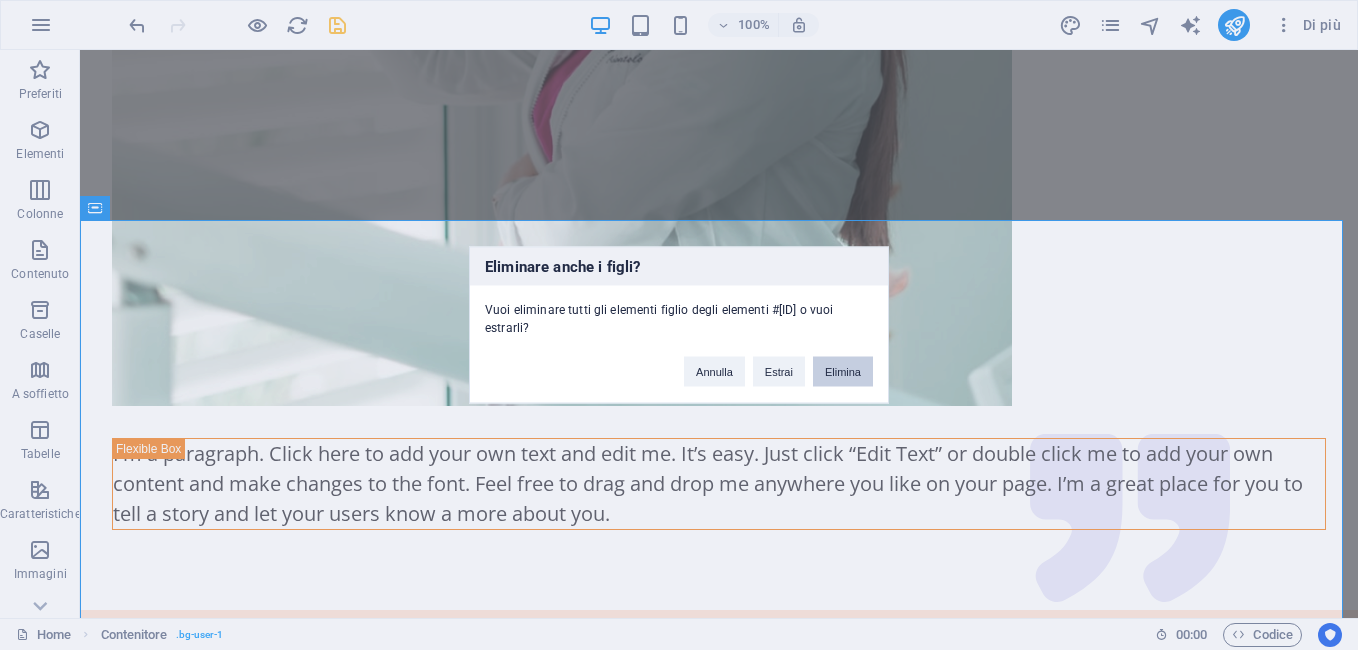 click on "Elimina" at bounding box center (843, 372) 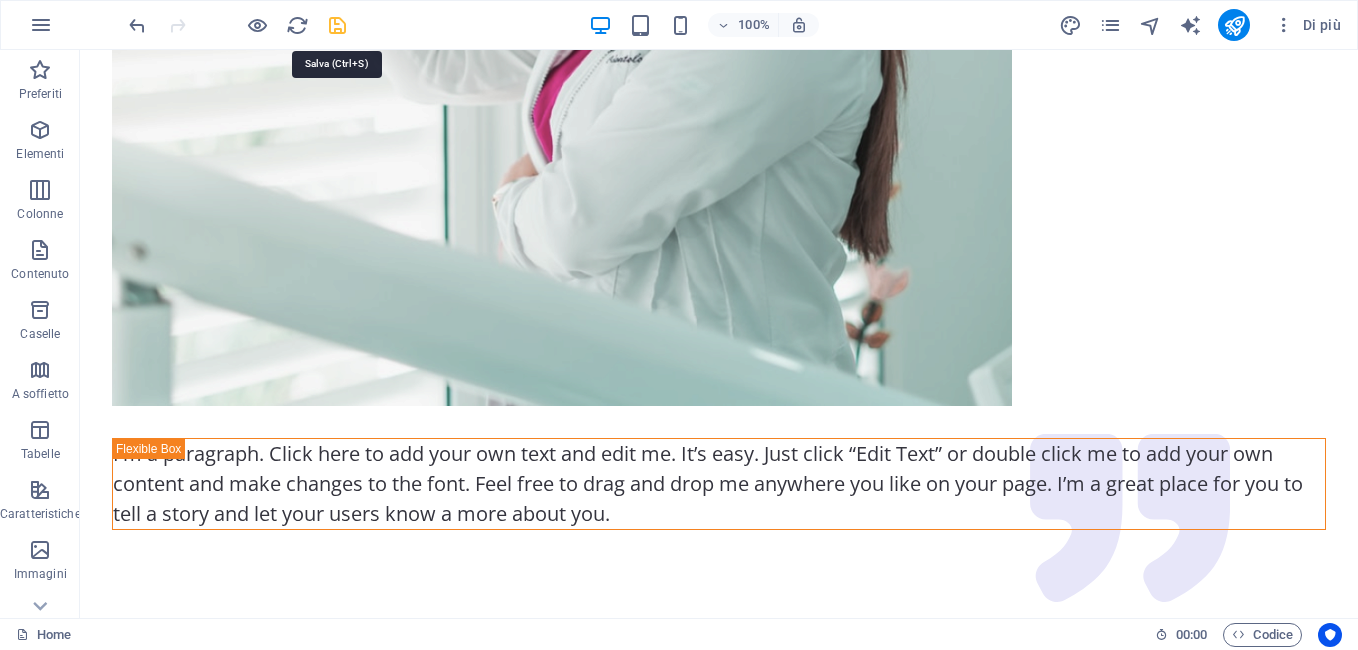 click at bounding box center (337, 25) 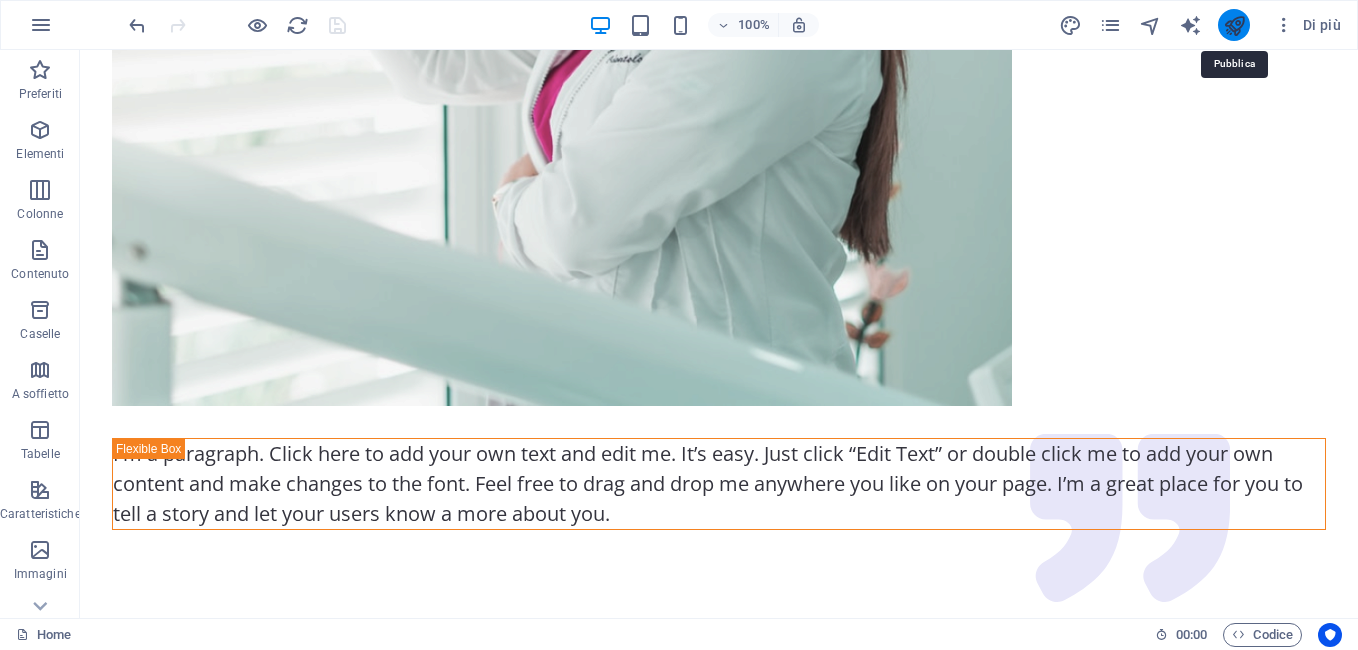 click at bounding box center (1234, 25) 